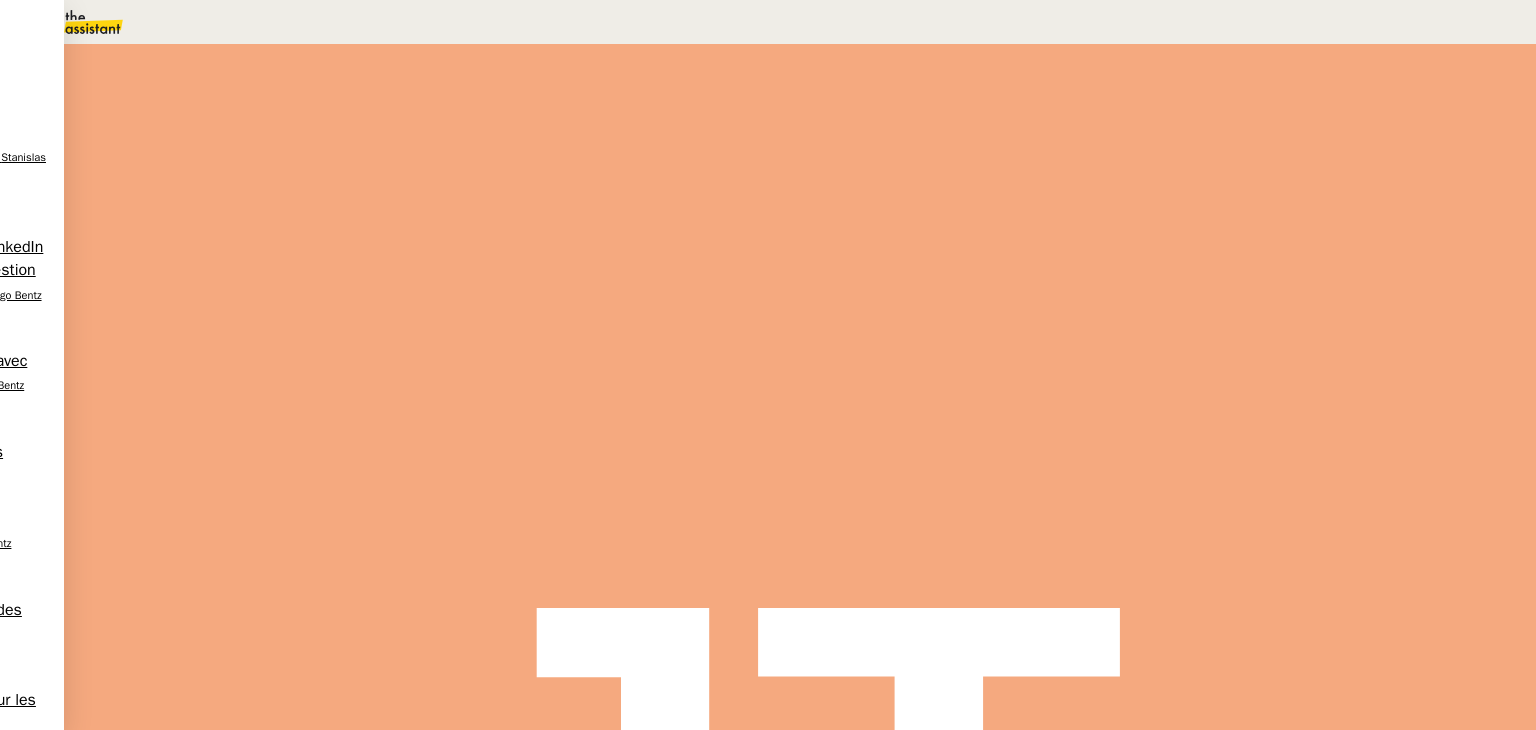 scroll, scrollTop: 0, scrollLeft: 0, axis: both 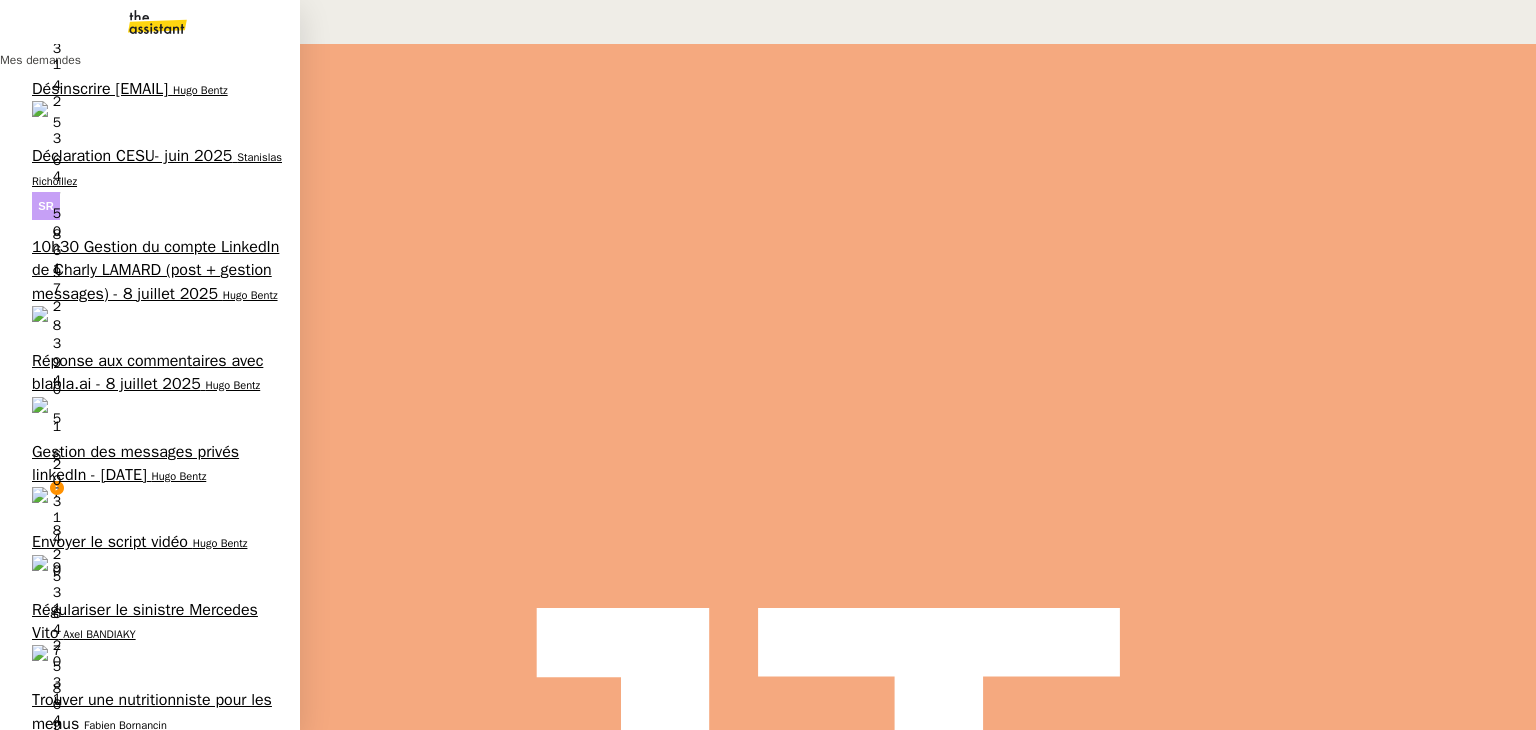 click on "[TIME] Gestion du compte LinkedIn de [FIRST] [LAST] (post + gestion messages) - [DATE]    [FIRST] [LAST]" at bounding box center [150, 285] 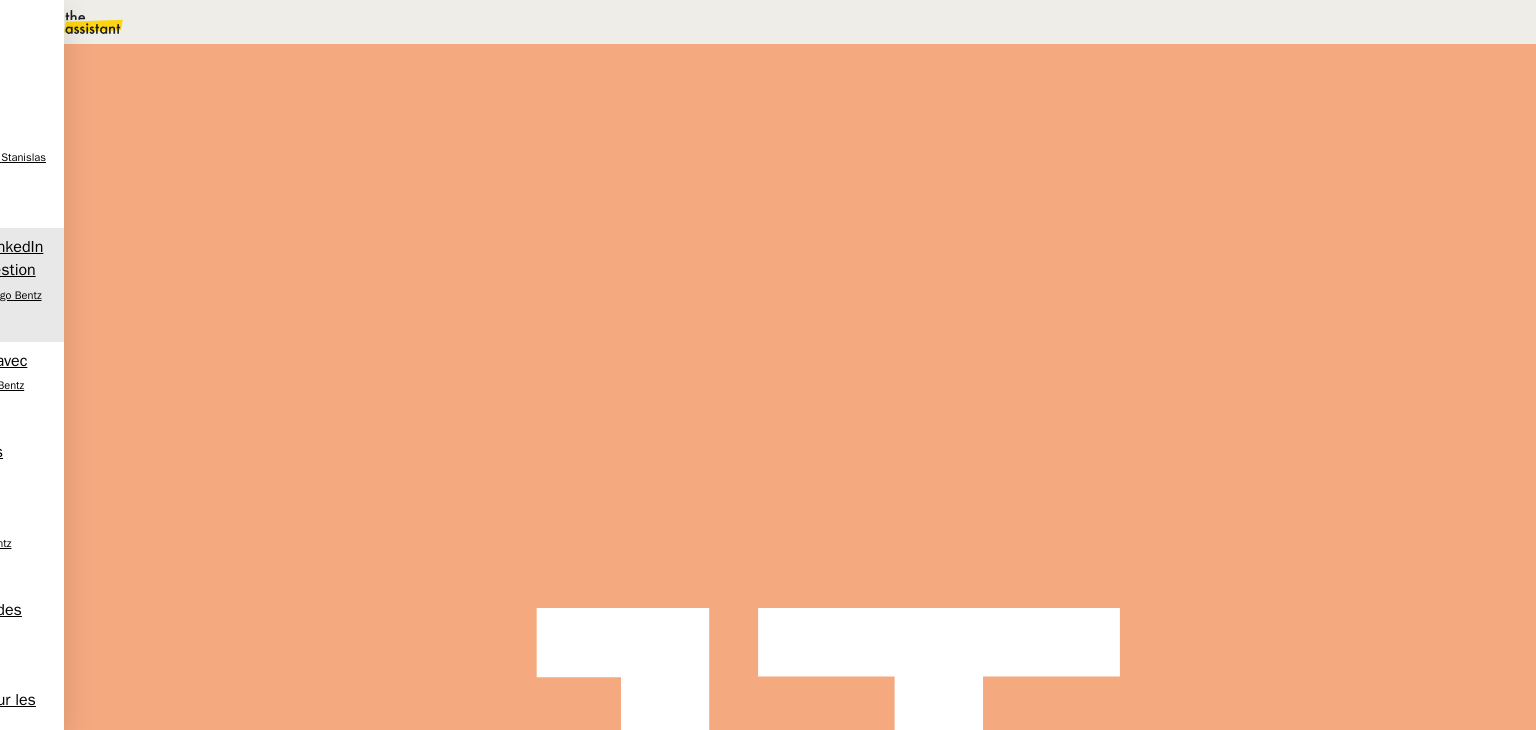 click on "Gestion des messages privés LinkedIn" at bounding box center (420, 288) 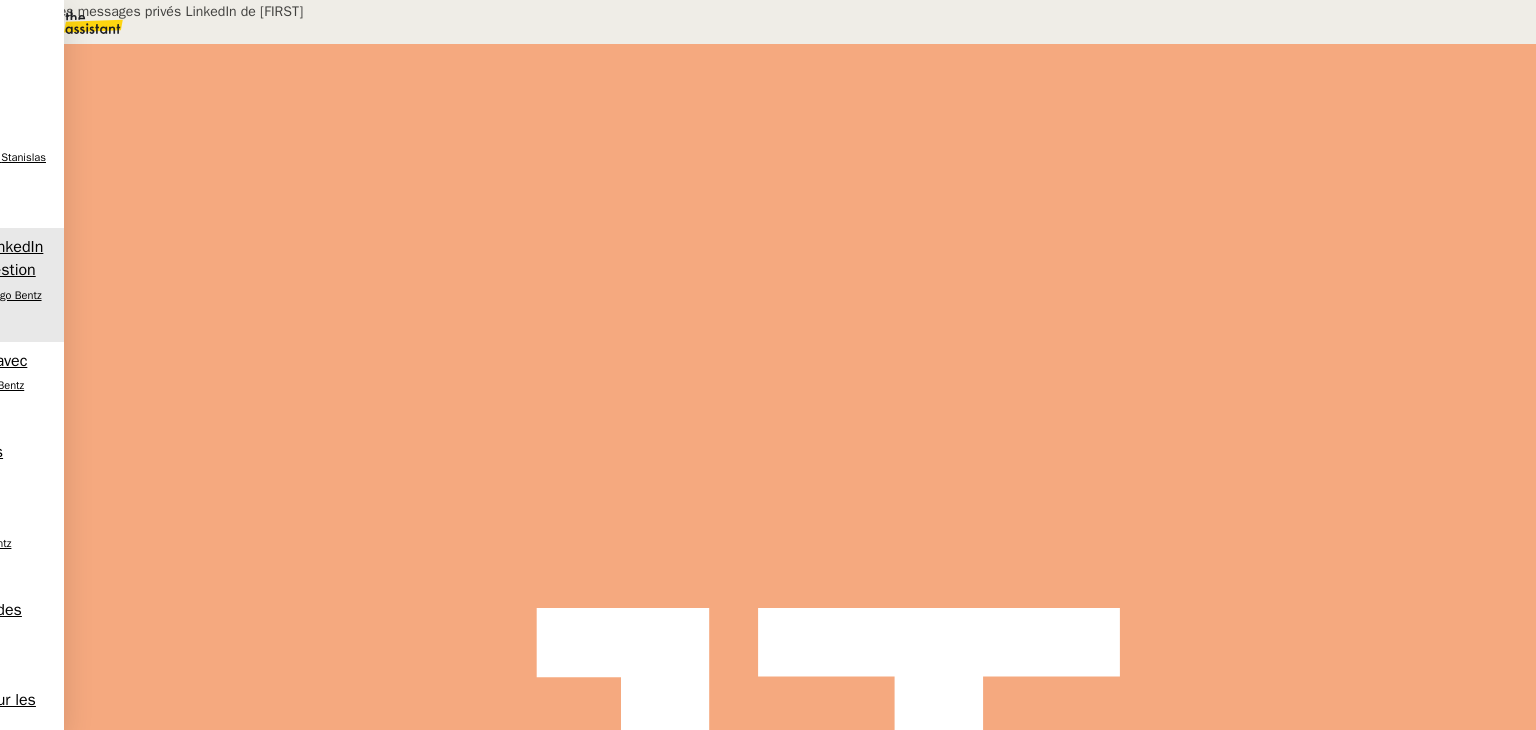 type on "Gestion des messages privés LinkedIn de [FIRST]" 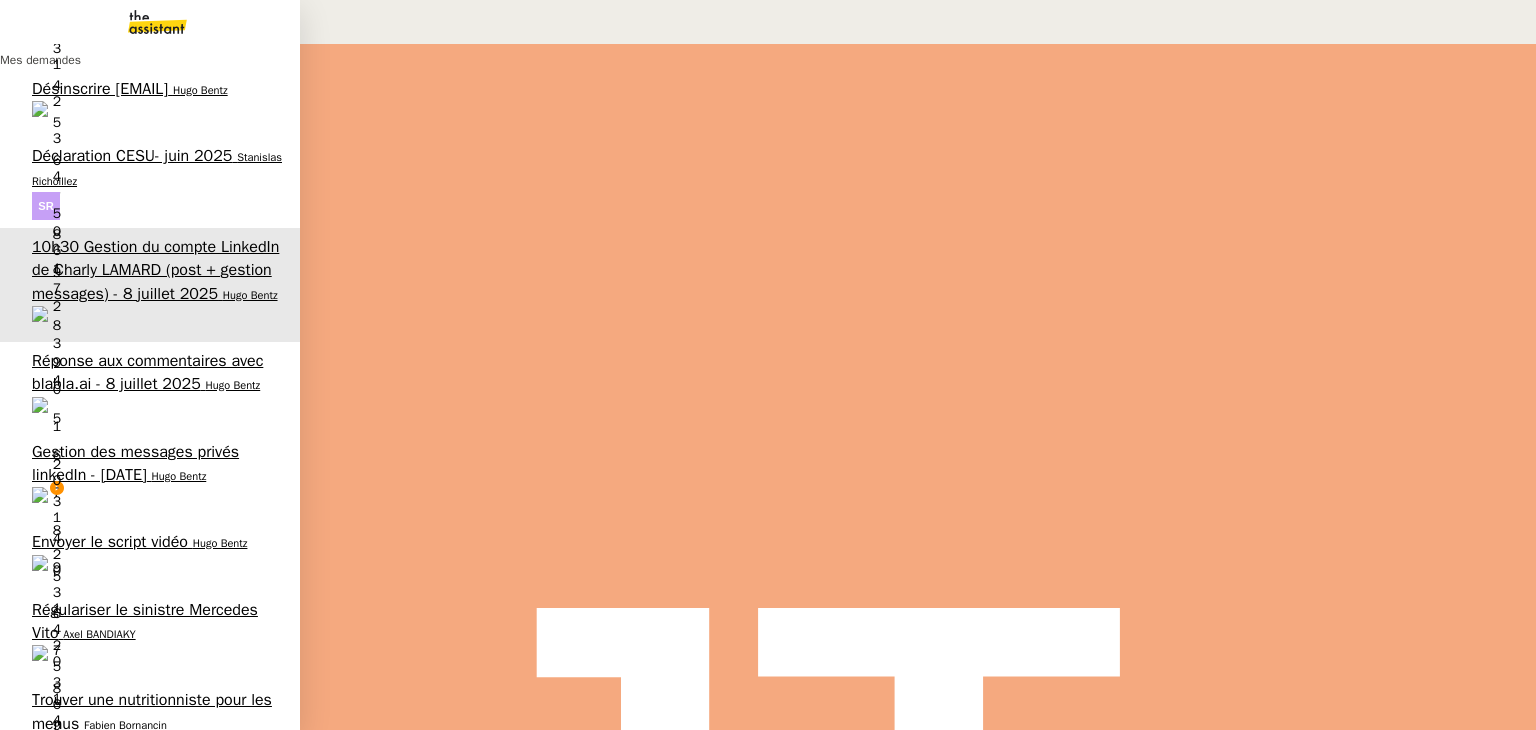 click on "Hugo Bentz" at bounding box center [179, 476] 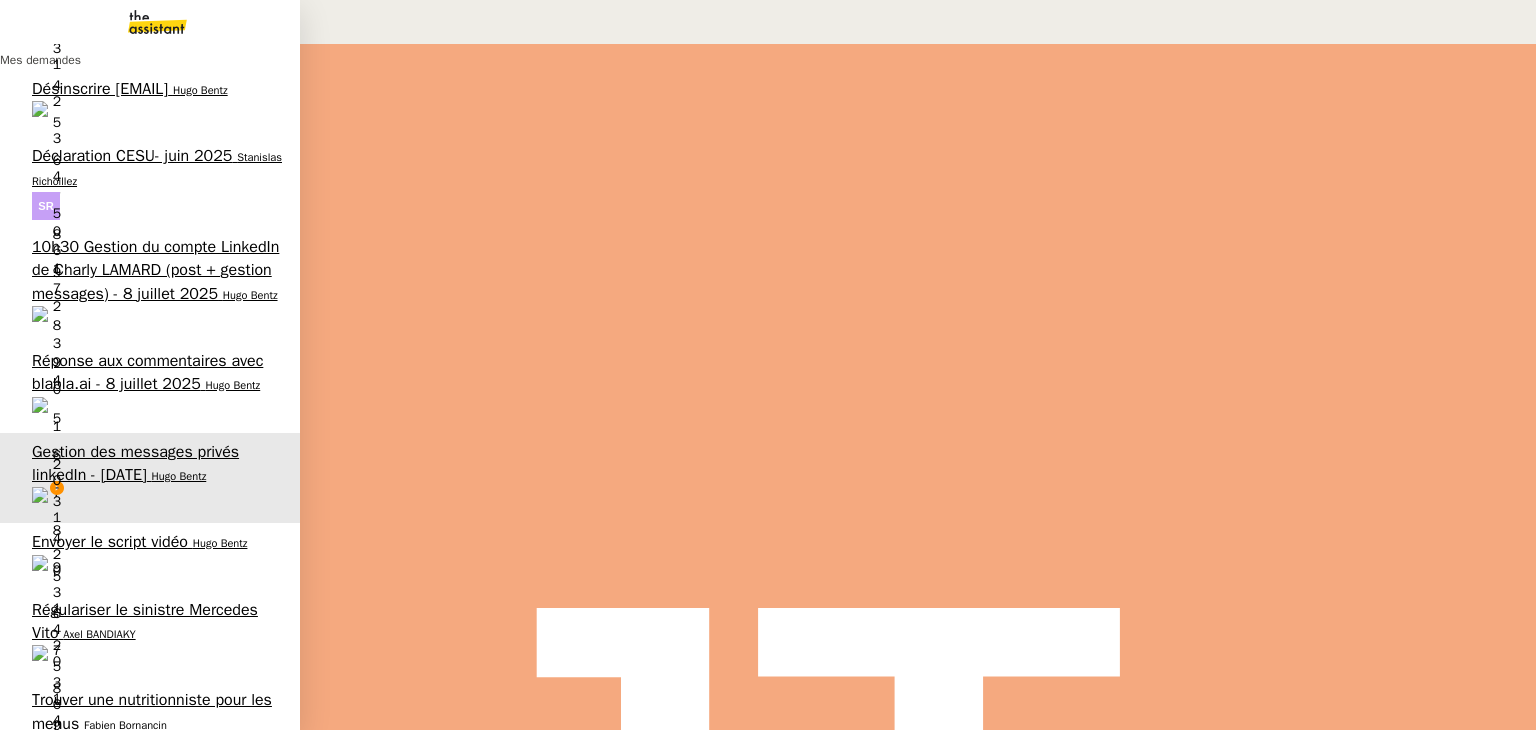 click on "Hugo Bentz" at bounding box center (250, 295) 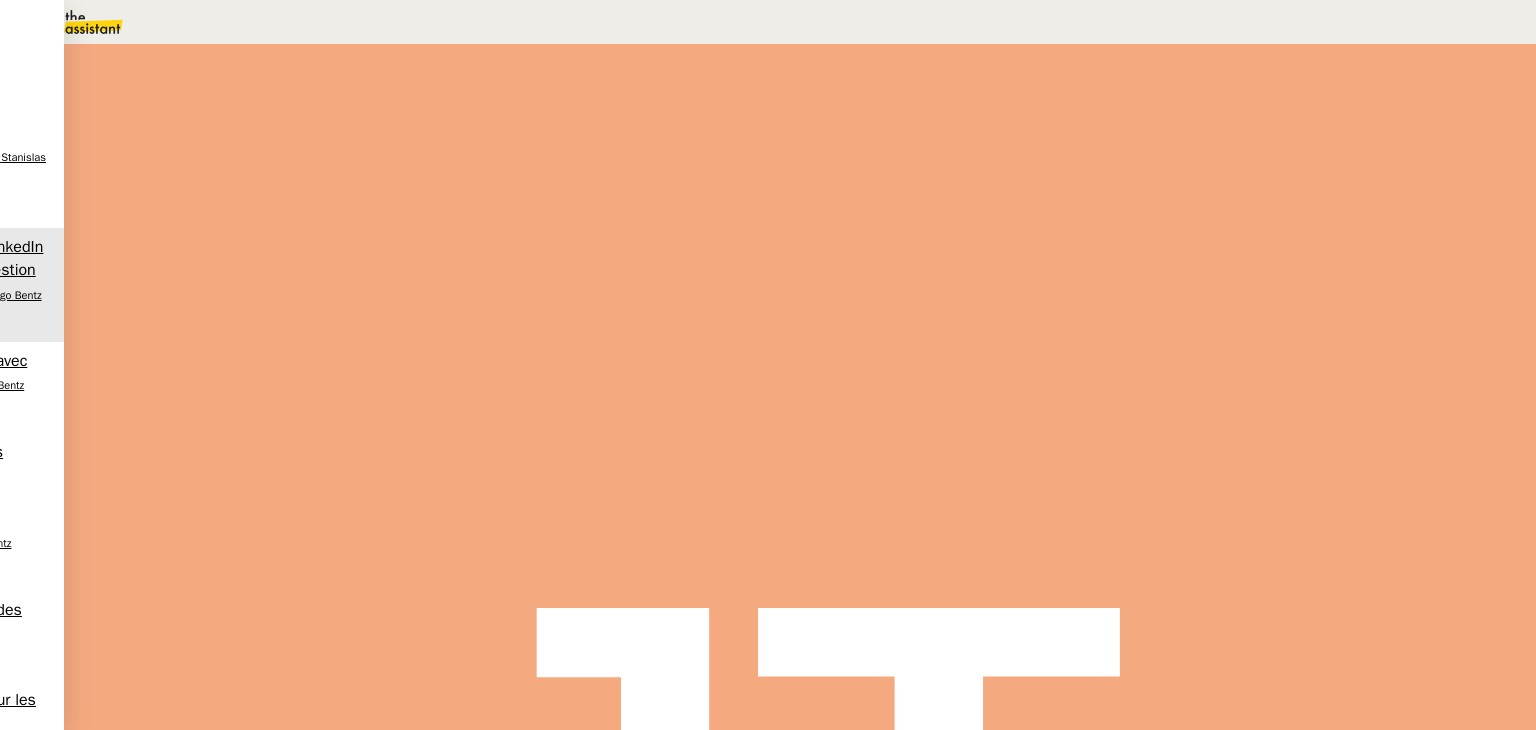 click at bounding box center (77, 22) 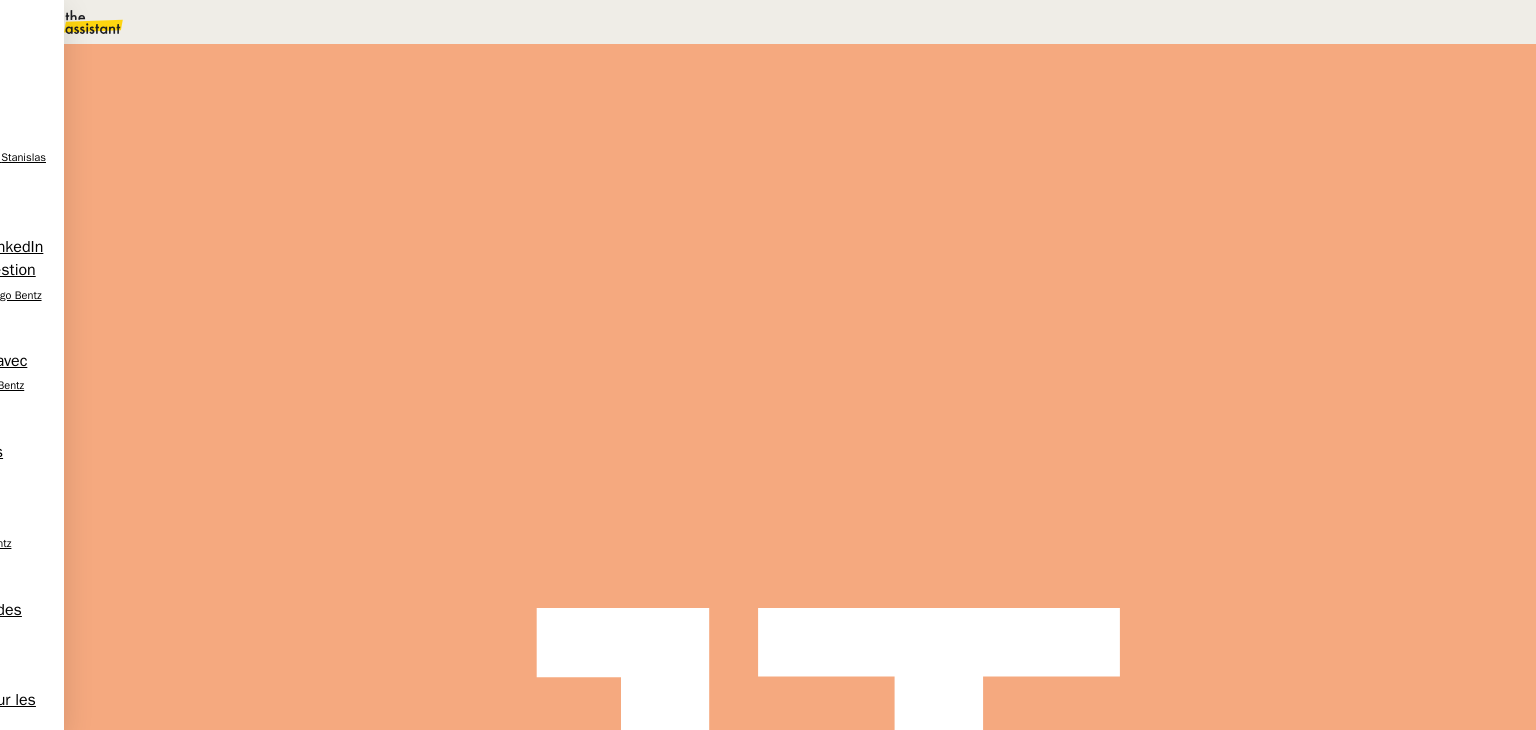 click at bounding box center [150, 78] 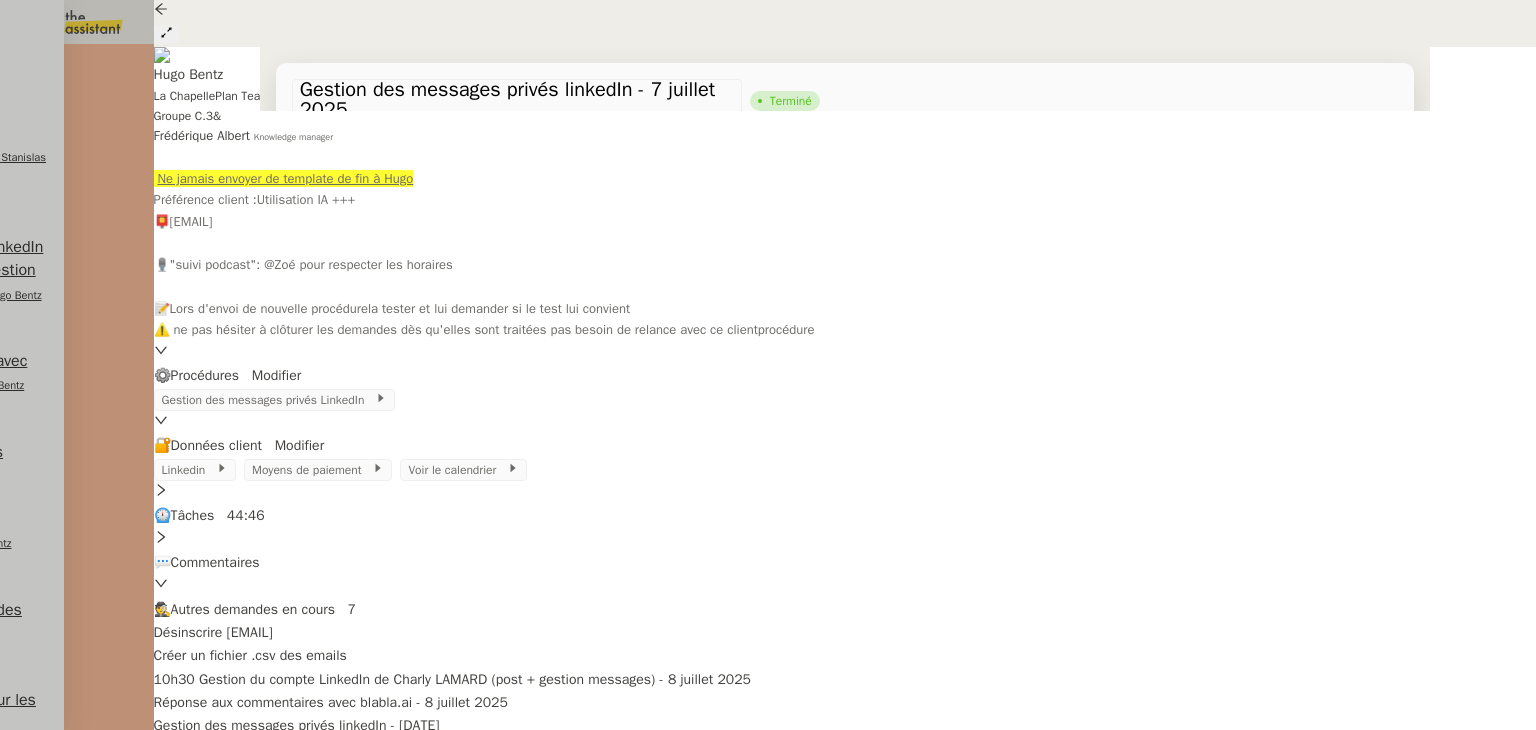 click at bounding box center [768, 365] 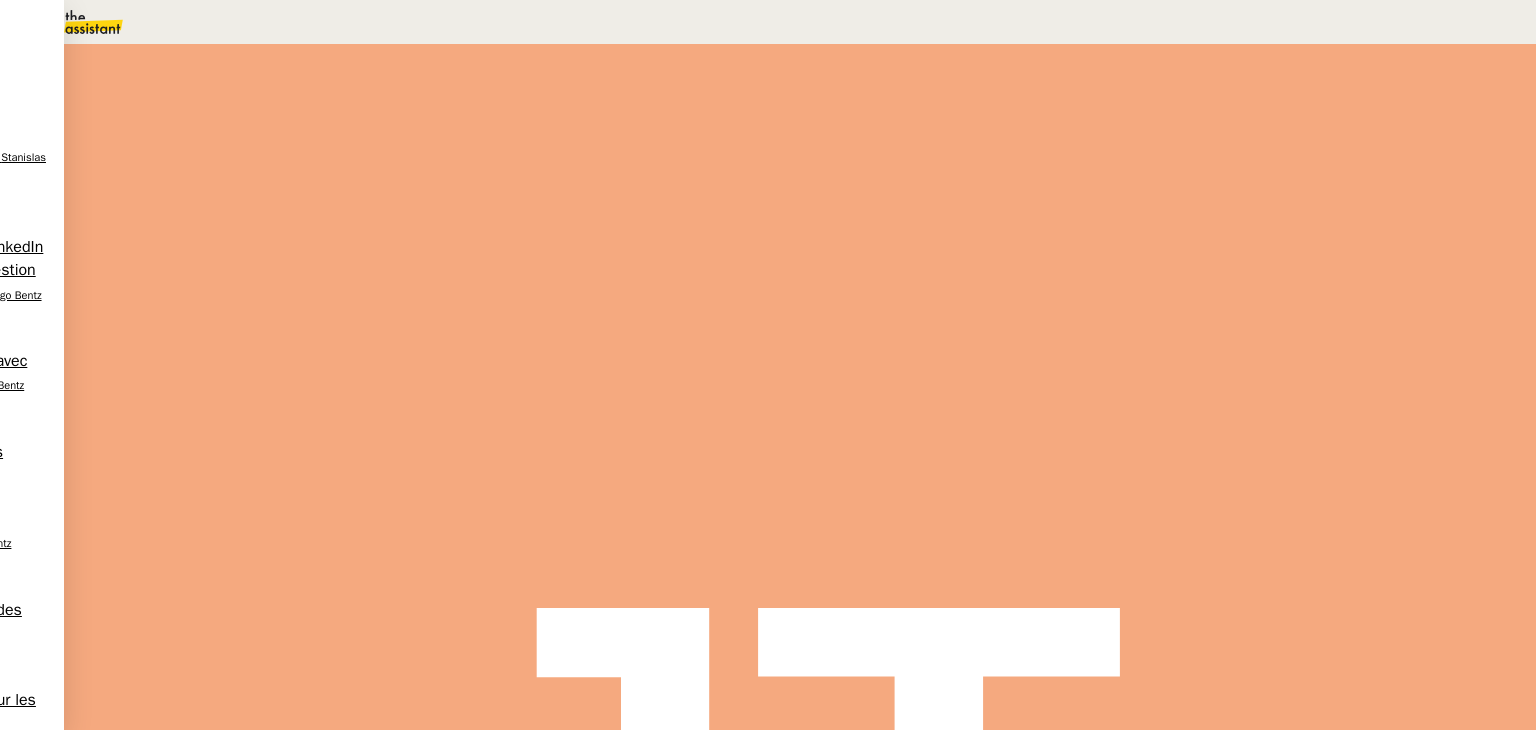 click on "10h30 Gestion du compte LinkedIn de Charly LAMARD (post + gestion messages) - 7 juillet 2025" at bounding box center [800, 333] 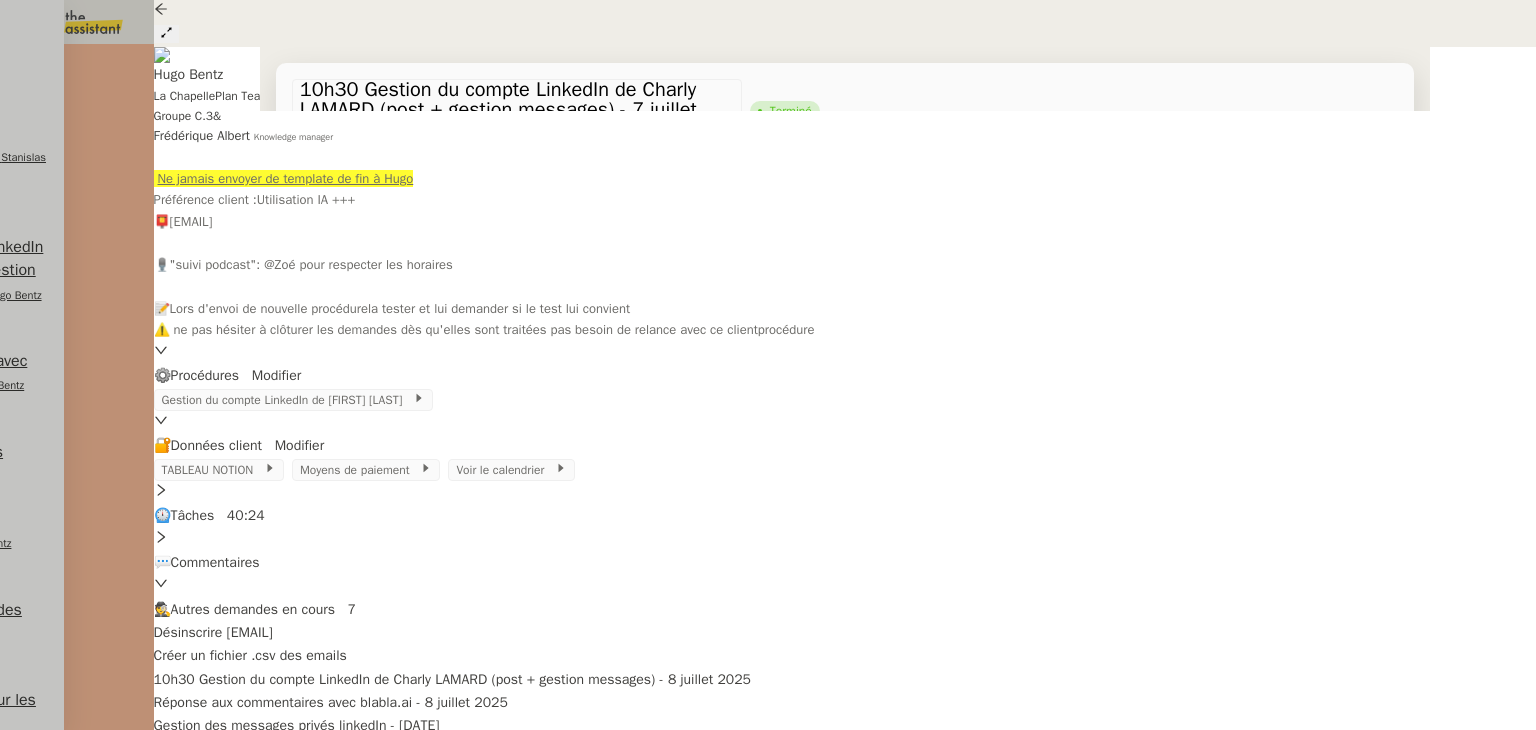 drag, startPoint x: 364, startPoint y: 471, endPoint x: 578, endPoint y: 585, distance: 242.47061 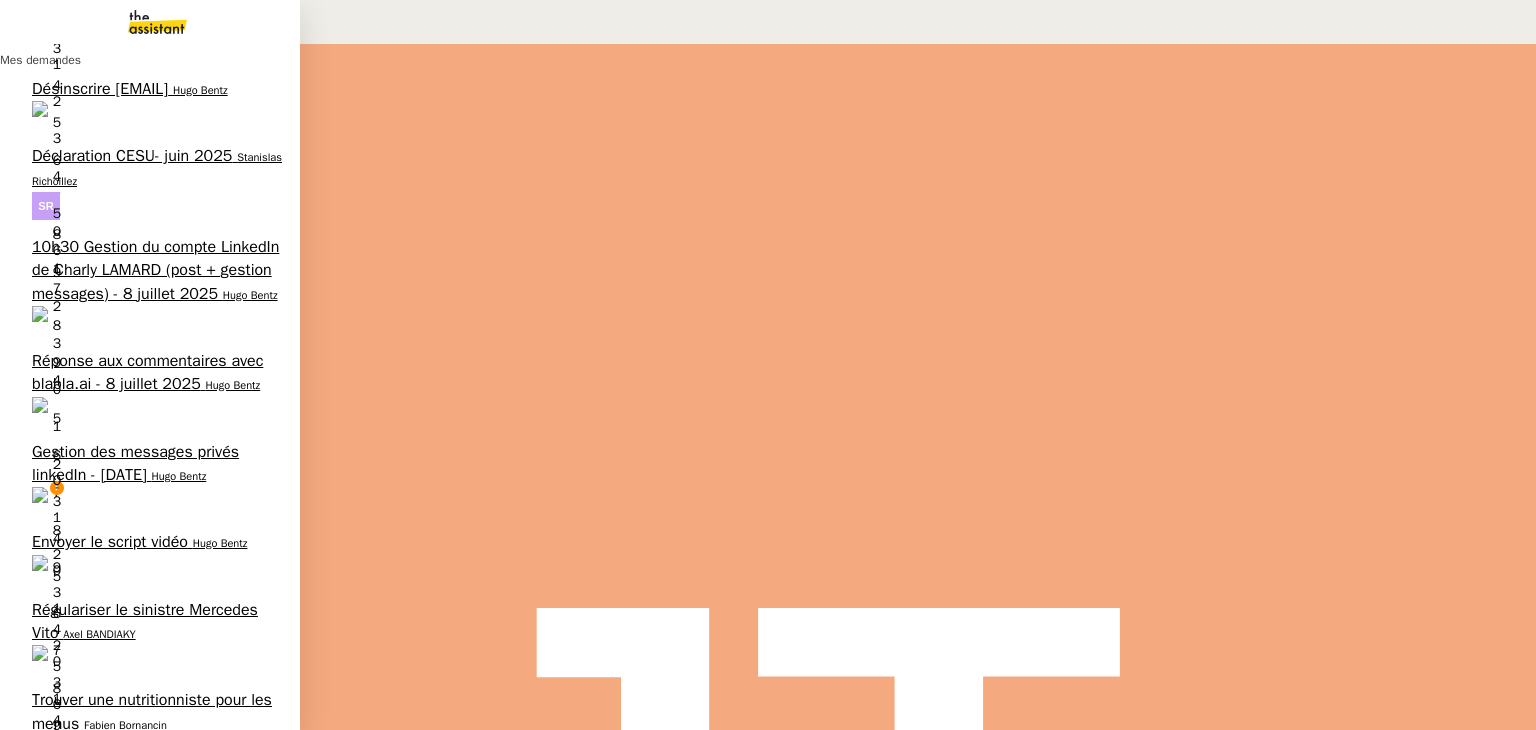 click on "Hugo Bentz" at bounding box center [250, 295] 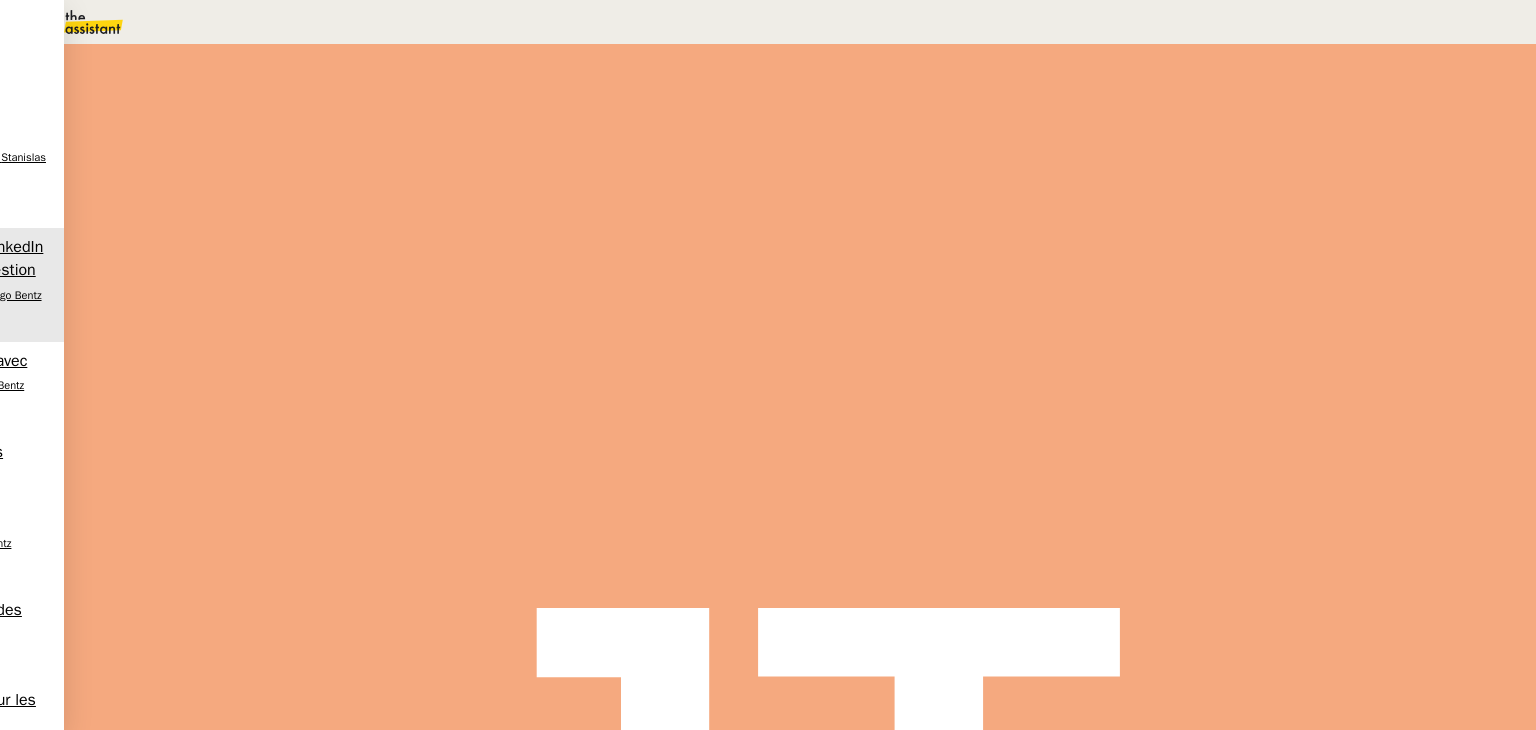 click on "Message" at bounding box center (877, 239) 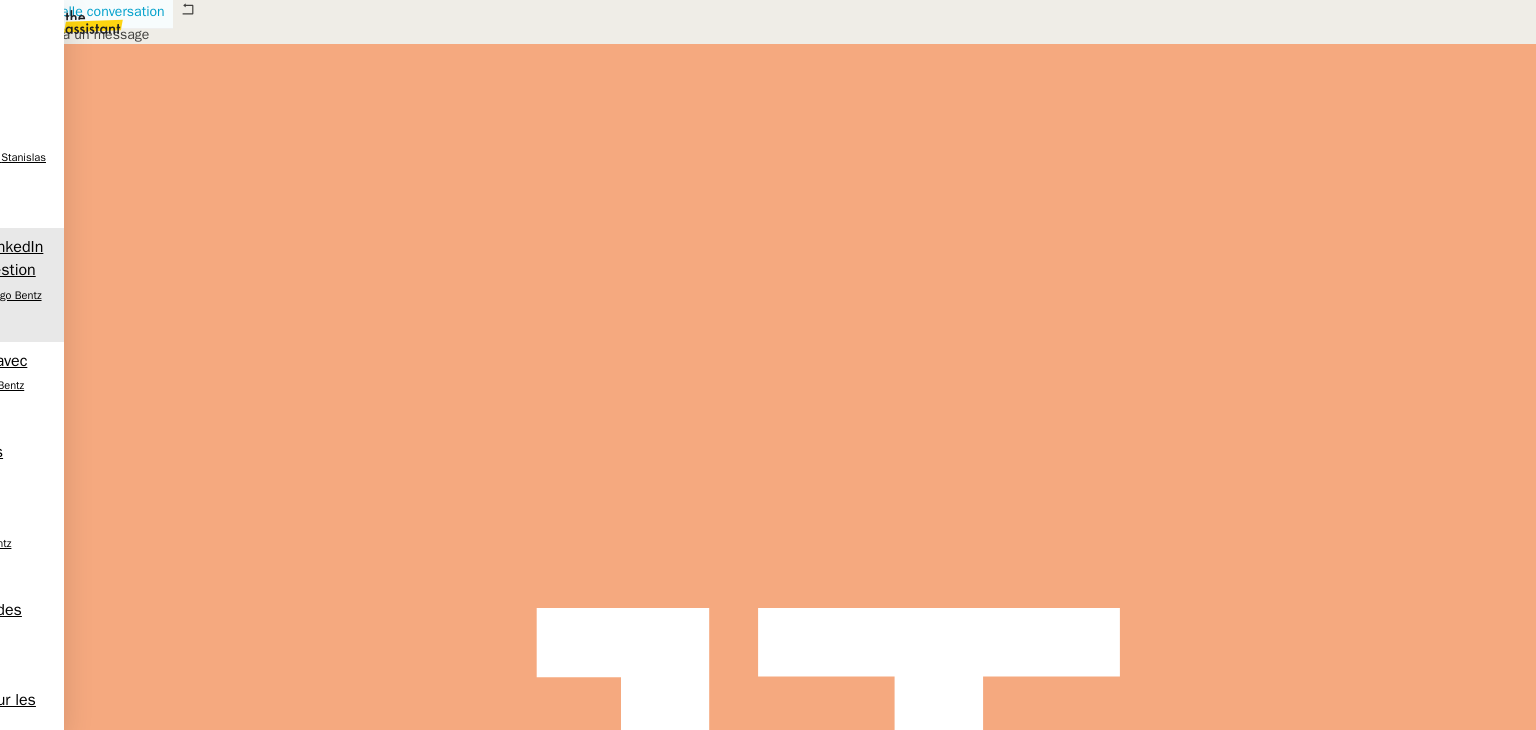click on "Nouvelle conversation" at bounding box center [97, 11] 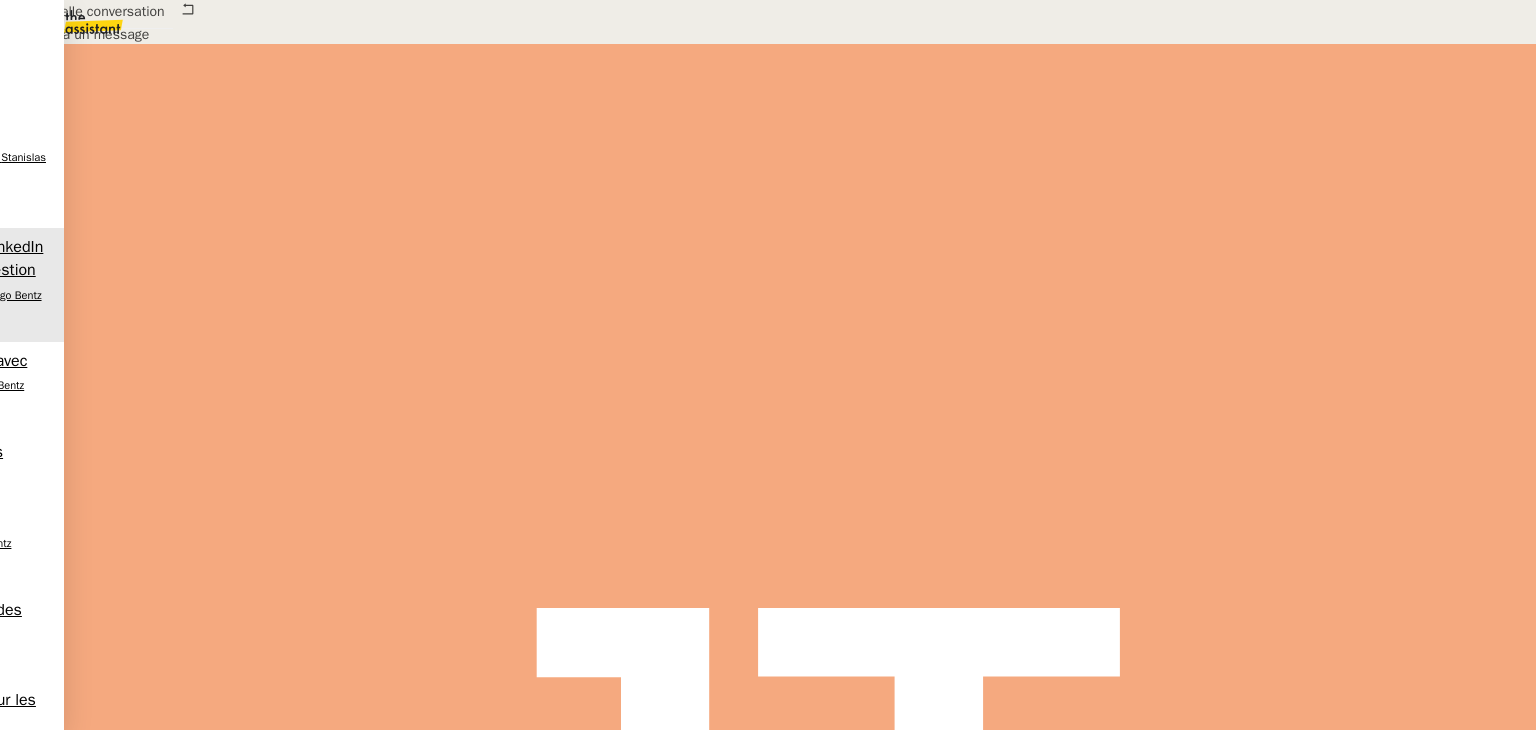 click at bounding box center (425, 883) 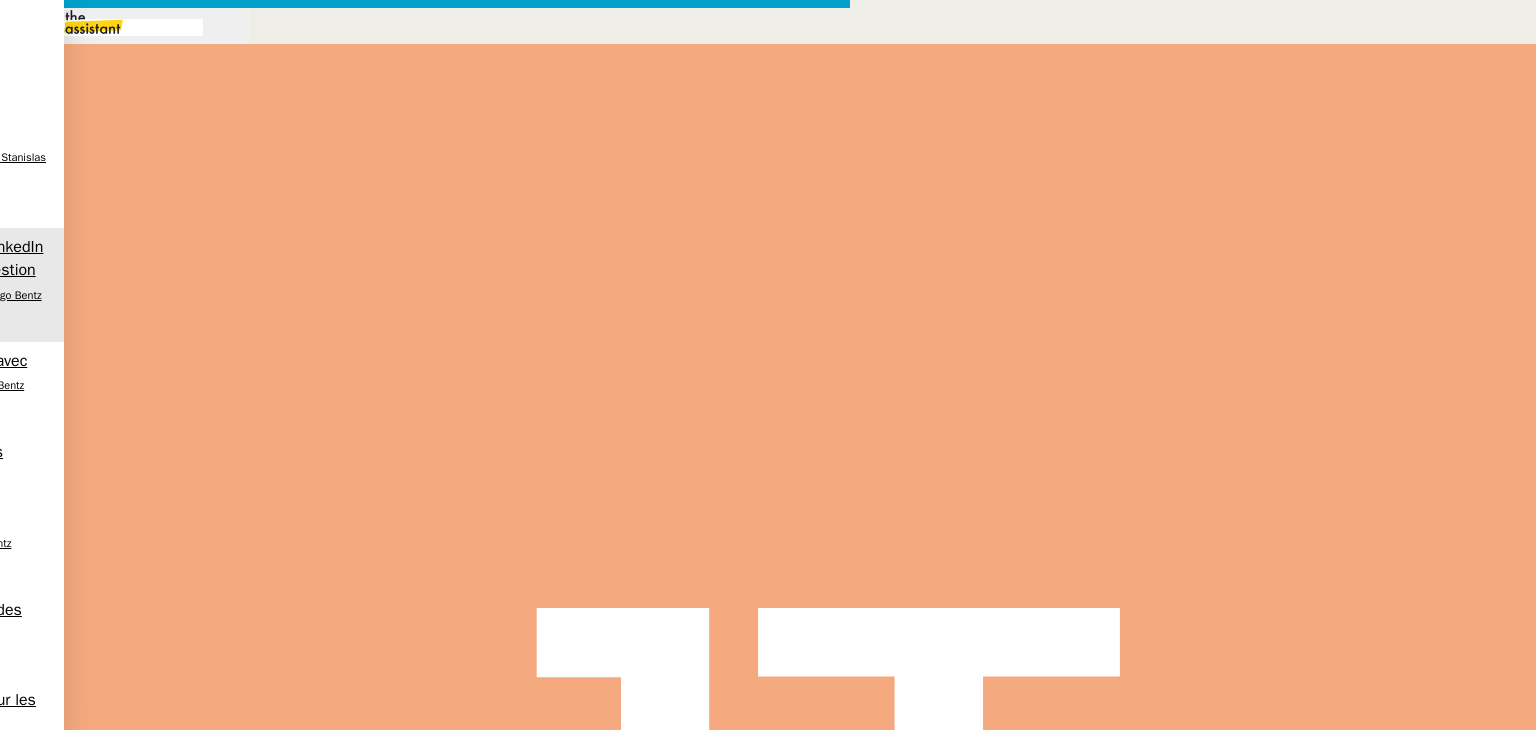 click on "Service TA - VOYAGE - PROPOSITION GLOBALE    A utiliser dans le cadre de proposition de déplacement TA - RELANCE CLIENT (EN)    Relancer un client lorsqu'il n'a pas répondu à un précédent message BAFERTY - MAIL AUDITION    A utiliser dans le cadre de la procédure d'envoi des mails d'audition TA - PUBLICATION OFFRE D'EMPLOI     Organisation du recrutement Hugo Bentz - Relever le nombre d'abonnés    à utiliser hebdomadairement pour qu'Hugo ait les évolutions de ses réseaux sociaux  Hugo Bentz Discours de présentation du paiement sécurisé    TA - VOYAGES - PROPOSITION ITINERAIRE    Soumettre les résultats d'une recherche TA - CONFIRMATION PAIEMENT (EN)    Confirmer avec le client de modèle de transaction - Attention Plan Pro nécessaire. TA - COURRIER EXPEDIE (recommandé)    A utiliser dans le cadre de l'envoi d'un courrier recommandé TA - PARTAGE DE CALENDRIER (EN)    A utiliser pour demander au client de partager son calendrier afin de faciliter l'accès et la gestion" at bounding box center (768, 565) 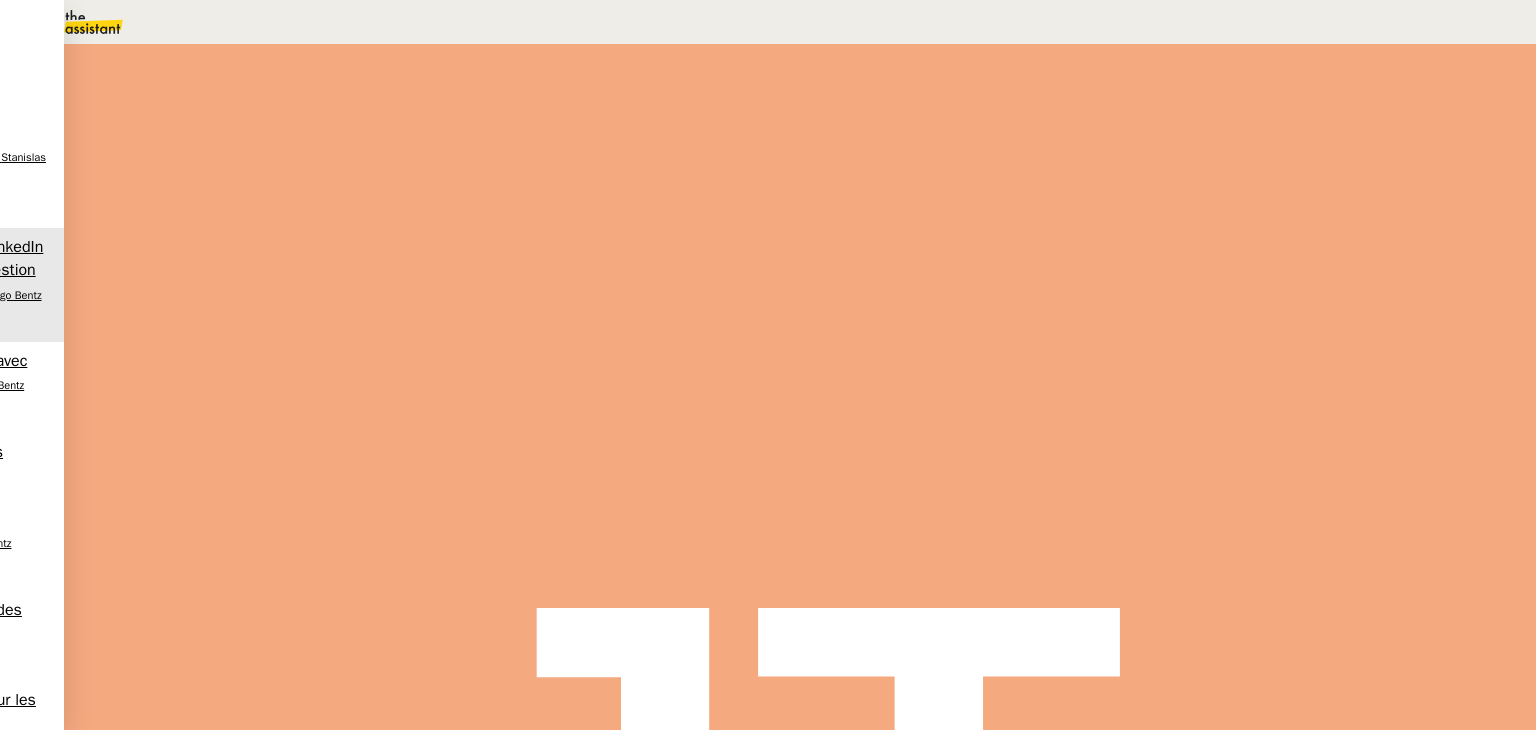 click on "Gestion des messages privés LinkedIn de [FIRST]" at bounding box center (496, 286) 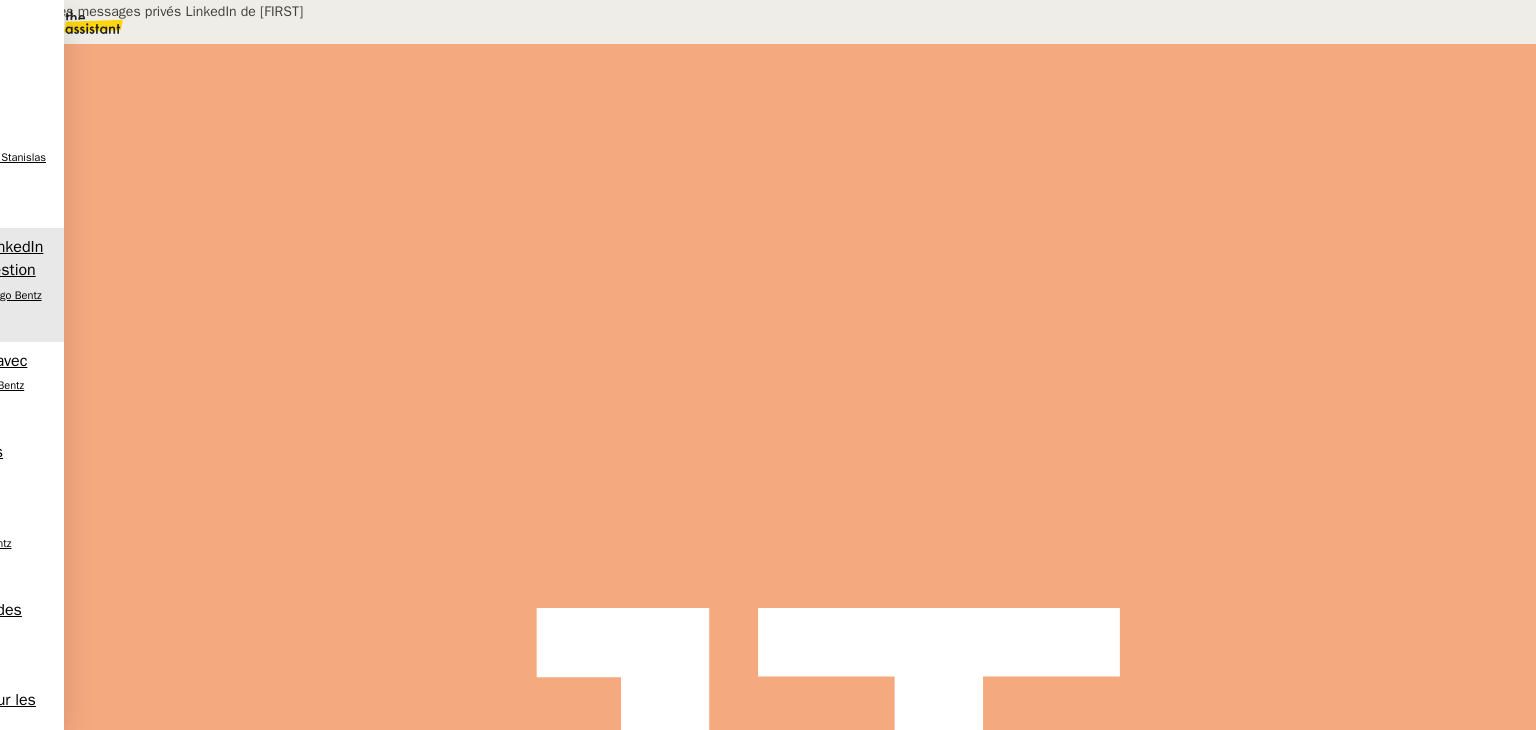drag, startPoint x: 1431, startPoint y: 131, endPoint x: 1105, endPoint y: 143, distance: 326.2208 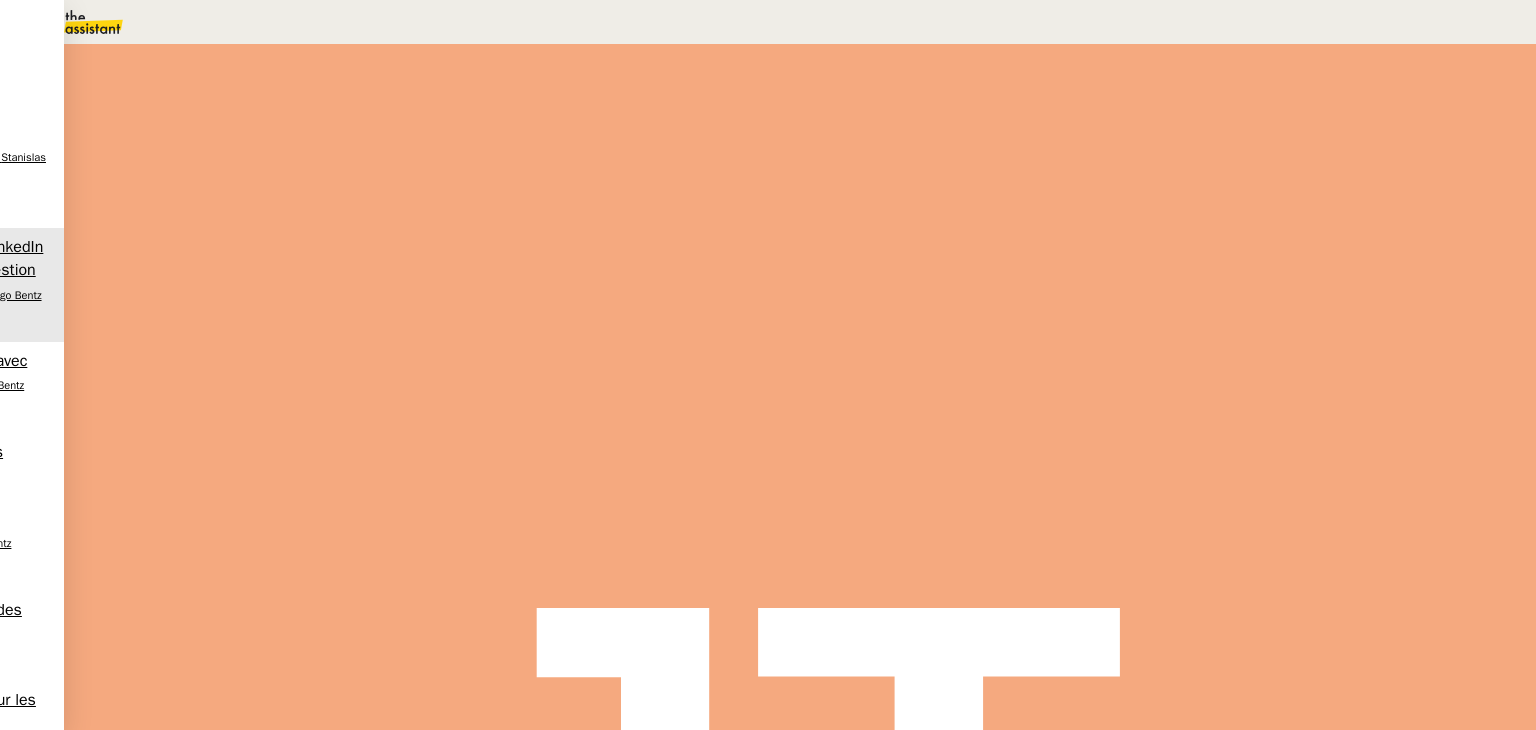click at bounding box center [689, 579] 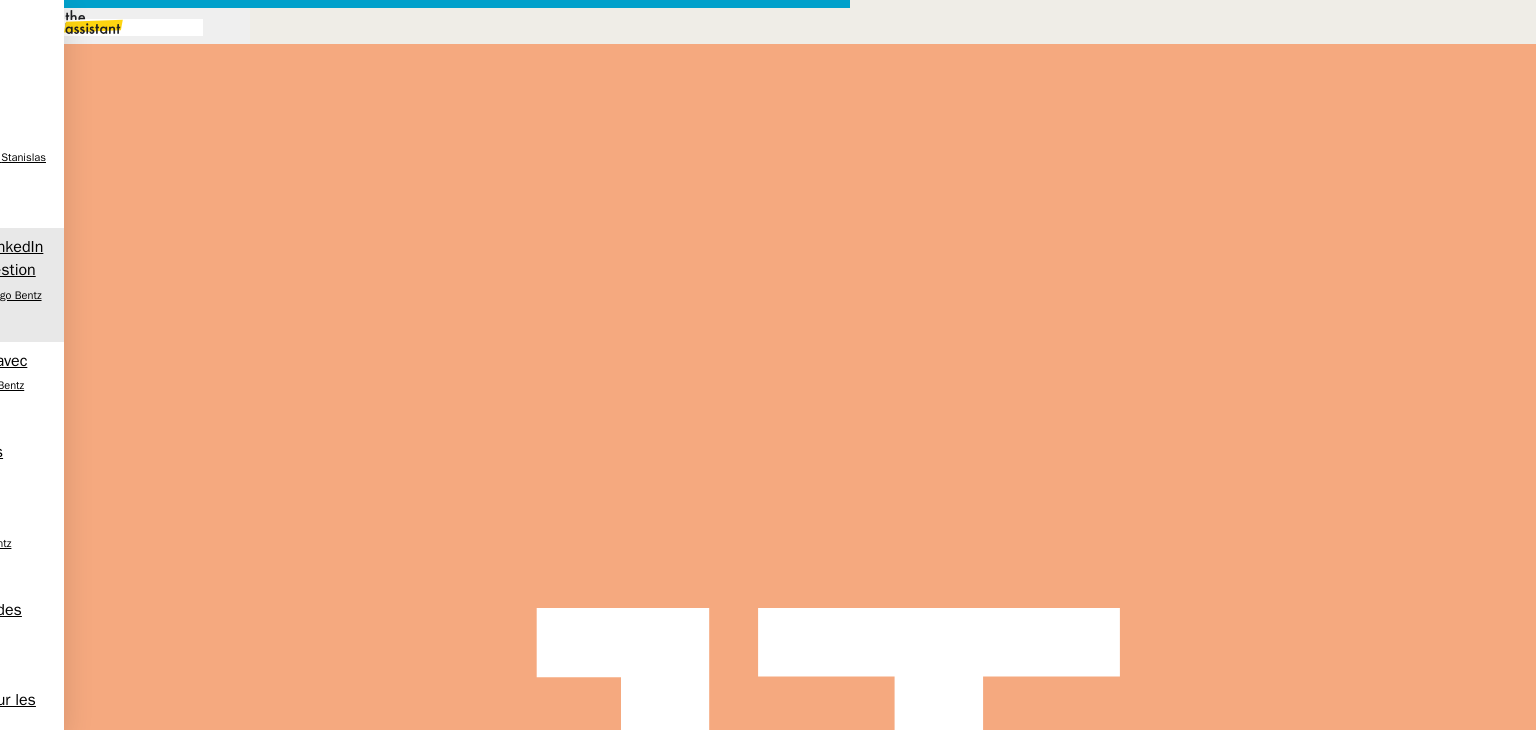 scroll, scrollTop: 0, scrollLeft: 42, axis: horizontal 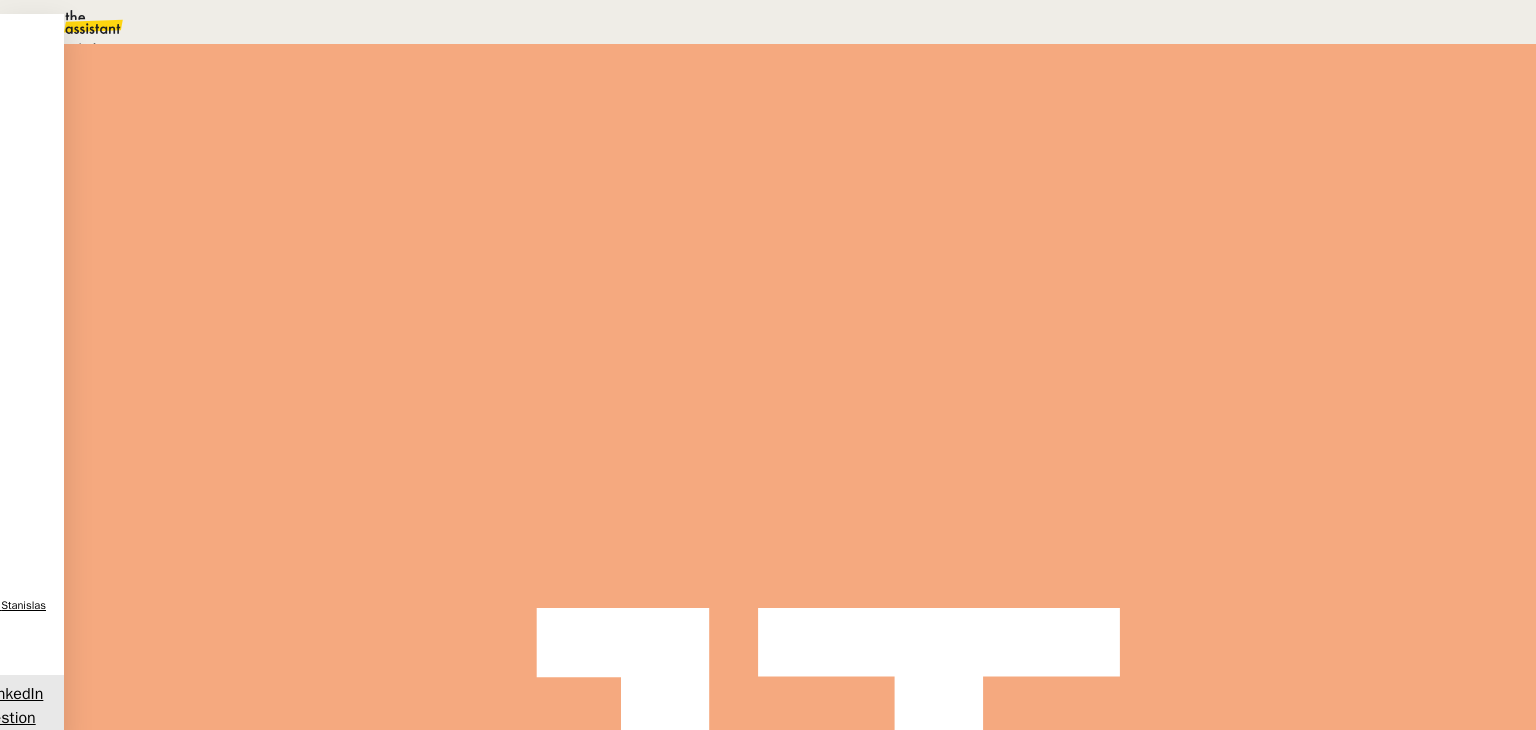 click on "Statut" at bounding box center [800, 149] 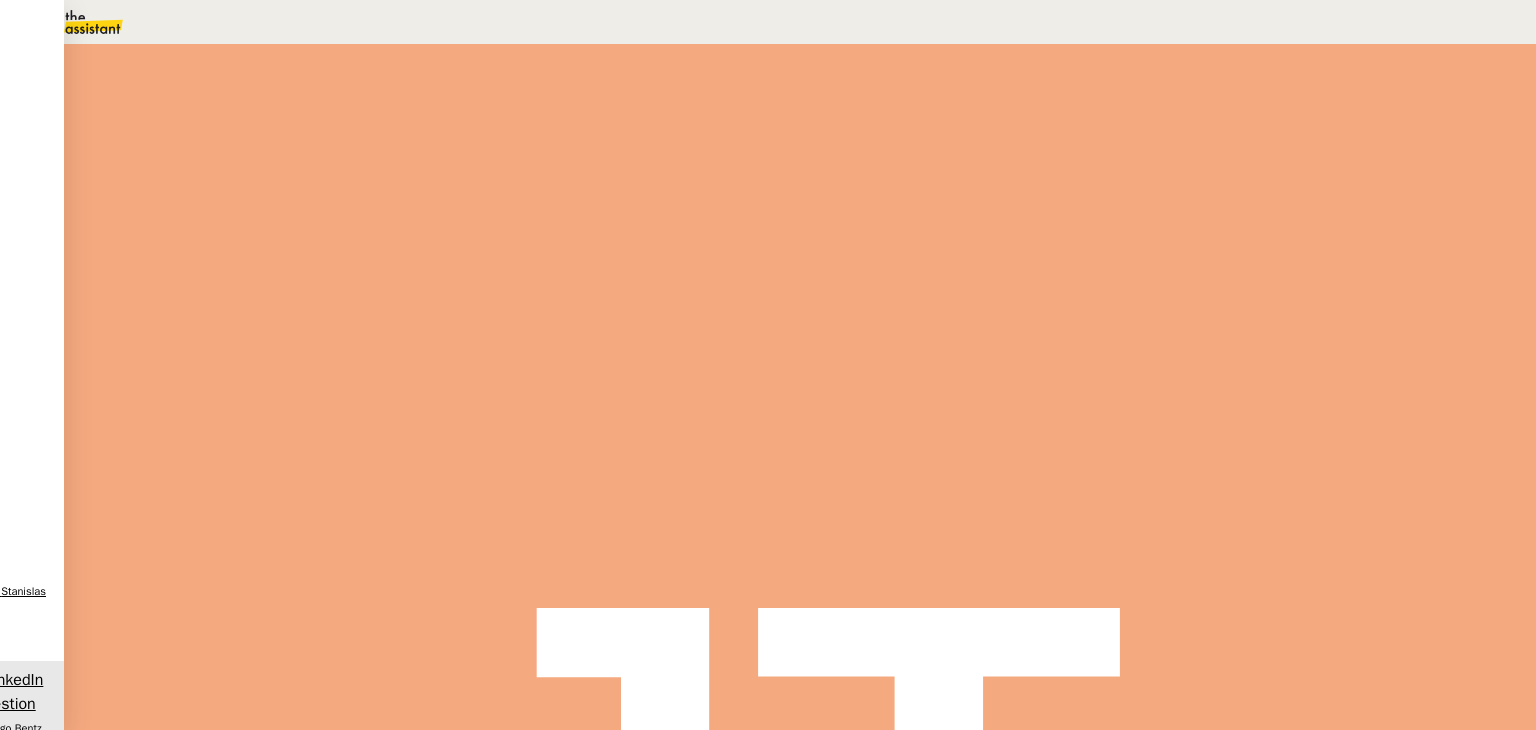 click on "Sauver" at bounding box center [1139, 188] 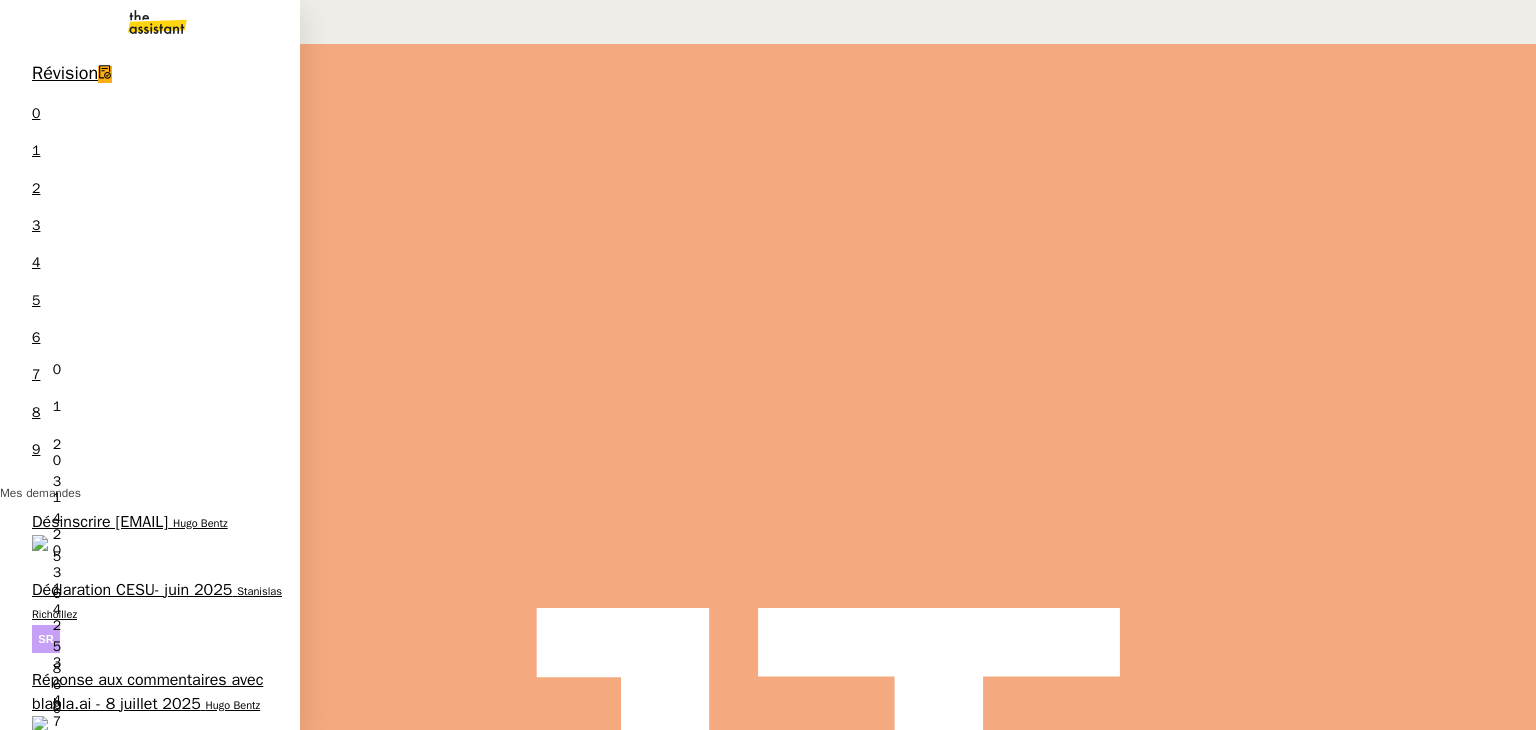 click on "Gestion des messages privés linkedIn - [DATE]" at bounding box center (135, 782) 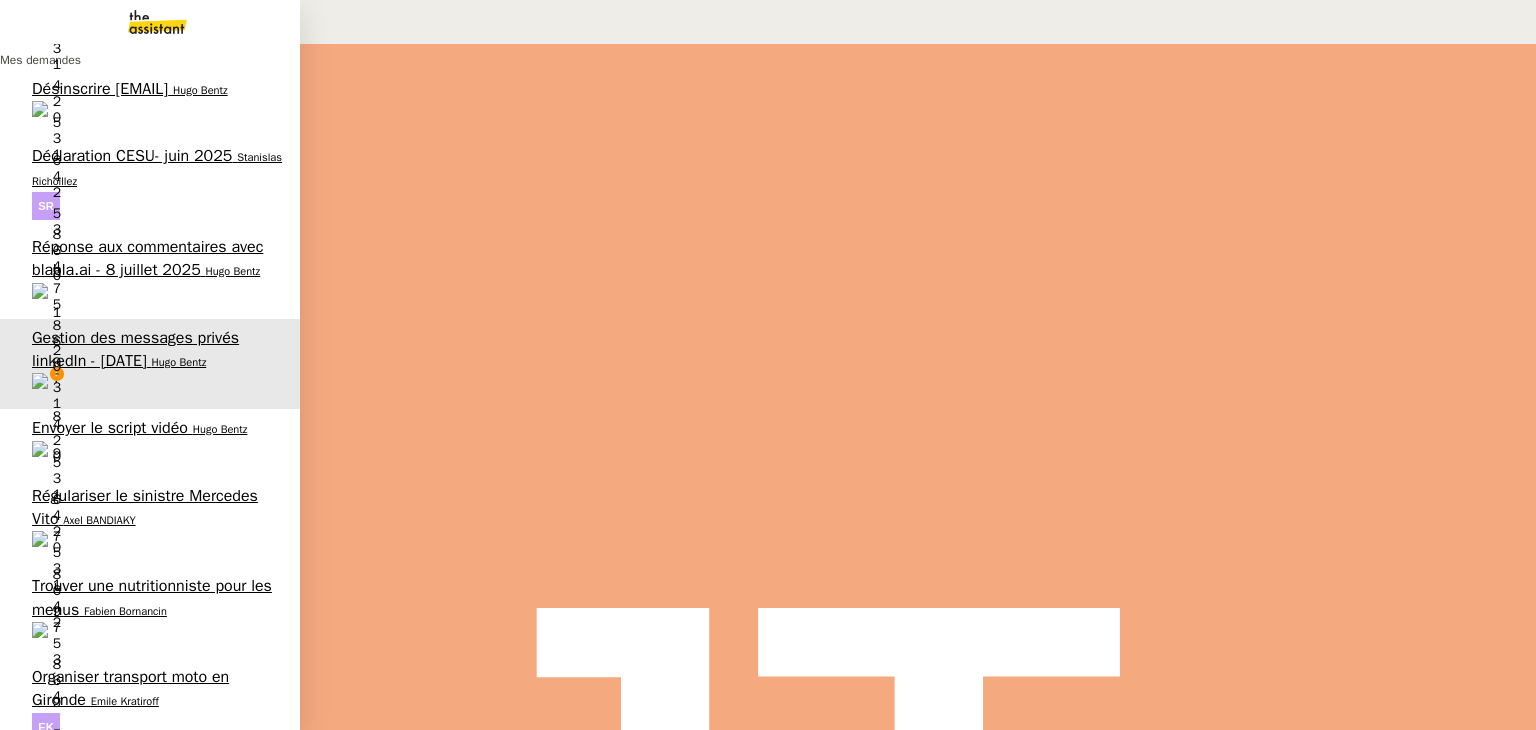 click on "Hugo Bentz" at bounding box center [233, 271] 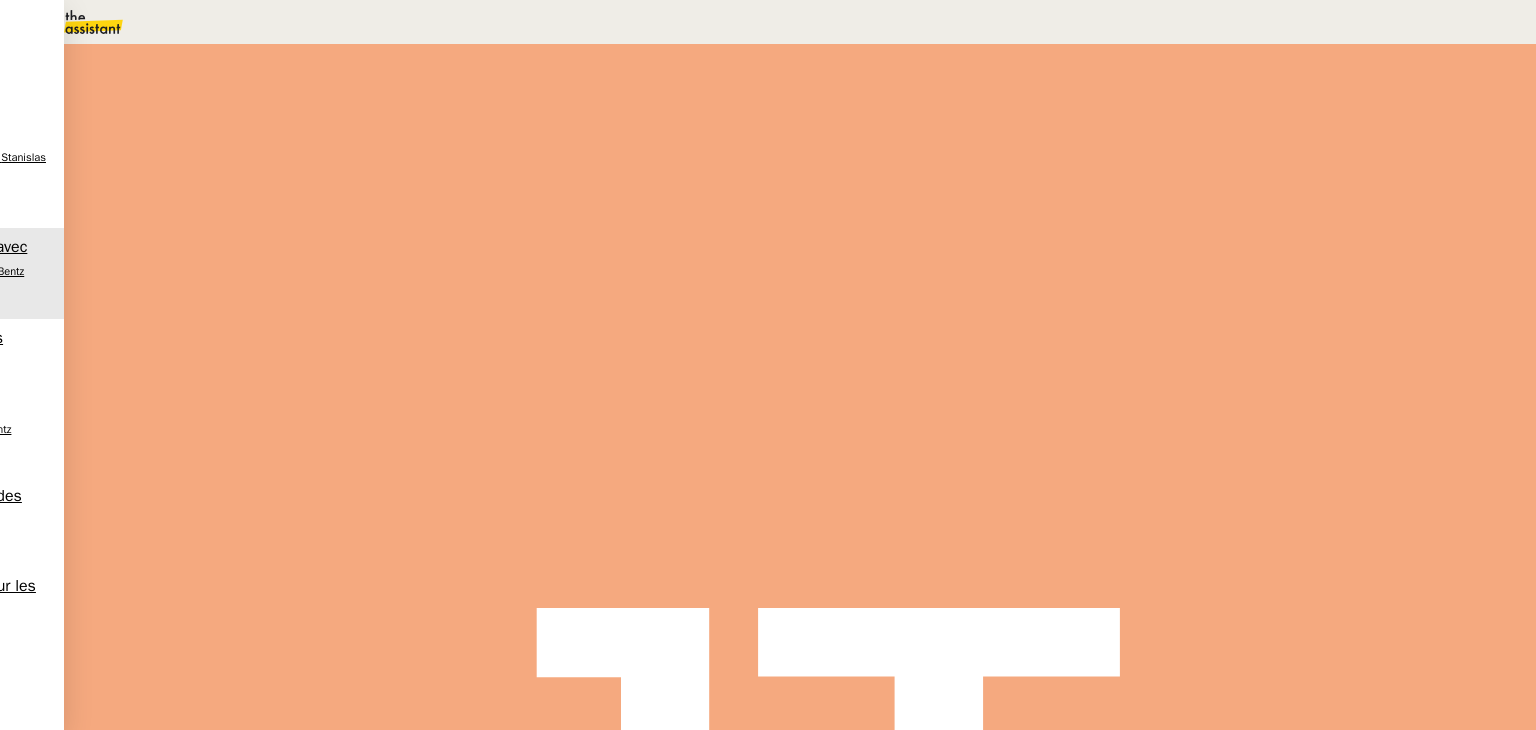 drag, startPoint x: 105, startPoint y: 87, endPoint x: 478, endPoint y: 95, distance: 373.0858 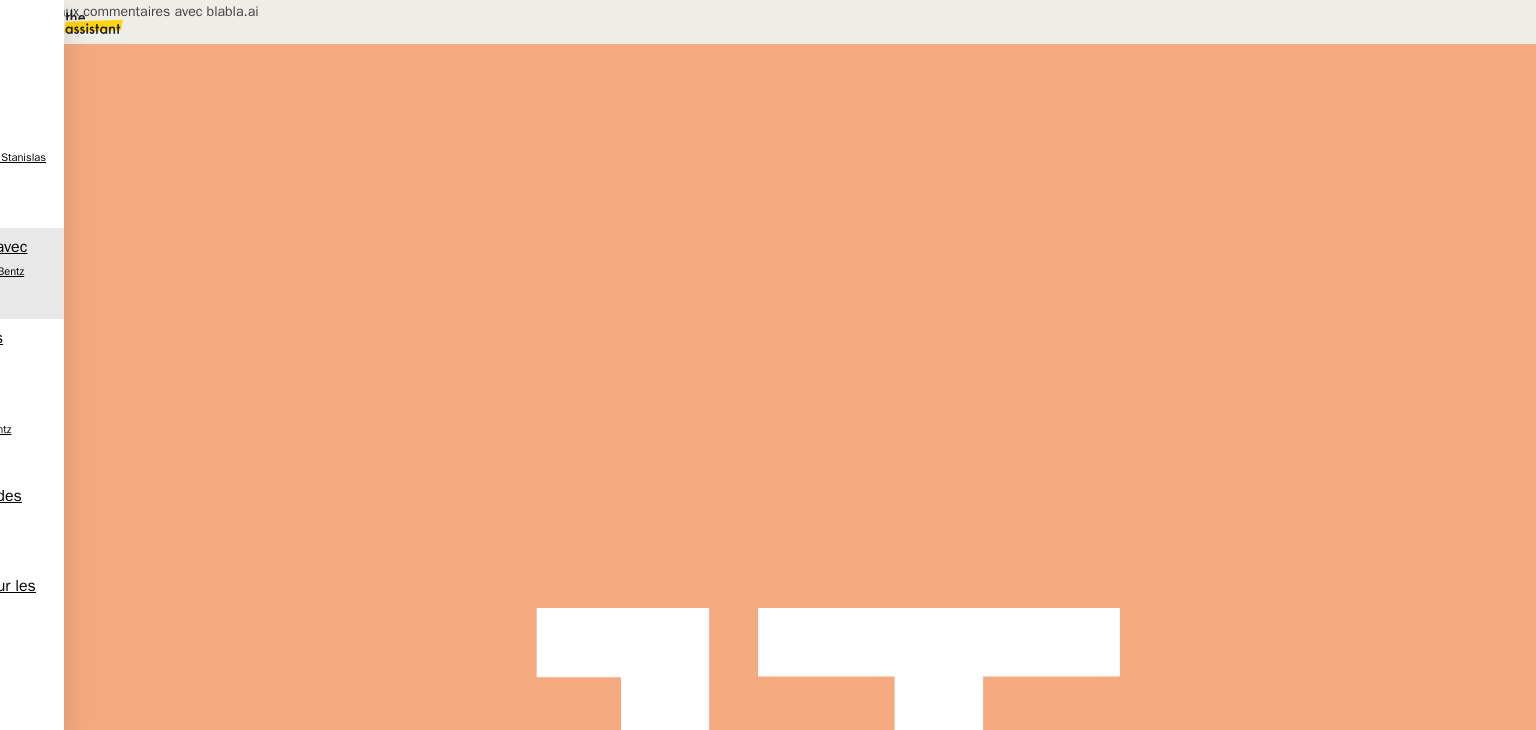 drag, startPoint x: 1374, startPoint y: 133, endPoint x: 1289, endPoint y: 142, distance: 85.47514 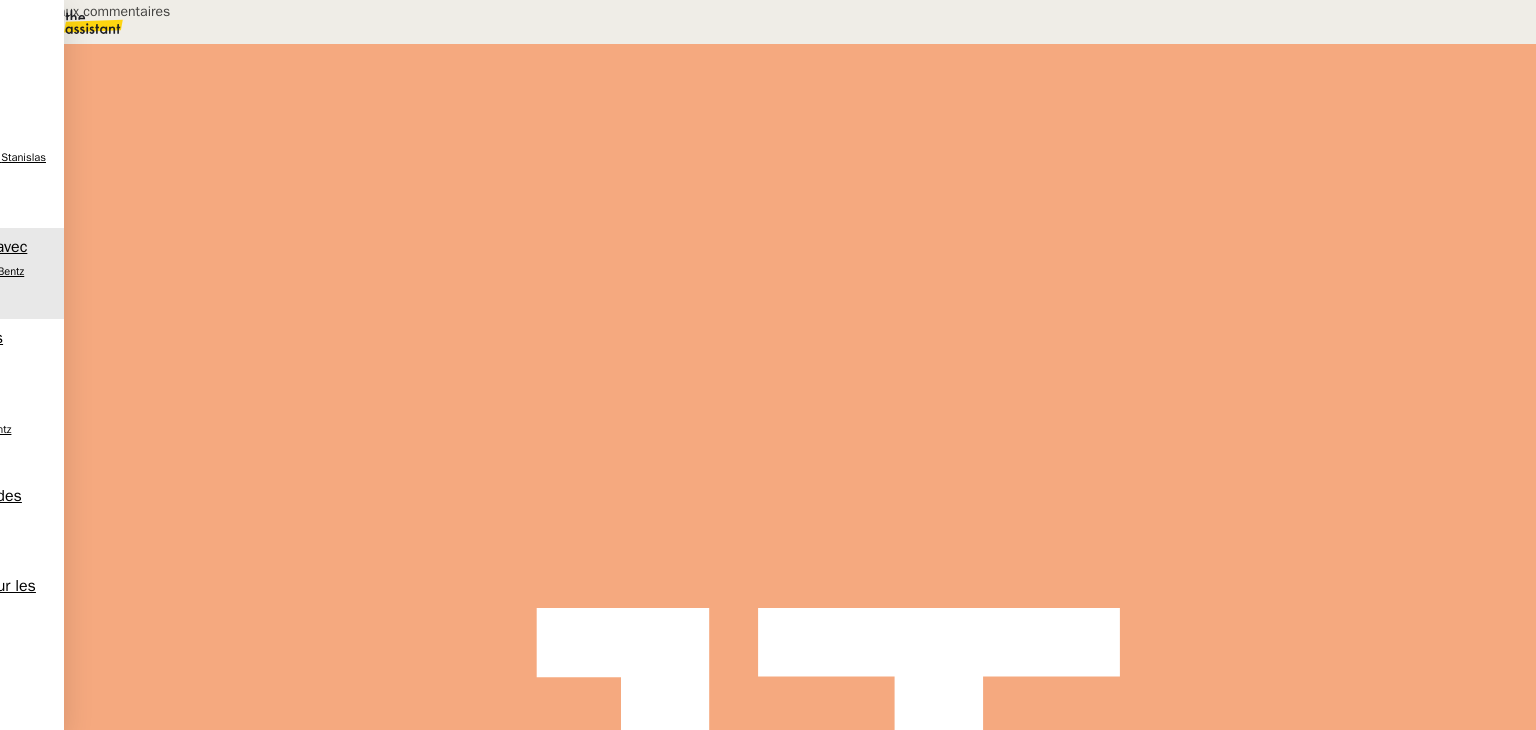 type on "Réponse aux commentaires" 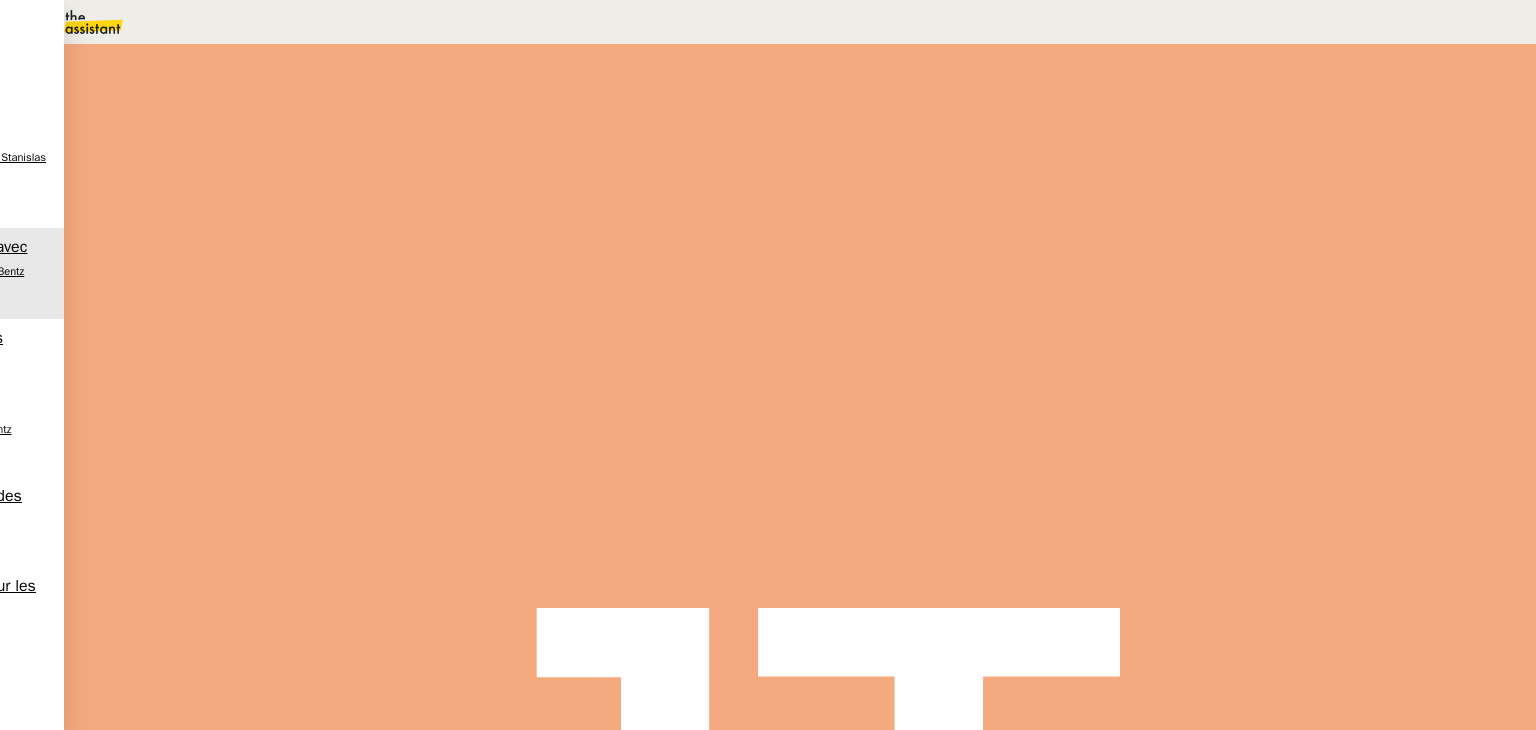 click at bounding box center [267, 360] 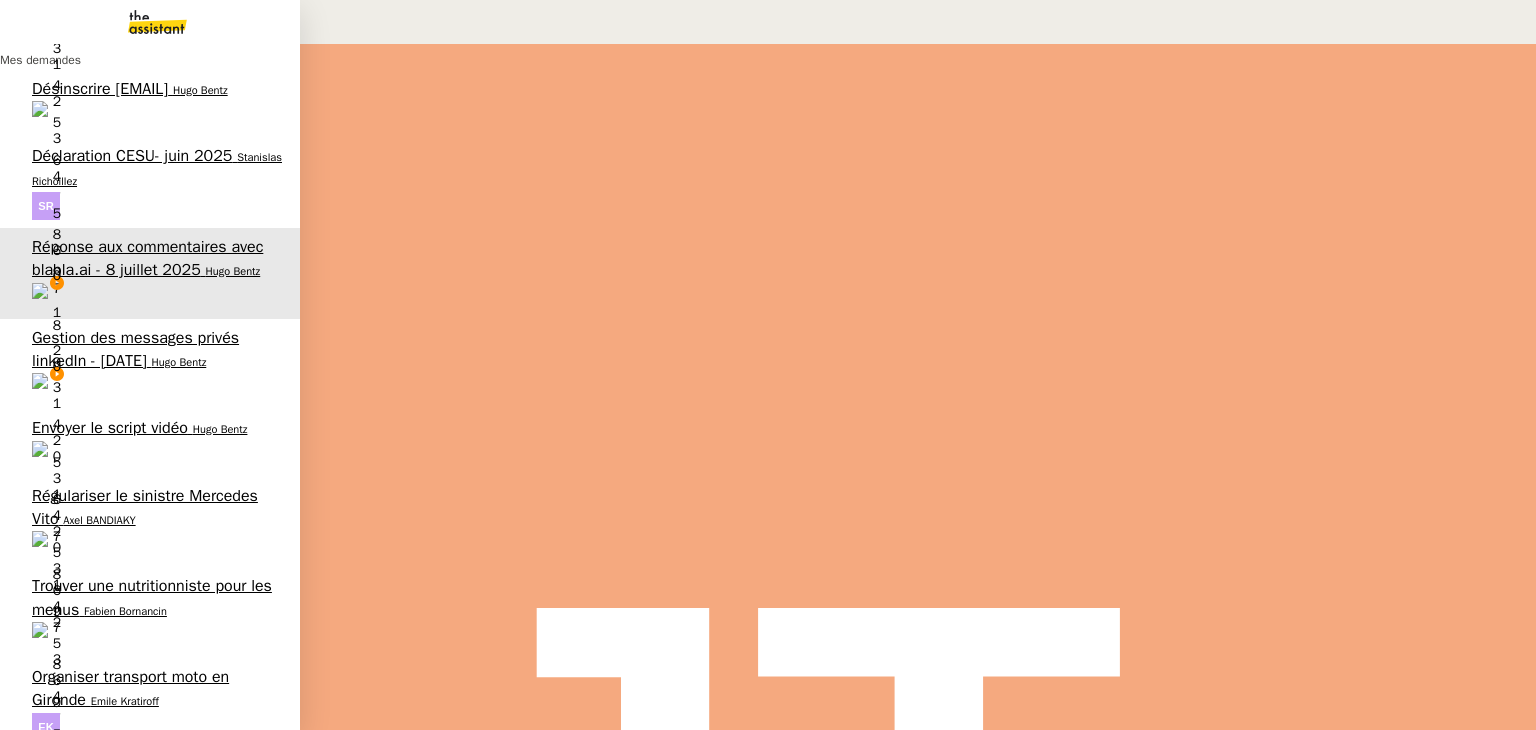 click on "Gestion des messages privés linkedIn - [DATE]" at bounding box center [135, 349] 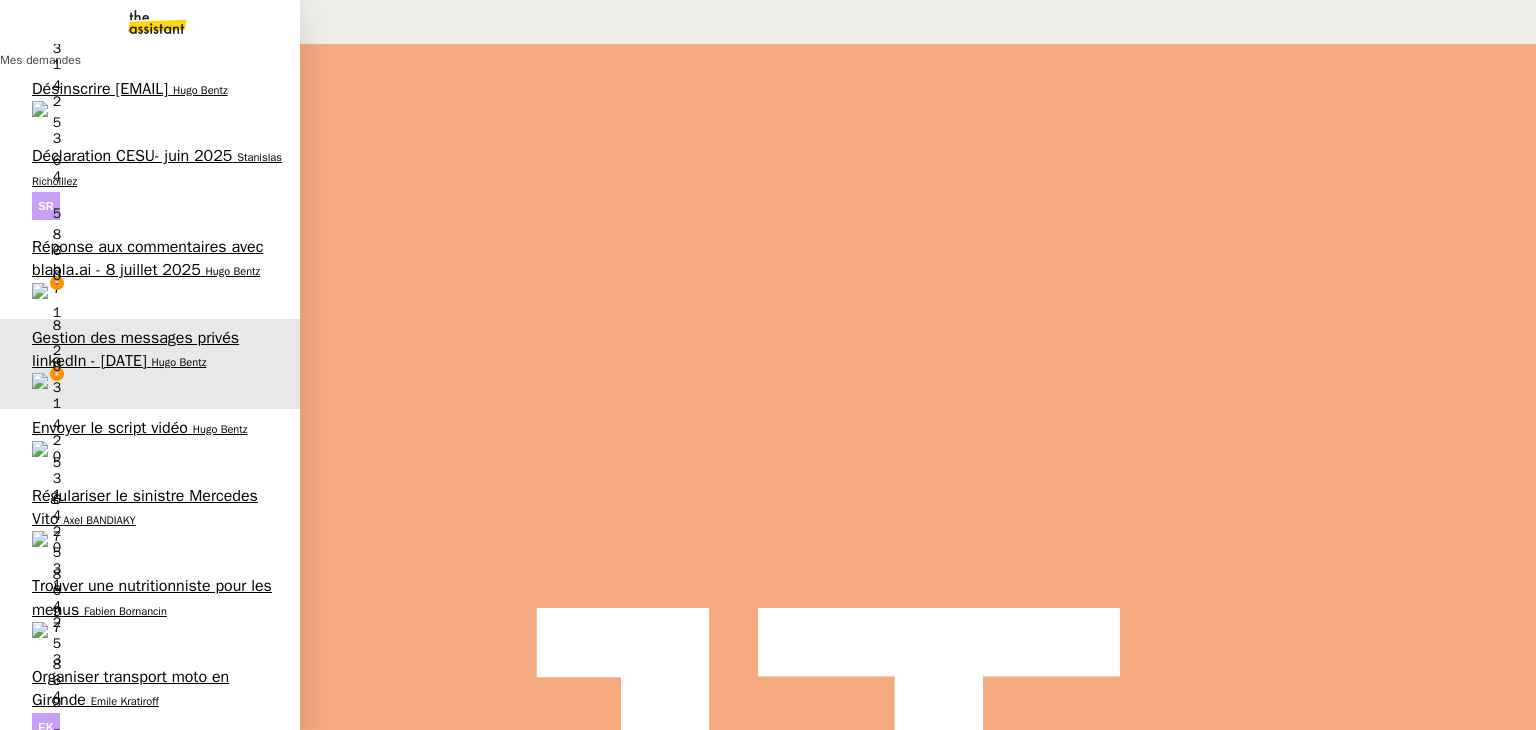 click on "Réponse aux commentaires avec blabla.ai - 8 juillet 2025" at bounding box center [147, 258] 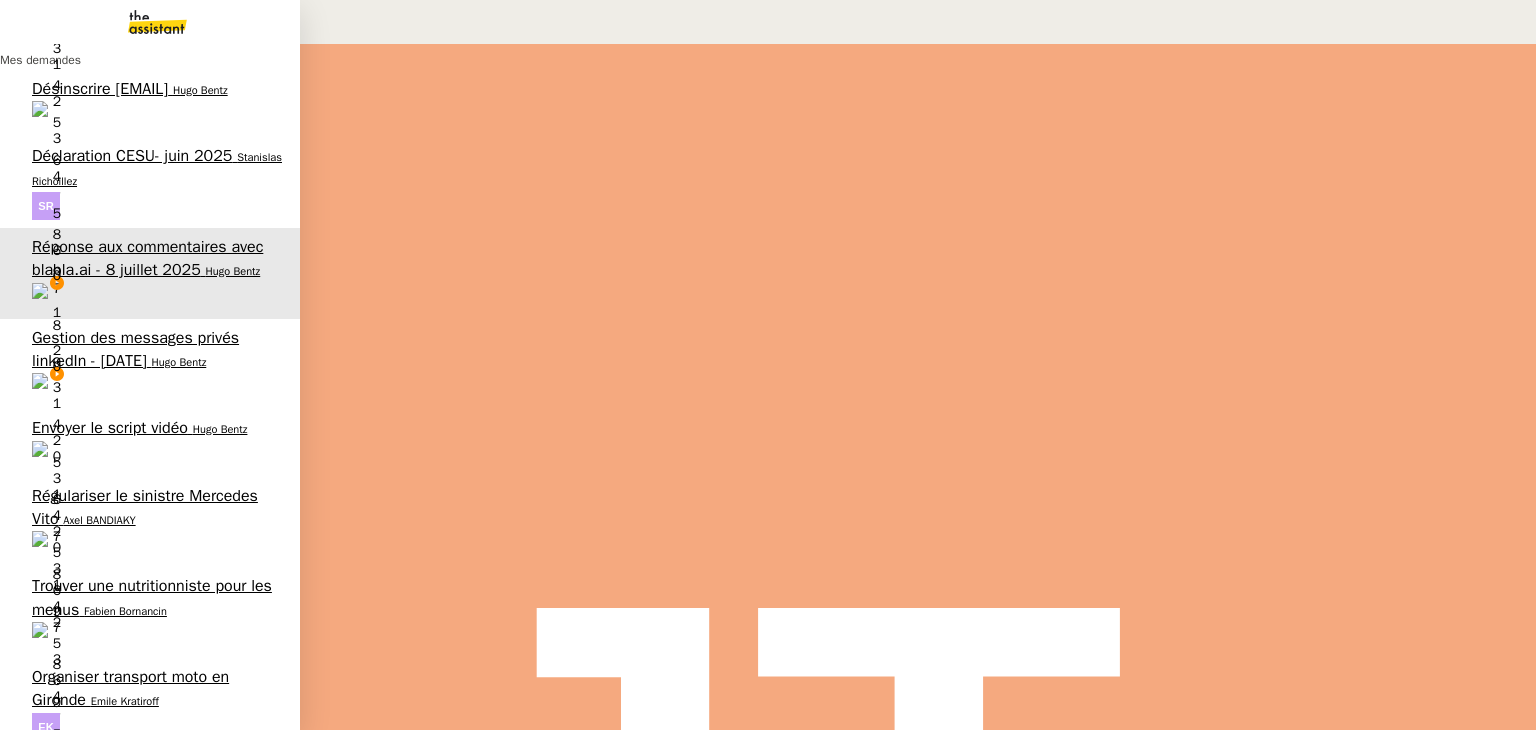 click on "Gestion des messages privés linkedIn - [DATE]" at bounding box center (135, 349) 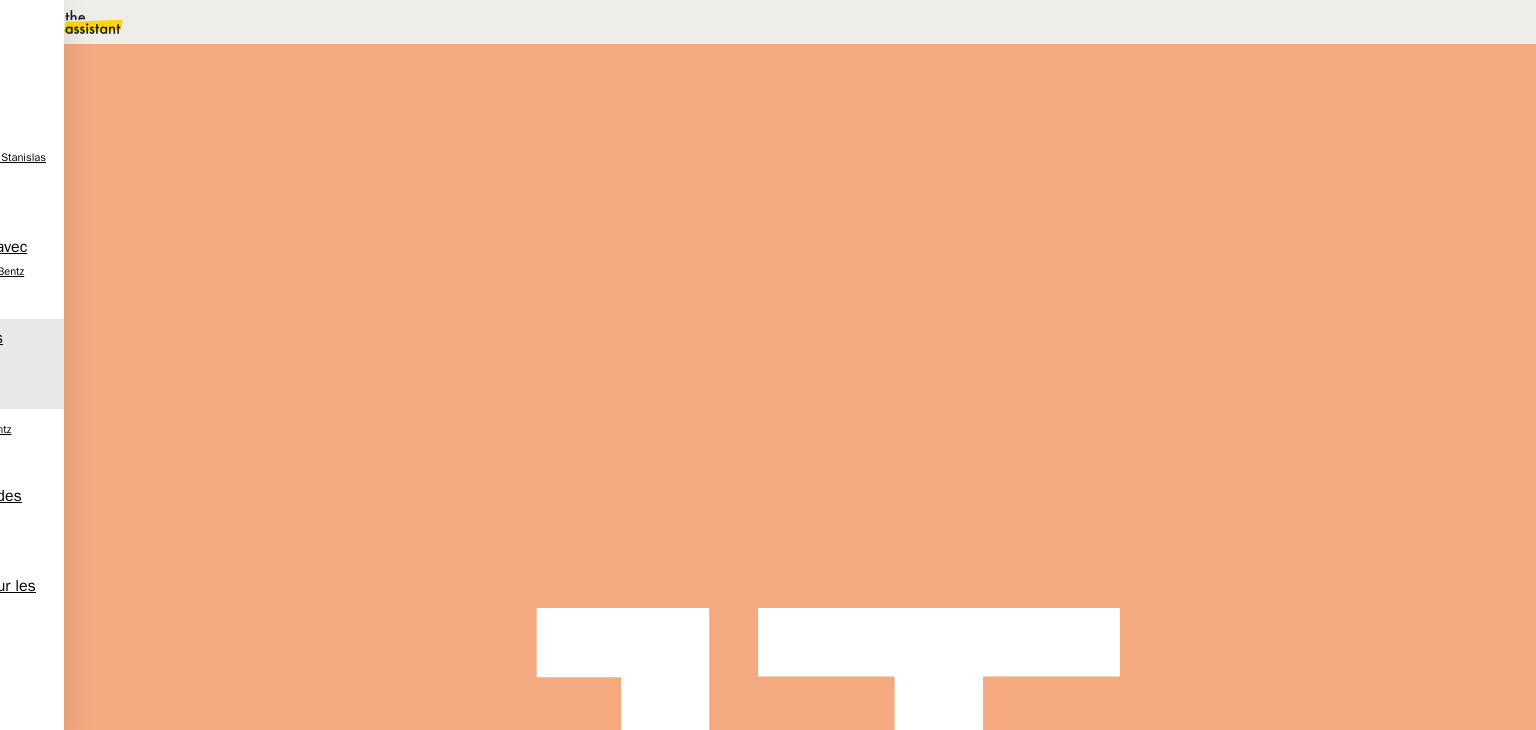 click at bounding box center (77, 22) 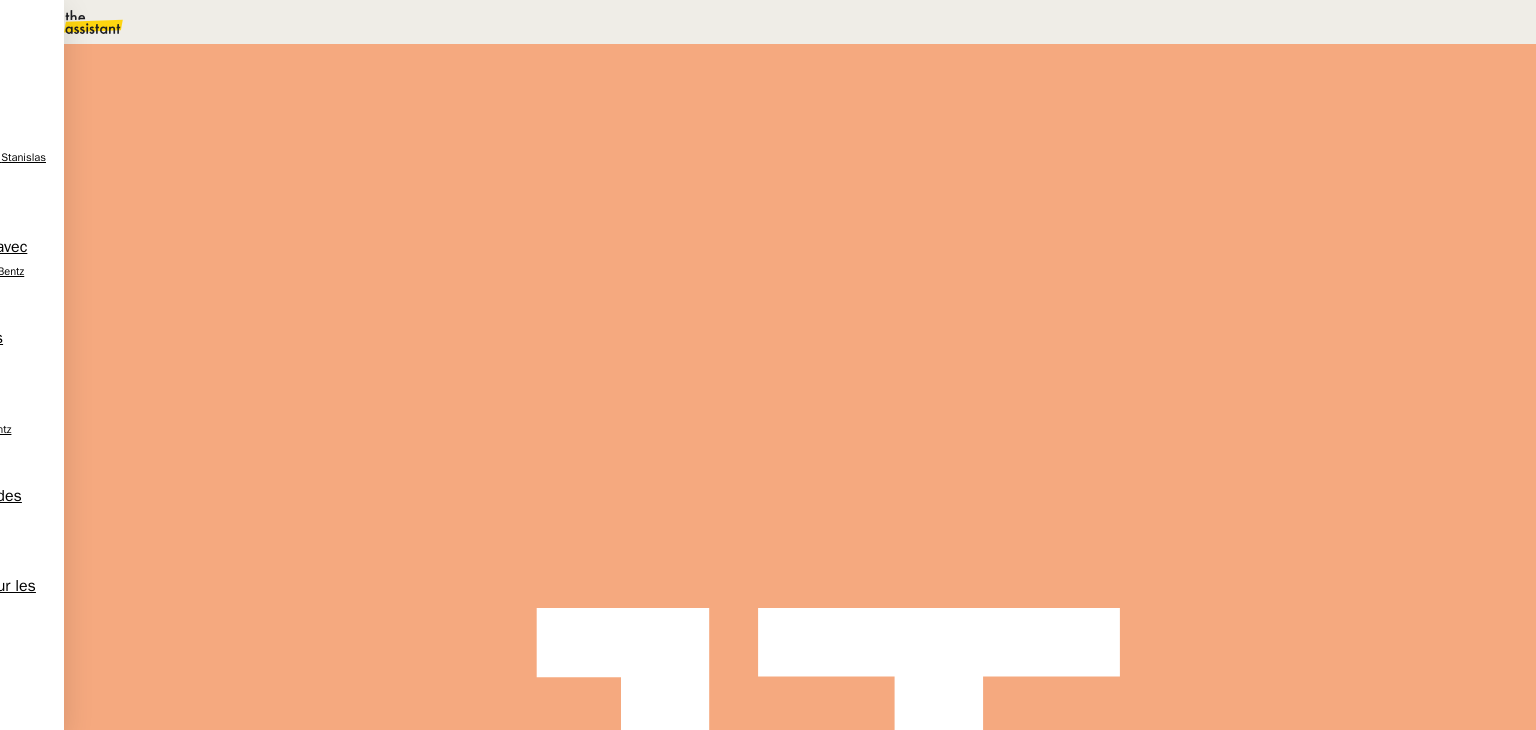 click at bounding box center [150, 78] 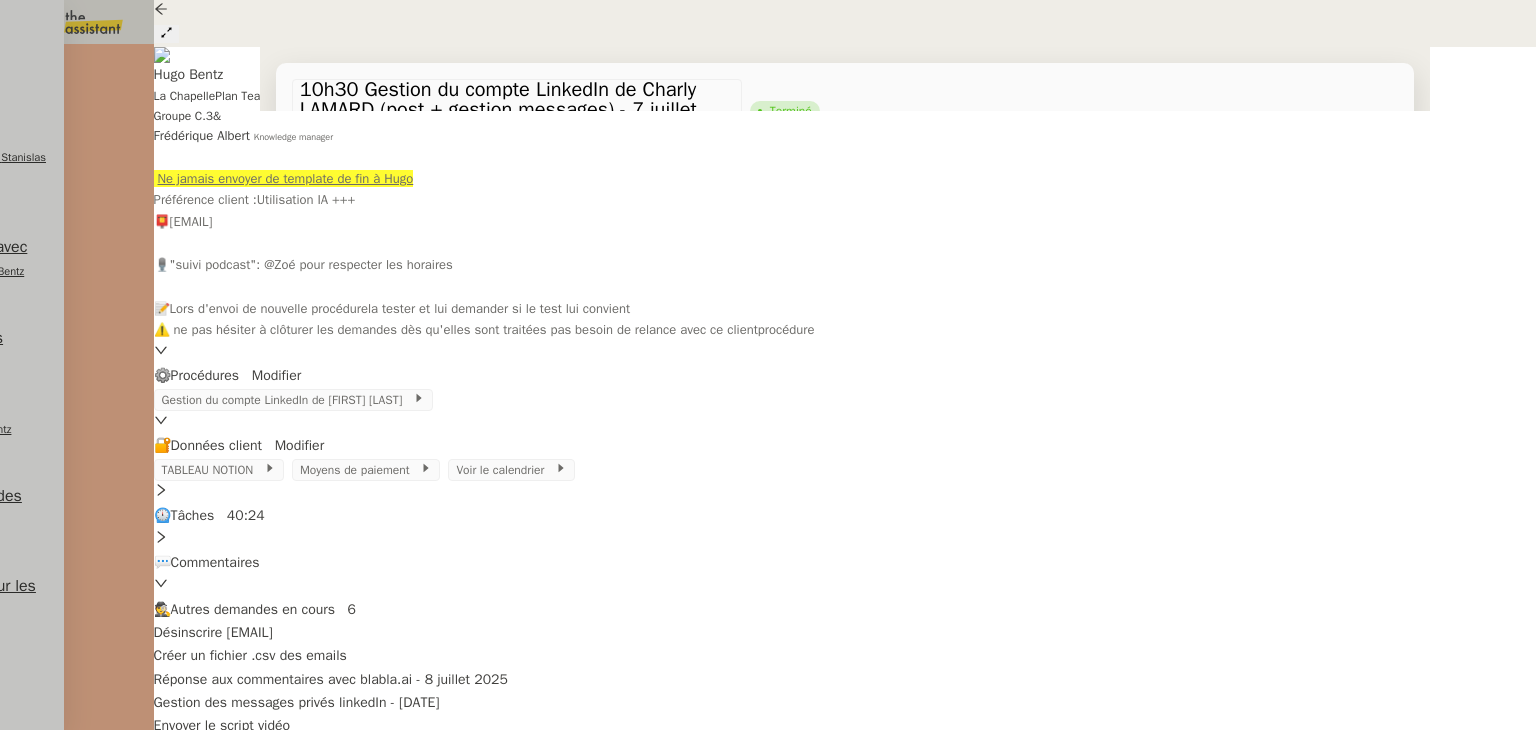 click at bounding box center [768, 365] 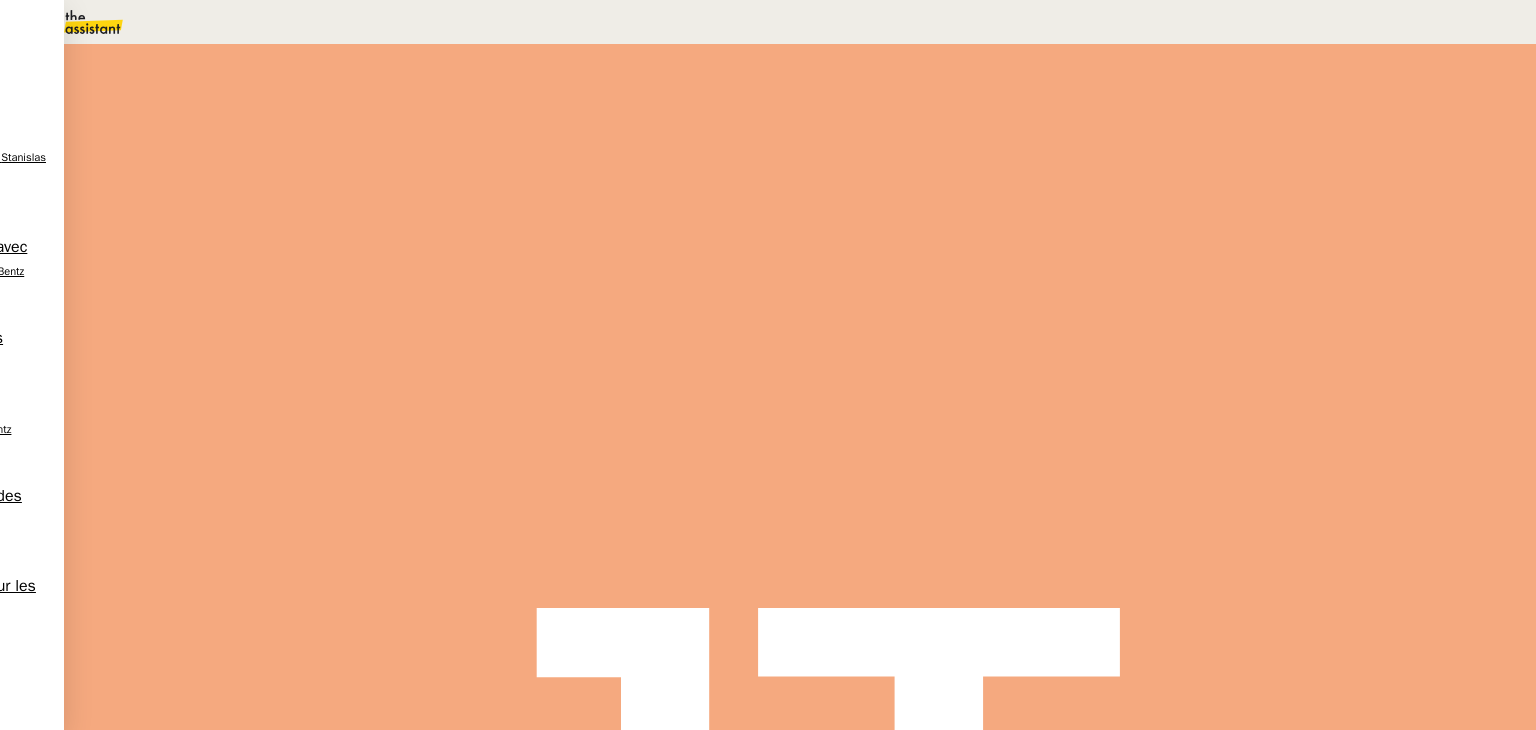 click on "10h30 Gestion du compte LinkedIn de [FIRST] [LAST] (post + gestion messages) - 4 juillet 2025" at bounding box center (800, 333) 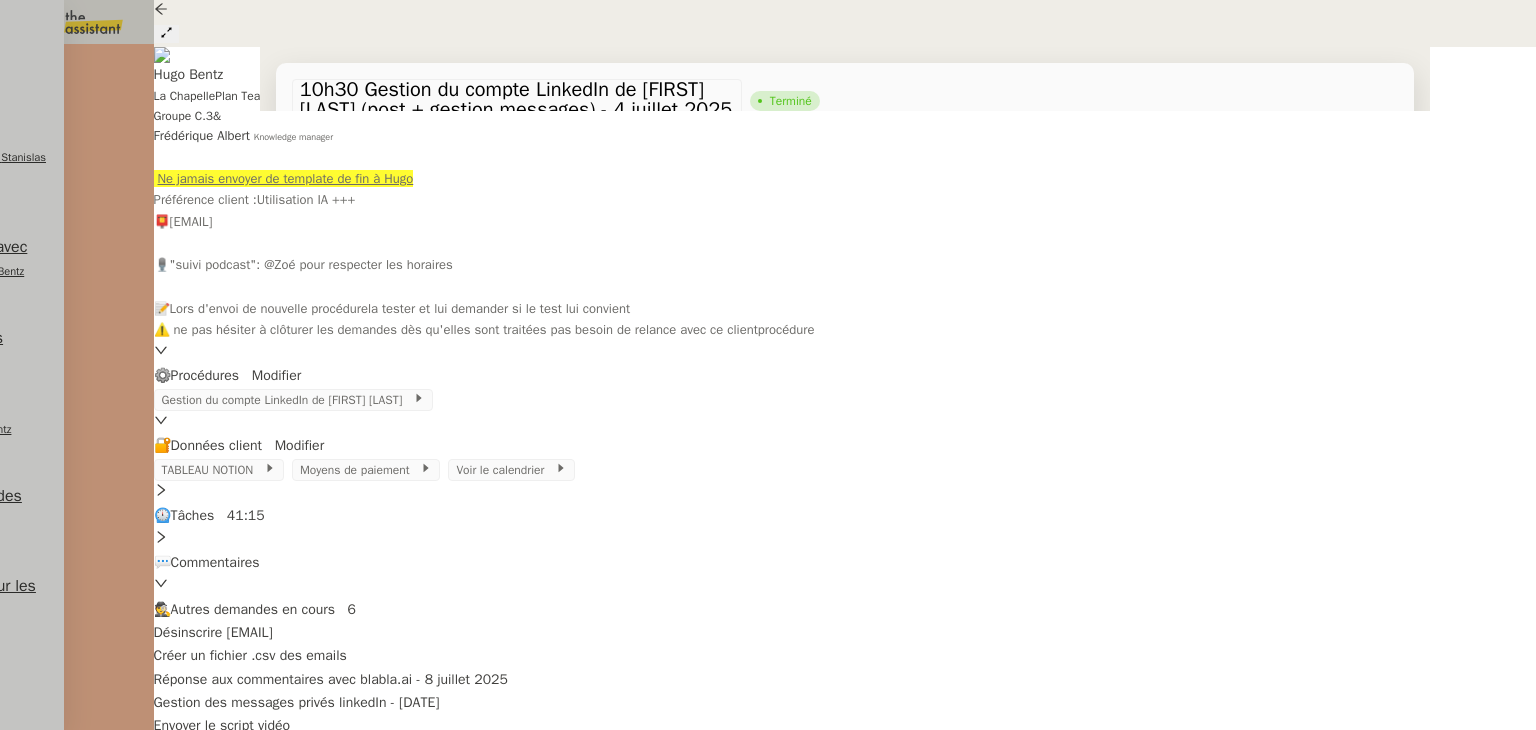 click at bounding box center (768, 365) 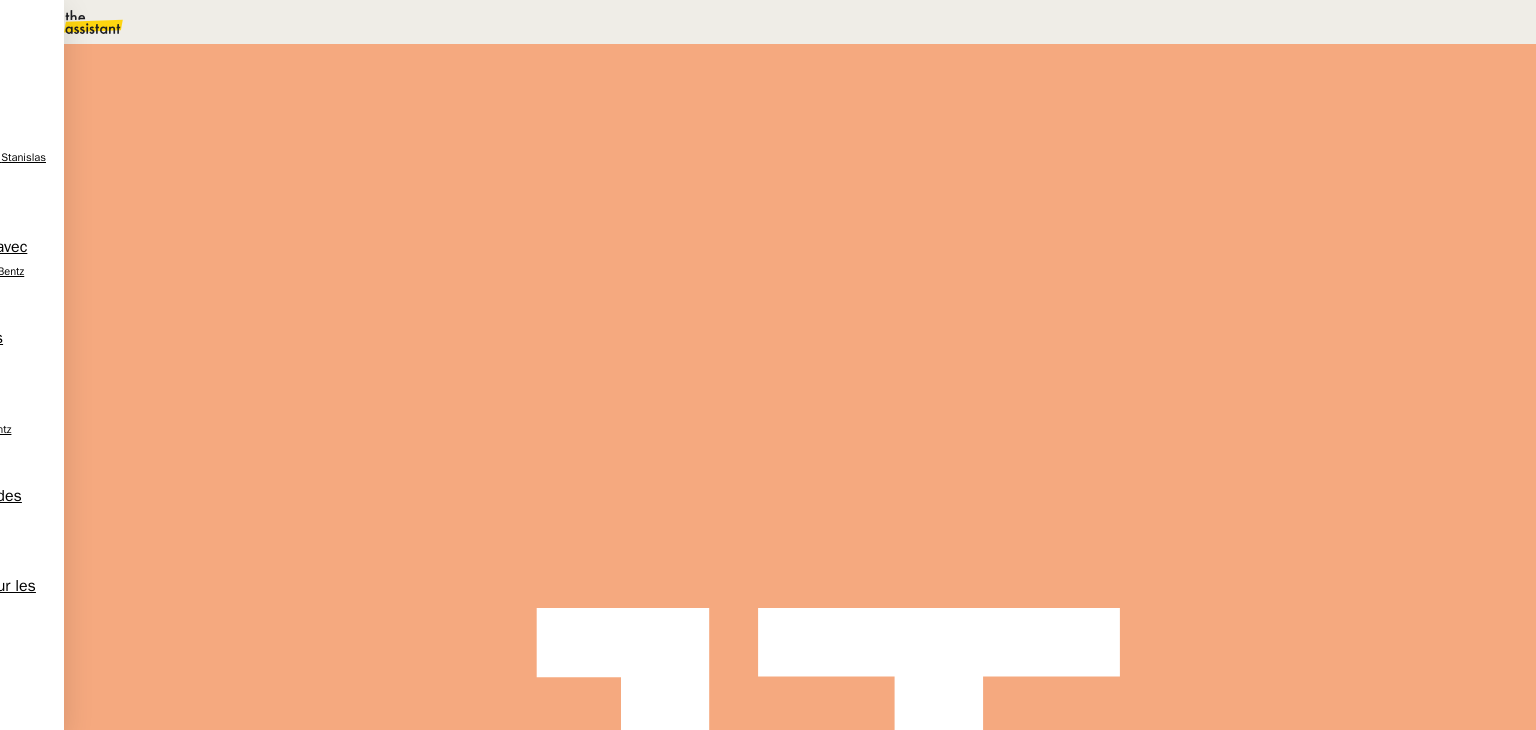 scroll, scrollTop: 600, scrollLeft: 0, axis: vertical 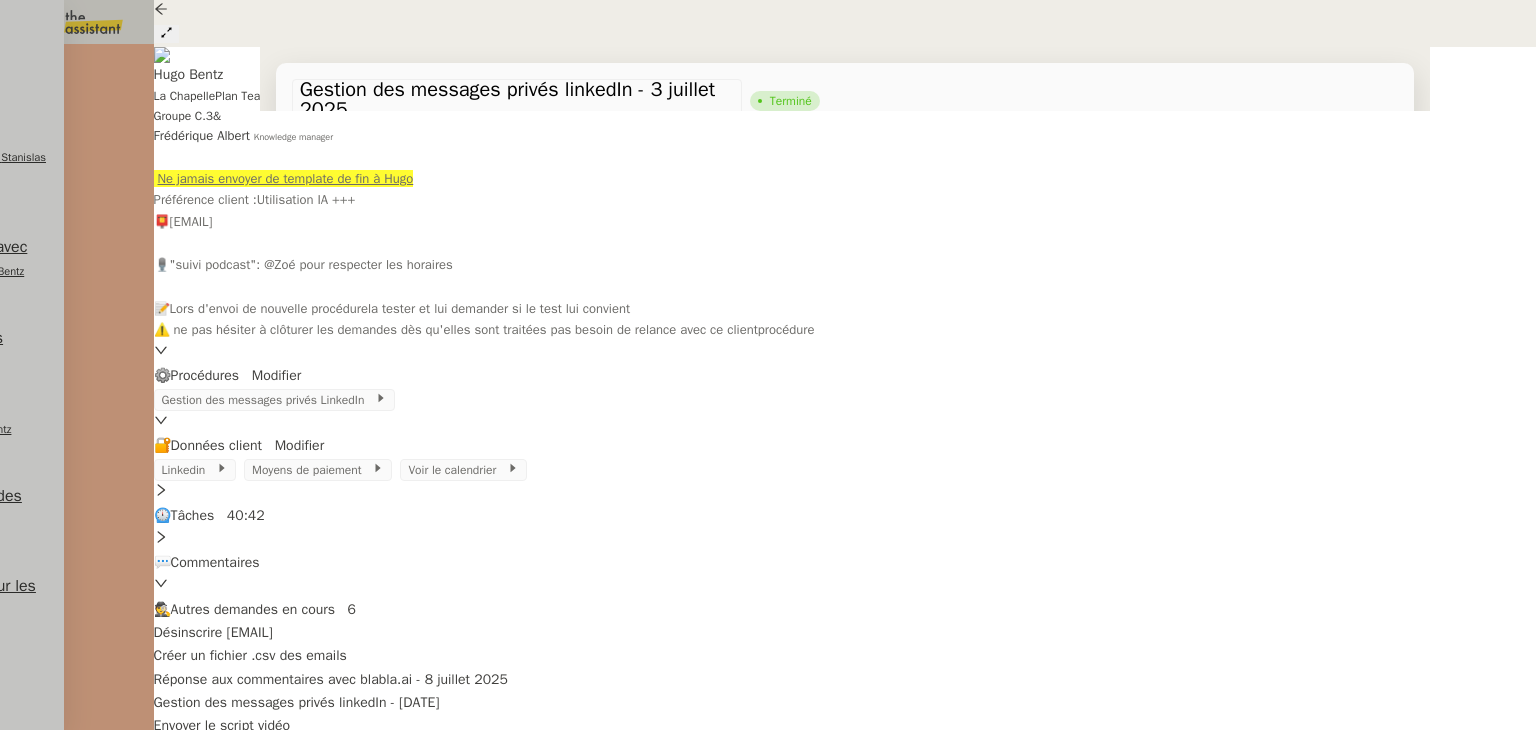 drag, startPoint x: 365, startPoint y: 472, endPoint x: 480, endPoint y: 579, distance: 157.0796 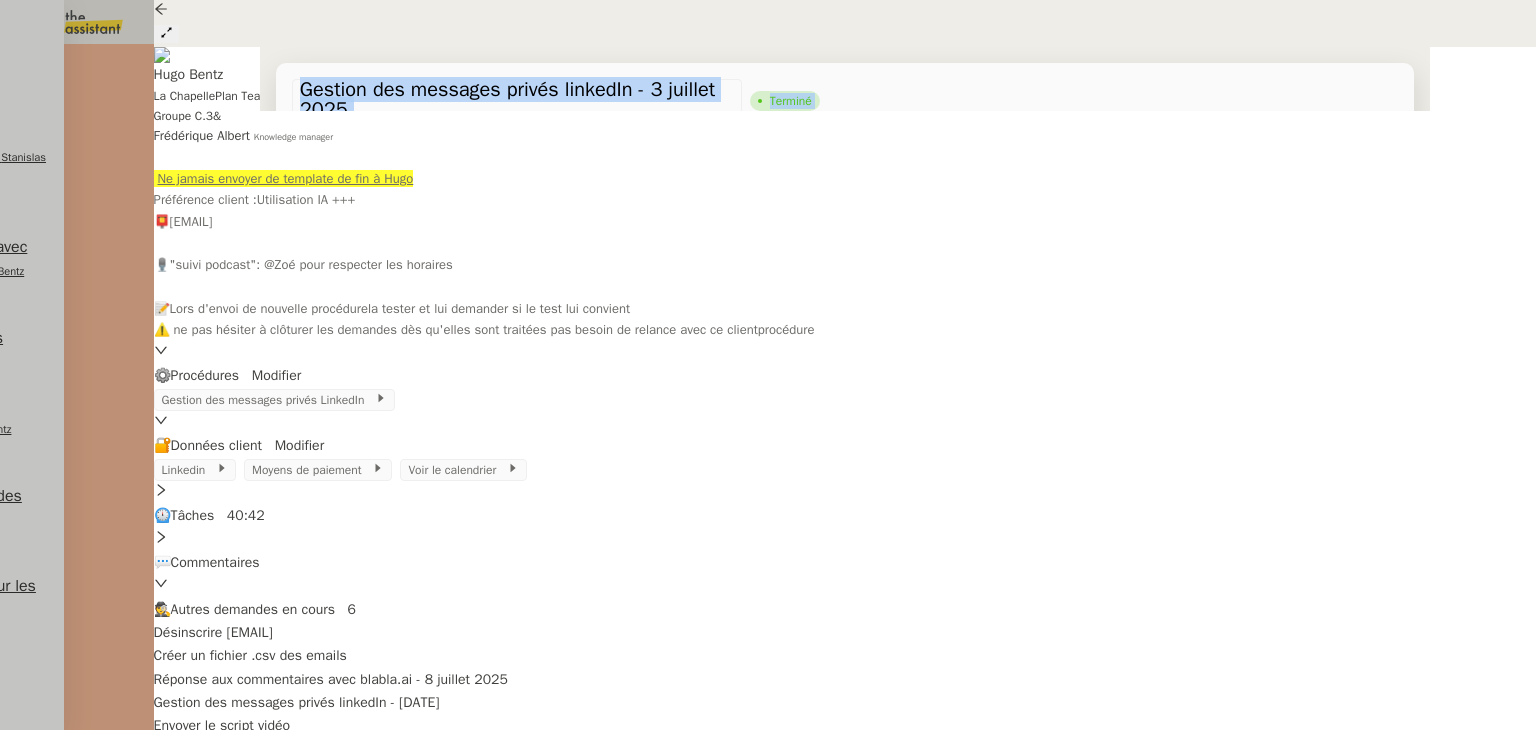 drag, startPoint x: 158, startPoint y: 434, endPoint x: 134, endPoint y: 409, distance: 34.655445 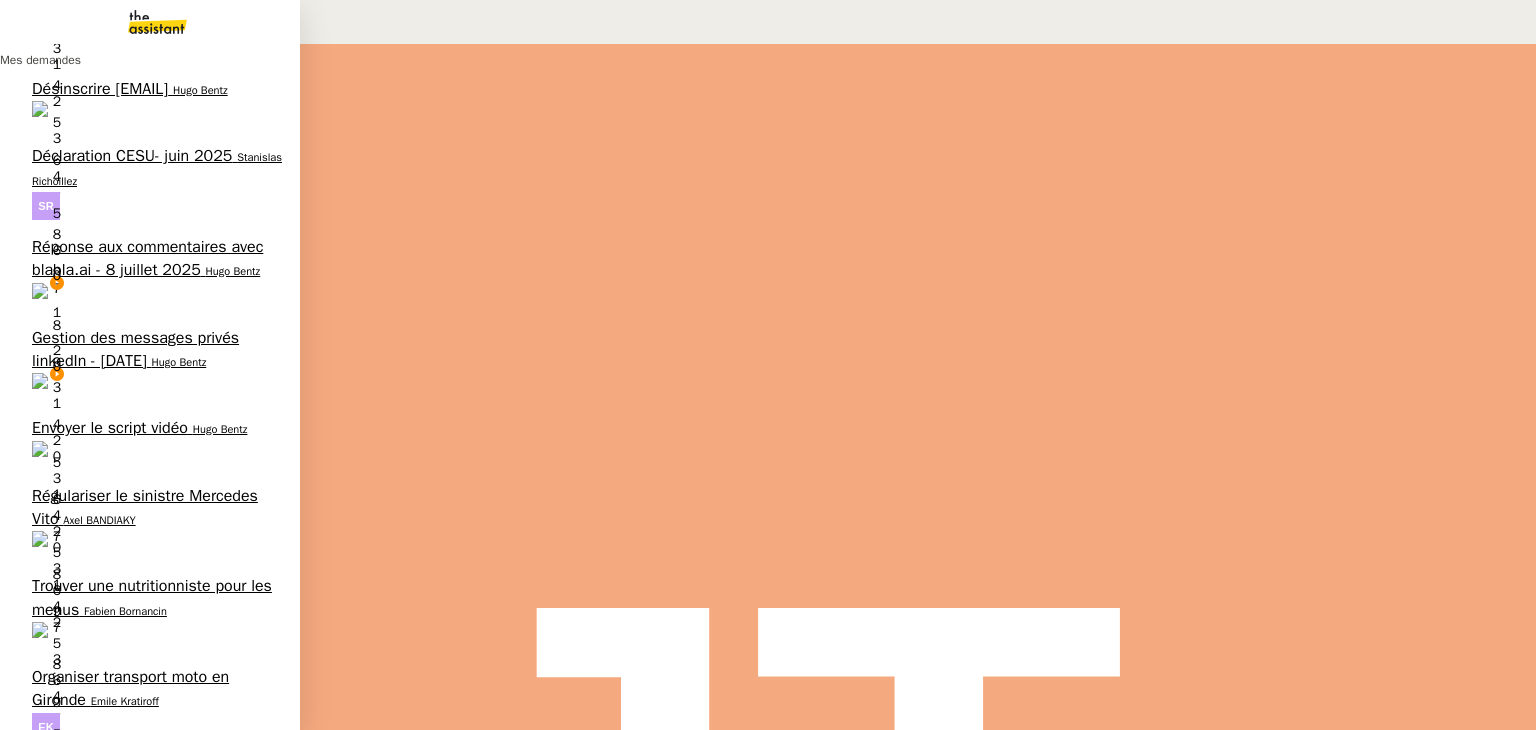 click on "Gestion des messages privés linkedIn - [DATE]" at bounding box center [135, 349] 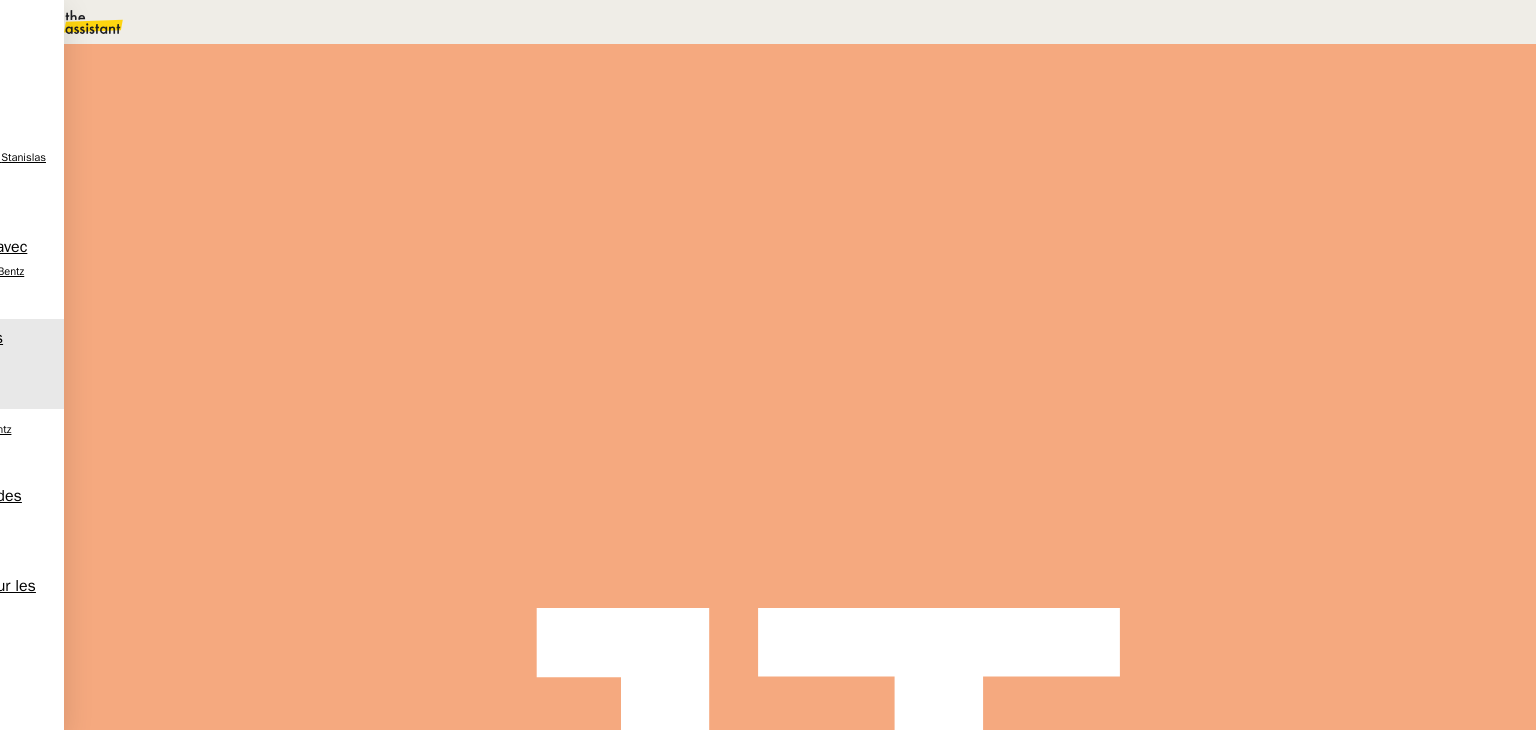 click on "Tâche Message Commentaire" at bounding box center [1068, 239] 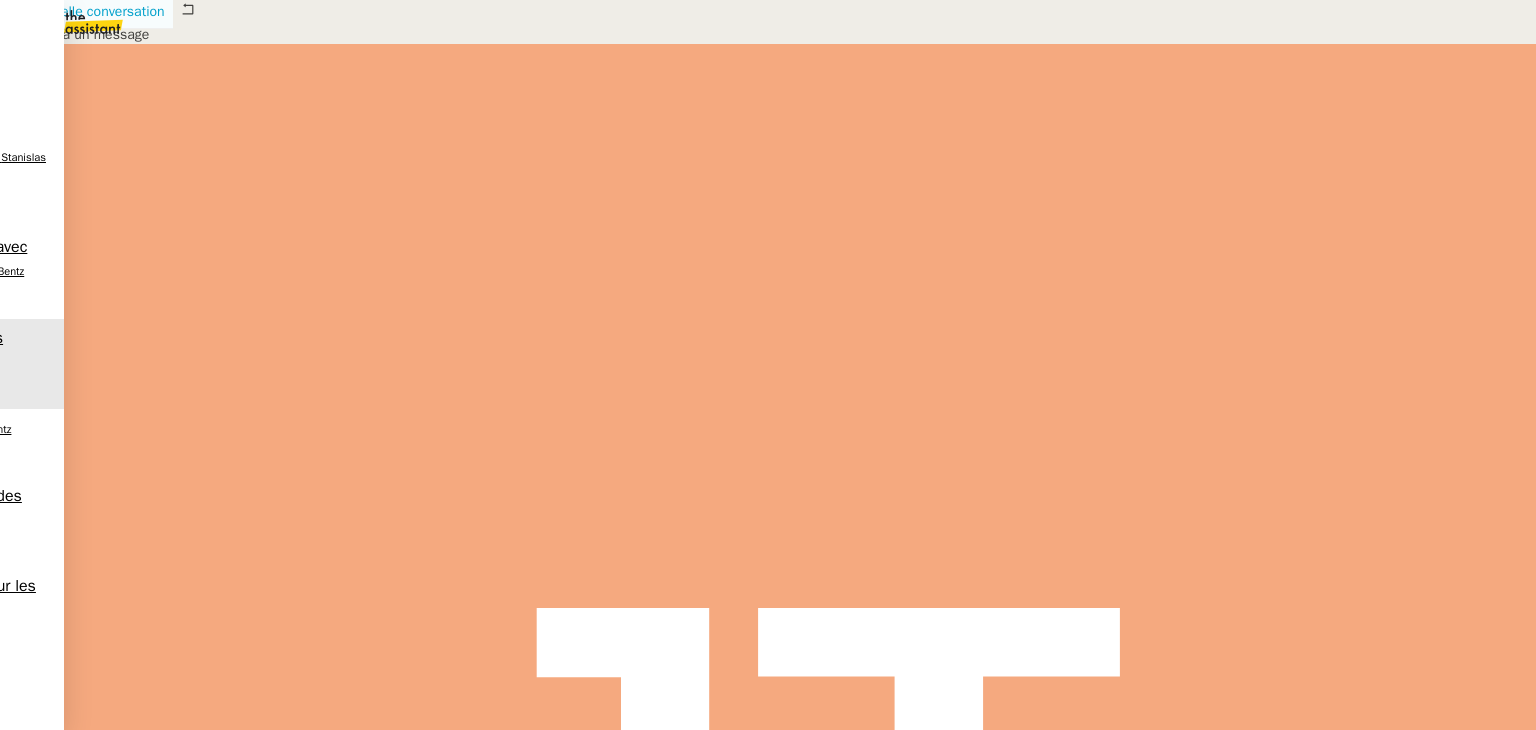 click on "Nouvelle conversation" at bounding box center (86, 12) 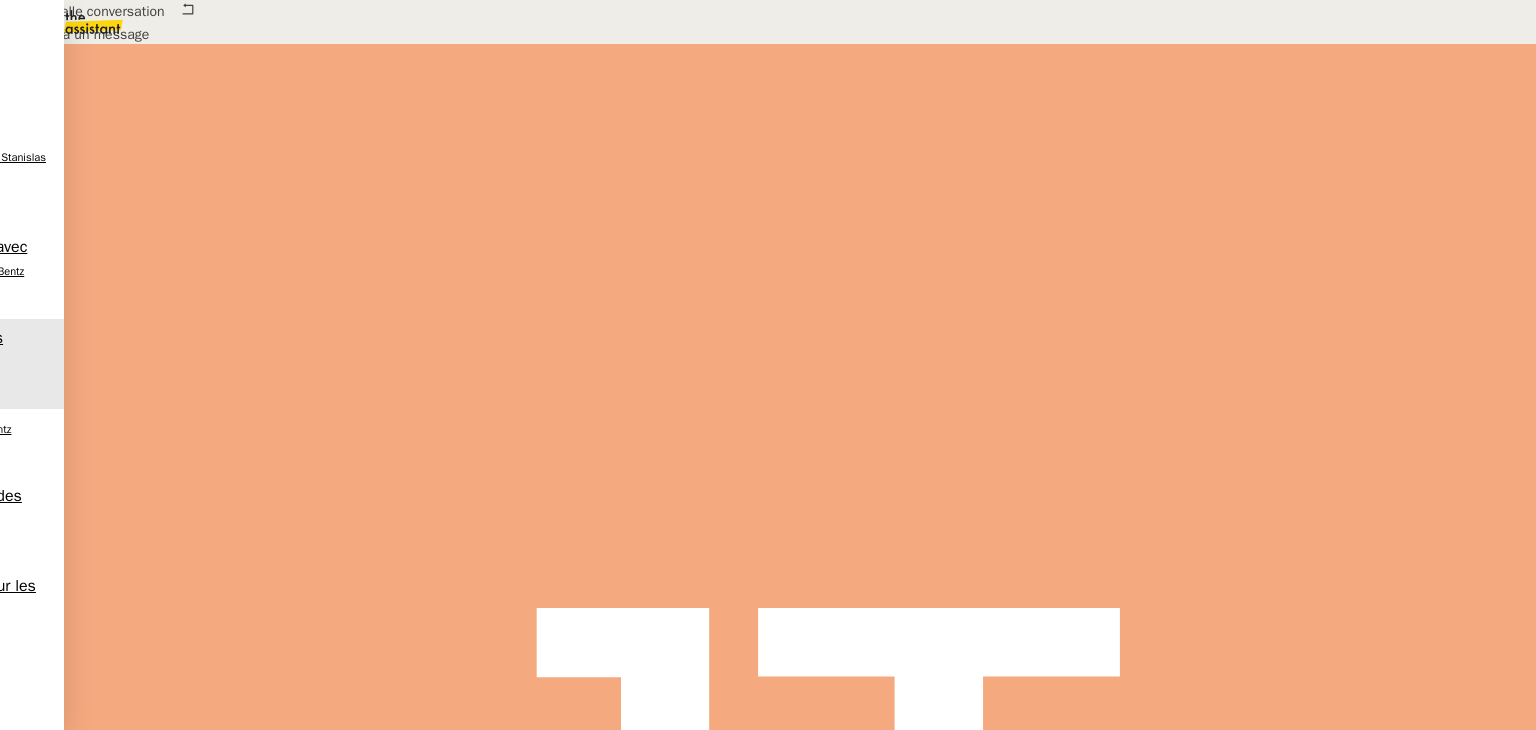 click at bounding box center (425, 883) 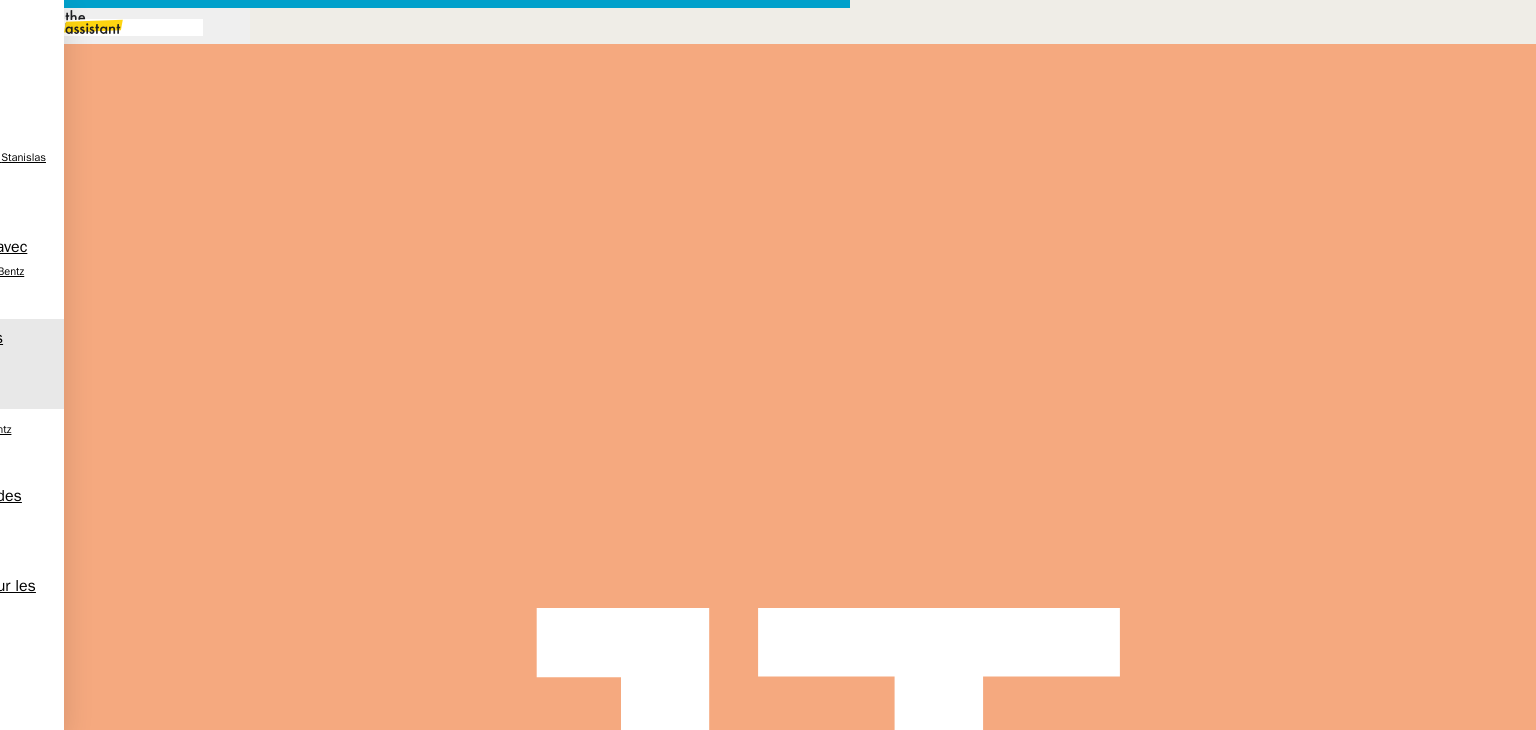 click on "À l'heure où j'écris ce mail, j'ai laissé 5 messages en non lu, car ils étaient "hors cas" à traiter." at bounding box center [425, 930] 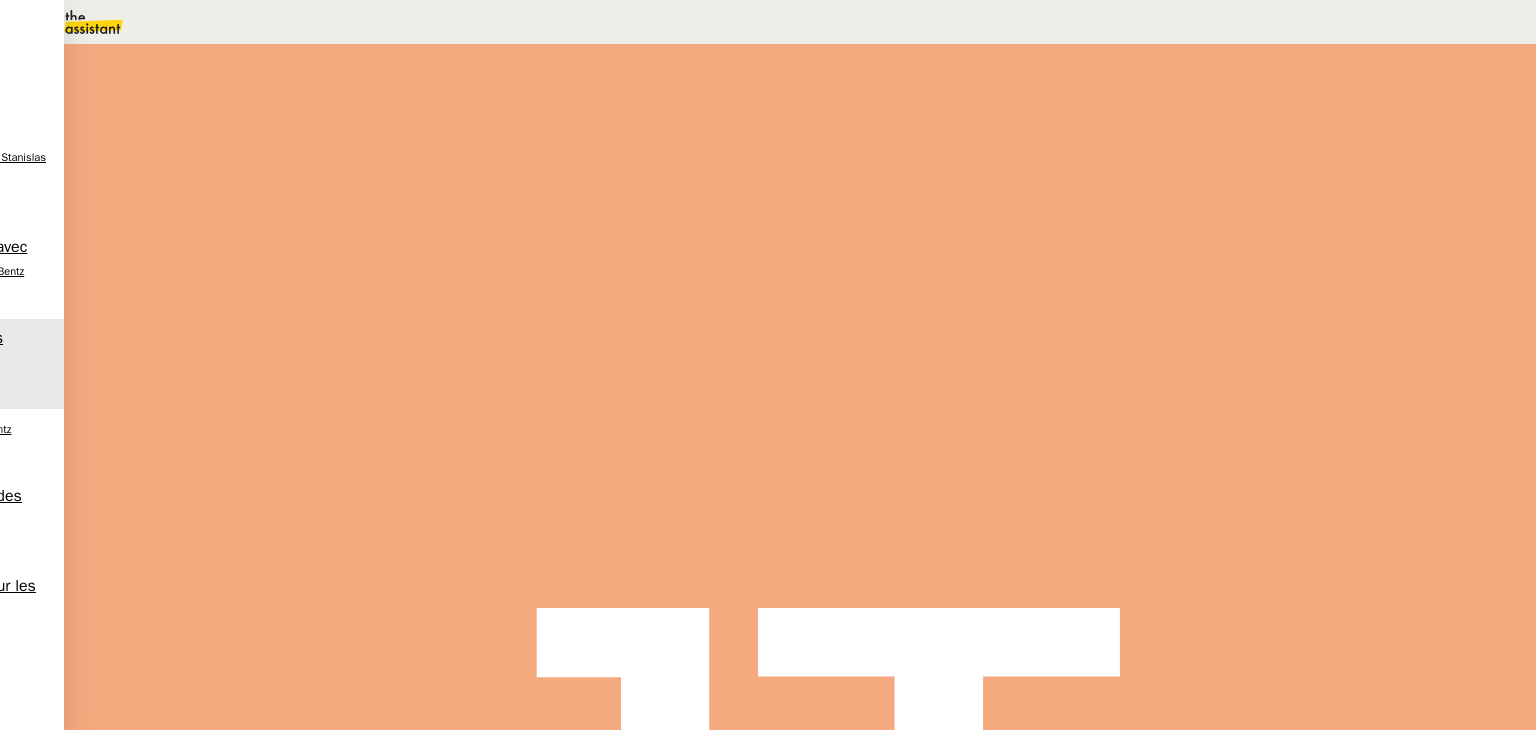 click on "Gestion des messages privés LinkedIn" at bounding box center [420, 288] 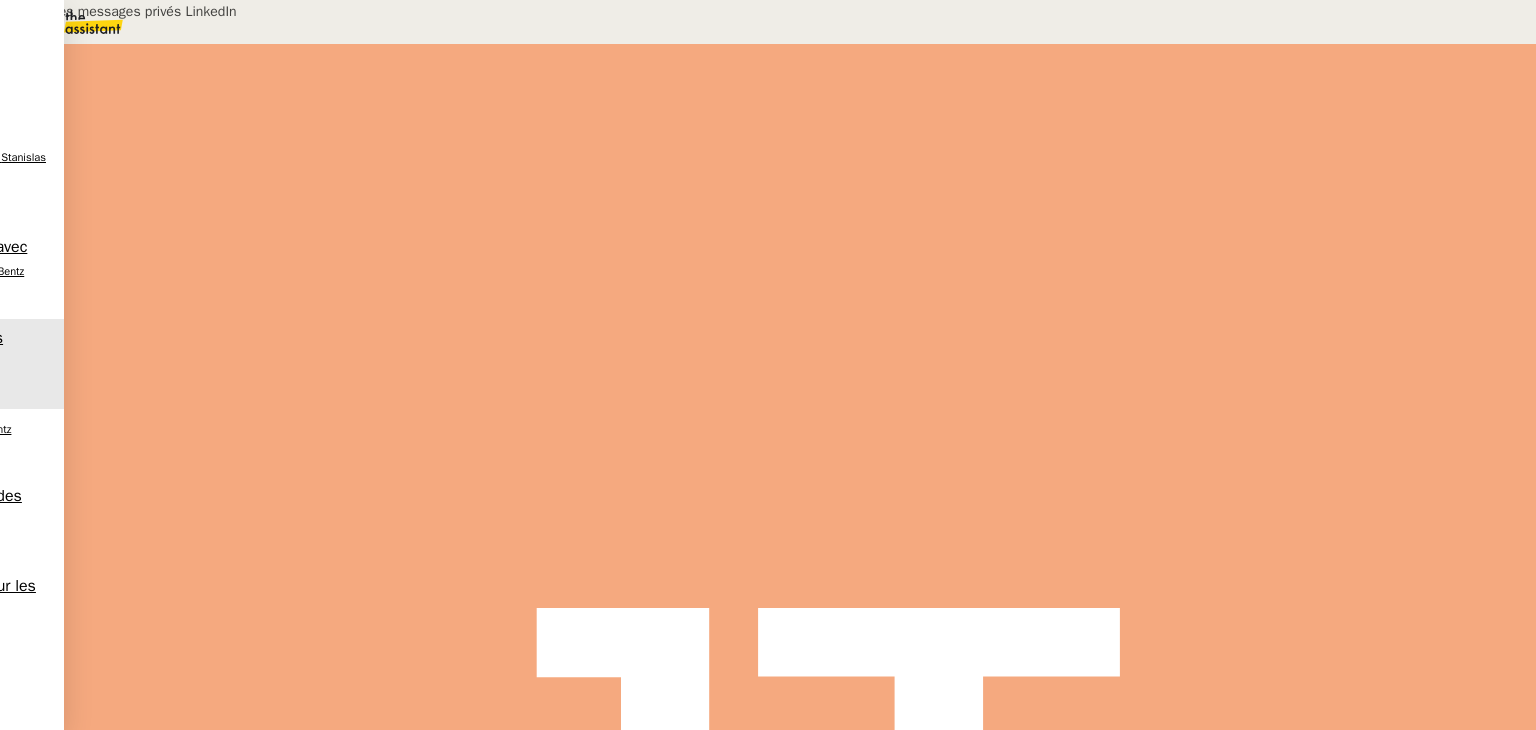 drag, startPoint x: 1381, startPoint y: 134, endPoint x: 1076, endPoint y: 148, distance: 305.32114 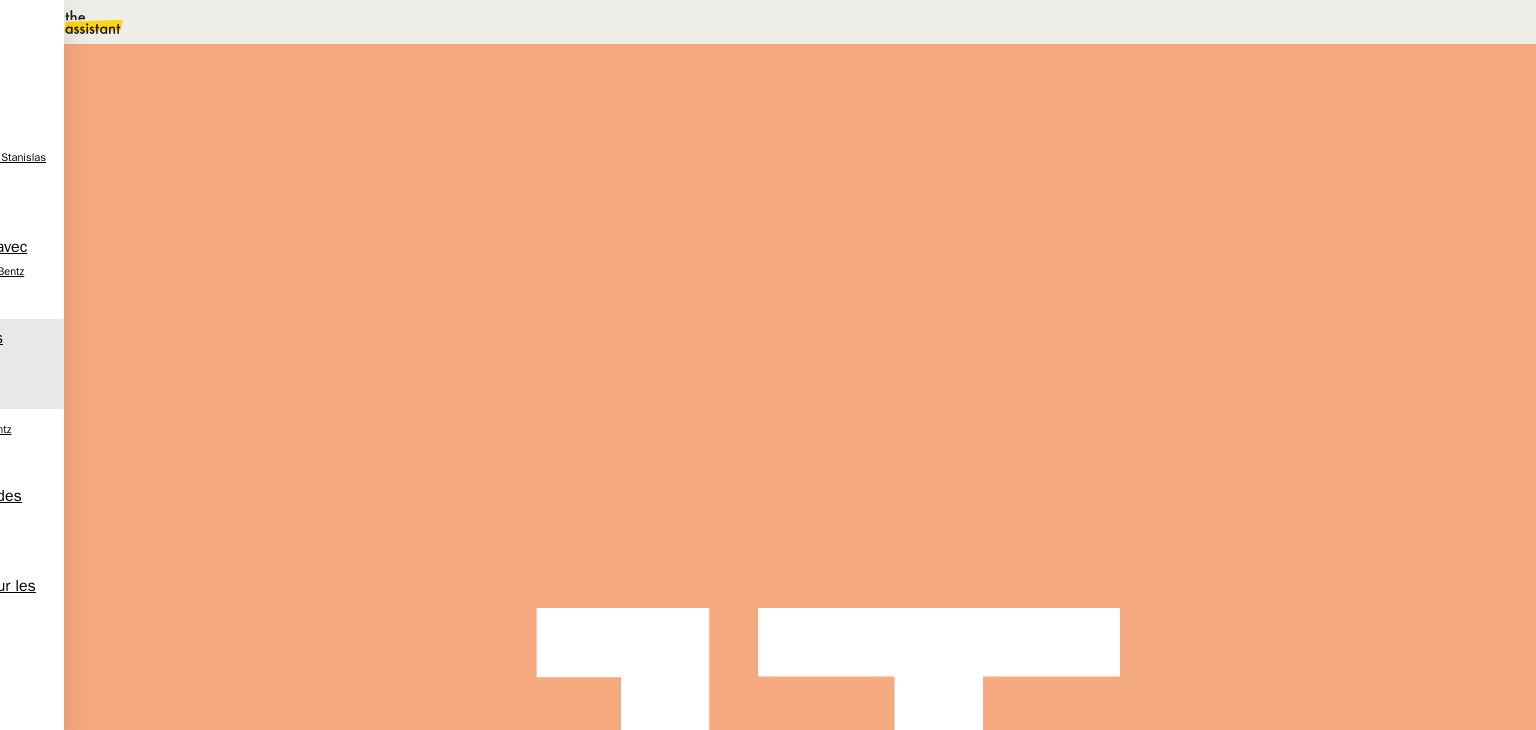 click on "Gestion des messages privés LinkedIn      37 min false par   [FIRST] [LAST]   il y a 38 minutes" at bounding box center (800, 370) 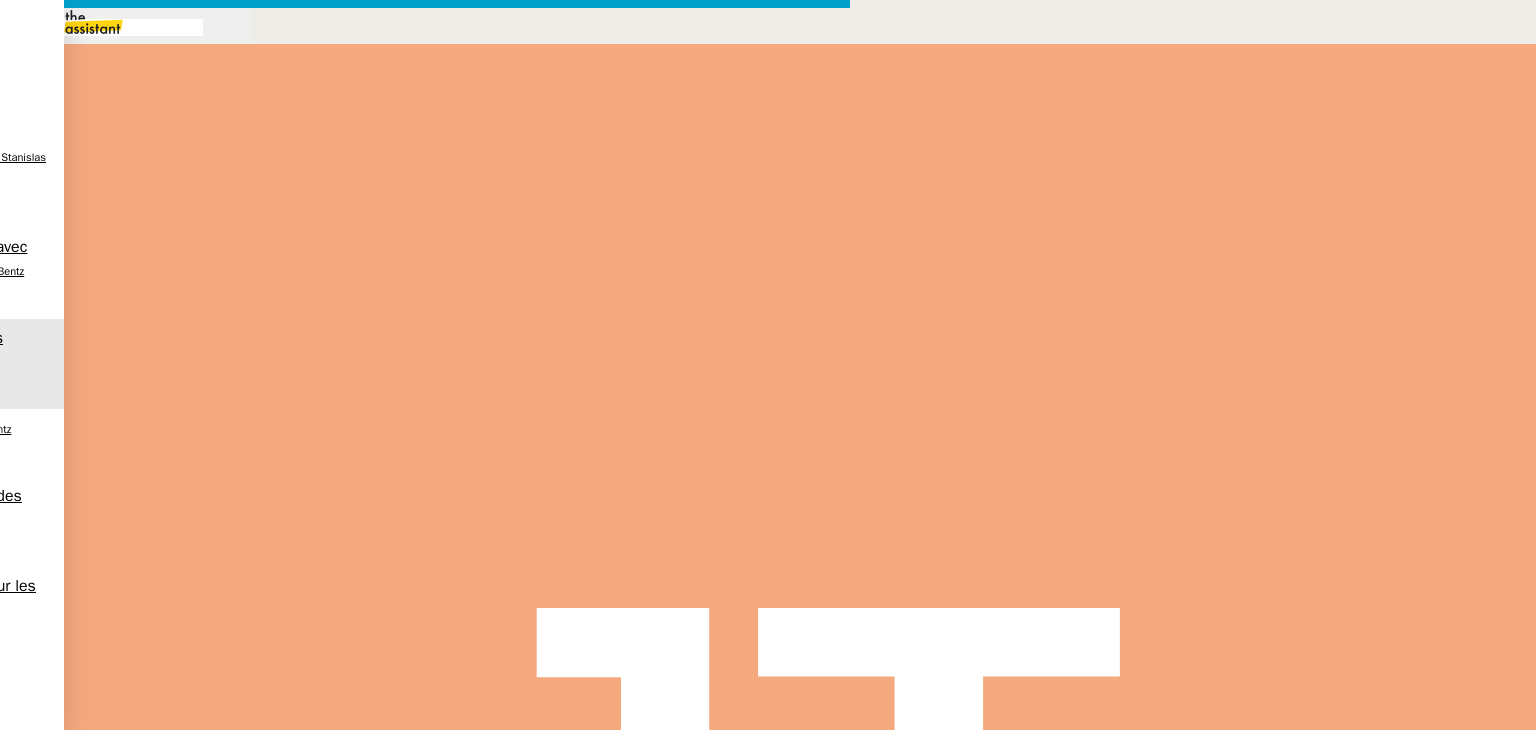 scroll, scrollTop: 0, scrollLeft: 42, axis: horizontal 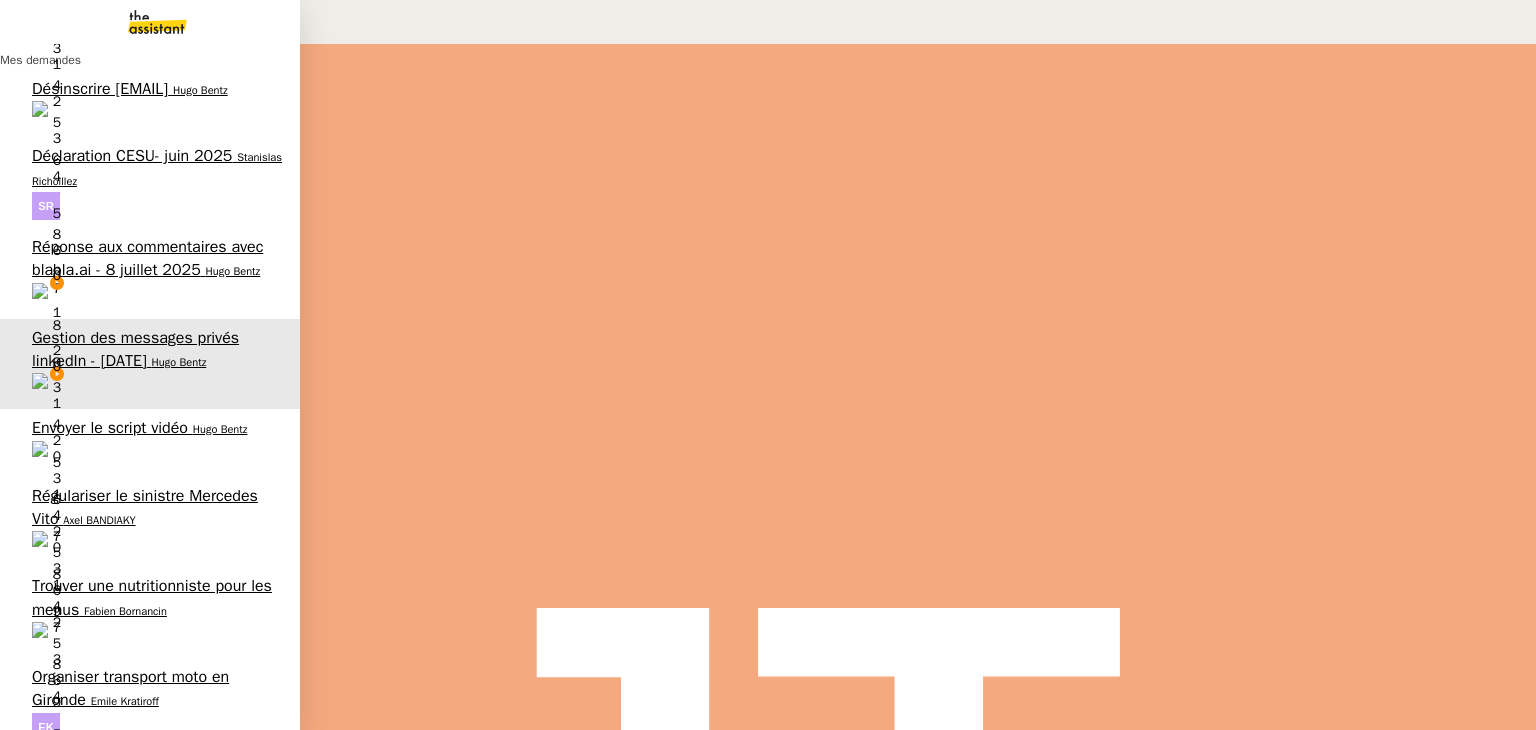 click on "Réponse aux commentaires avec blabla.ai - 8 juillet 2025" at bounding box center (147, 258) 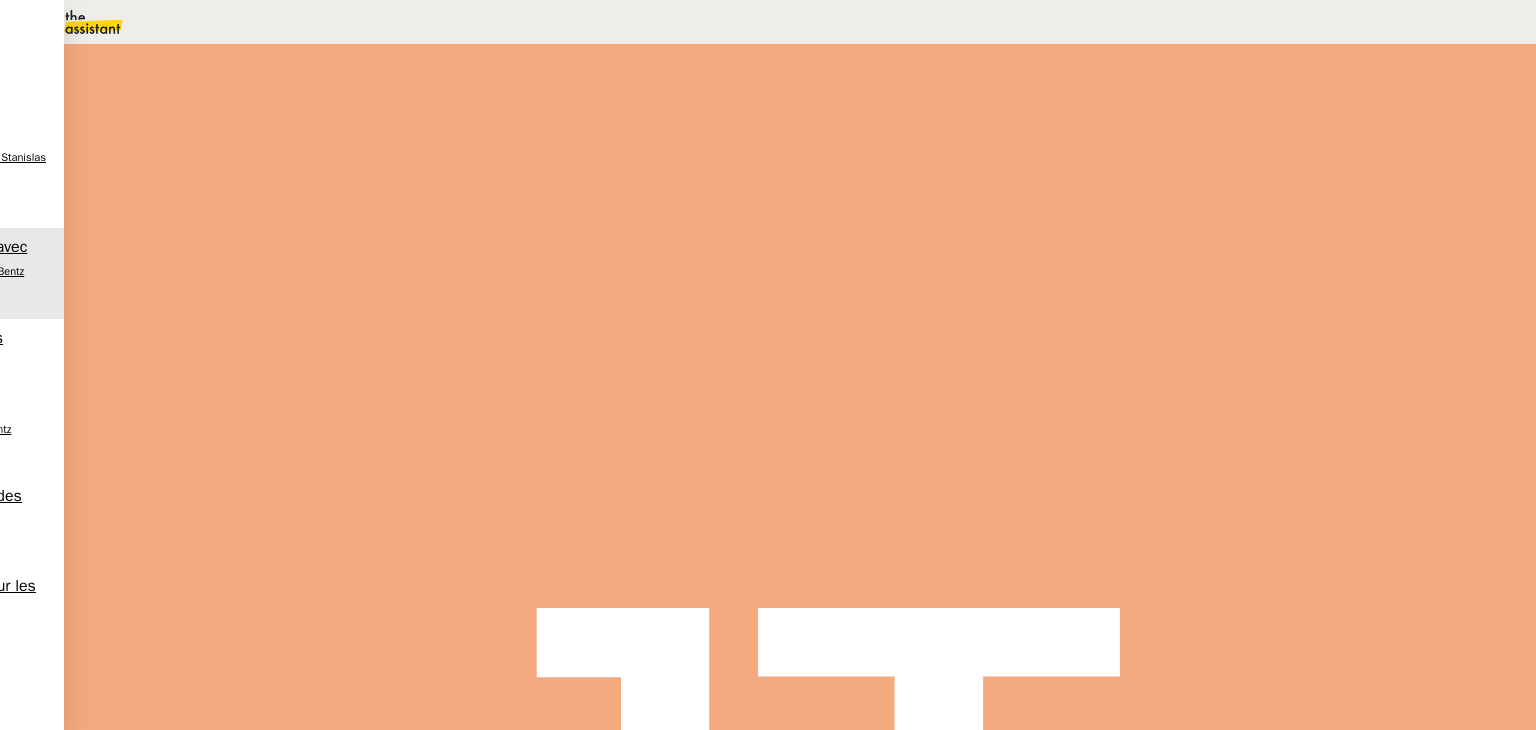 click on "Réponse aux commentaires avec blabla.ai" at bounding box center (194, 1083) 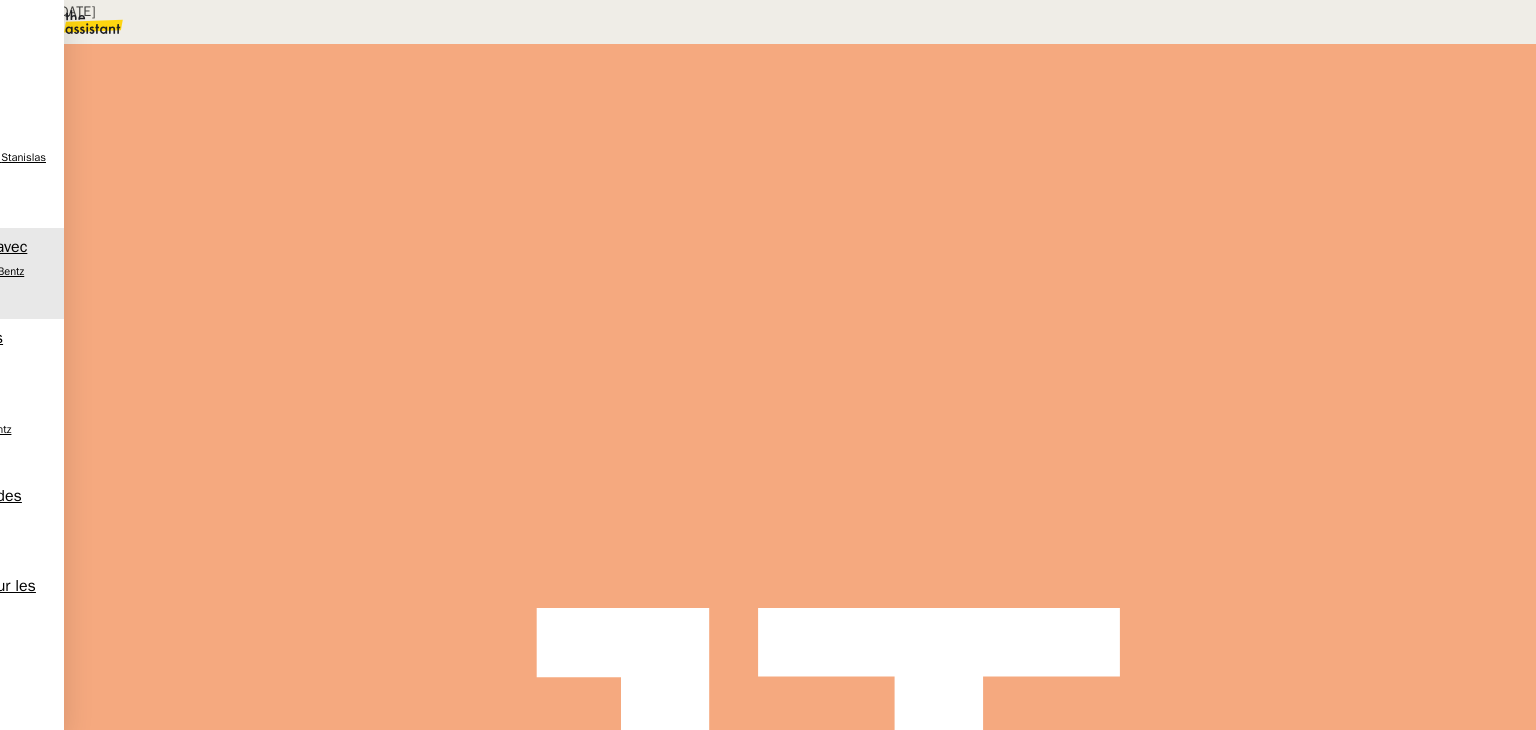 click on "BLABLA.AI" at bounding box center (167, 398) 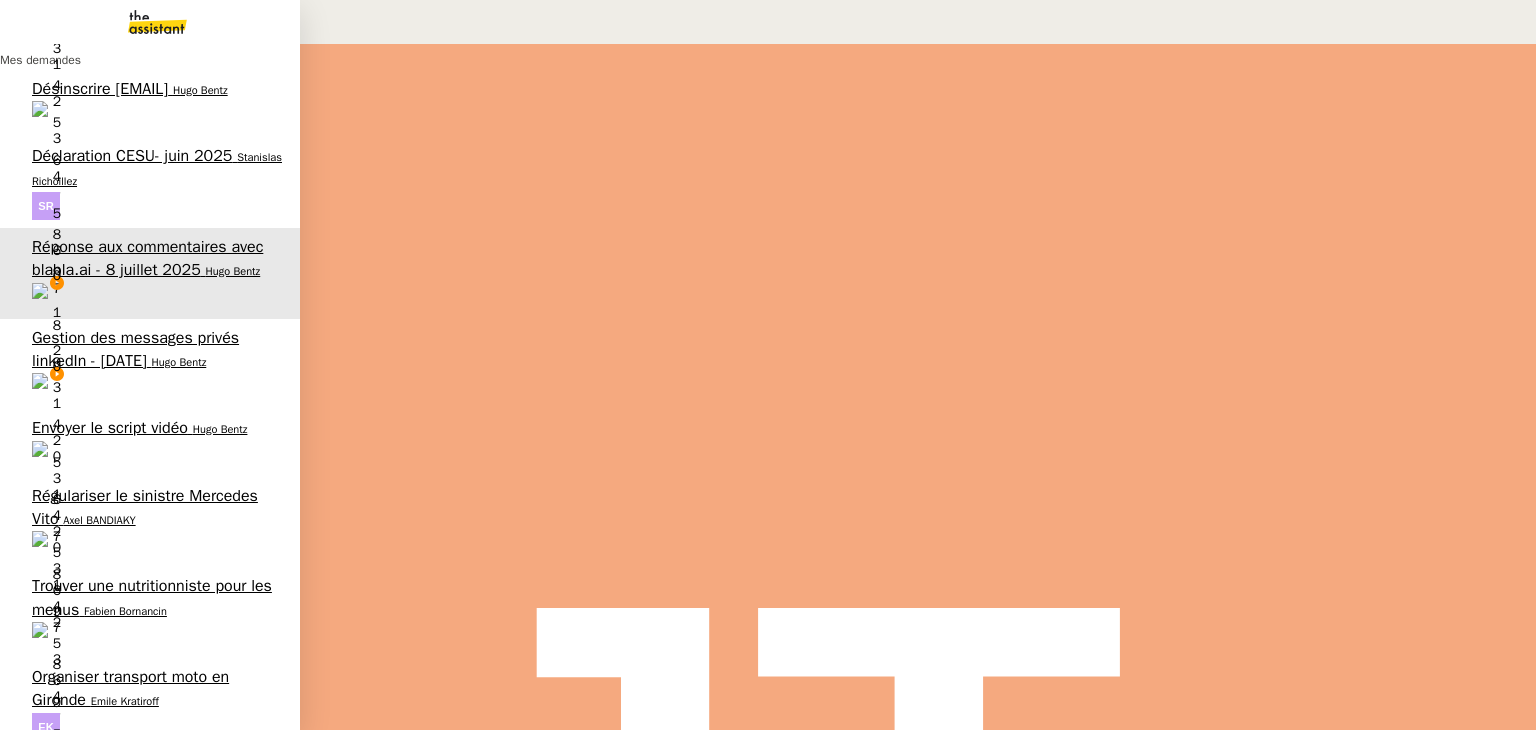 click on "Gestion des messages privés linkedIn - [DATE]" at bounding box center (135, 349) 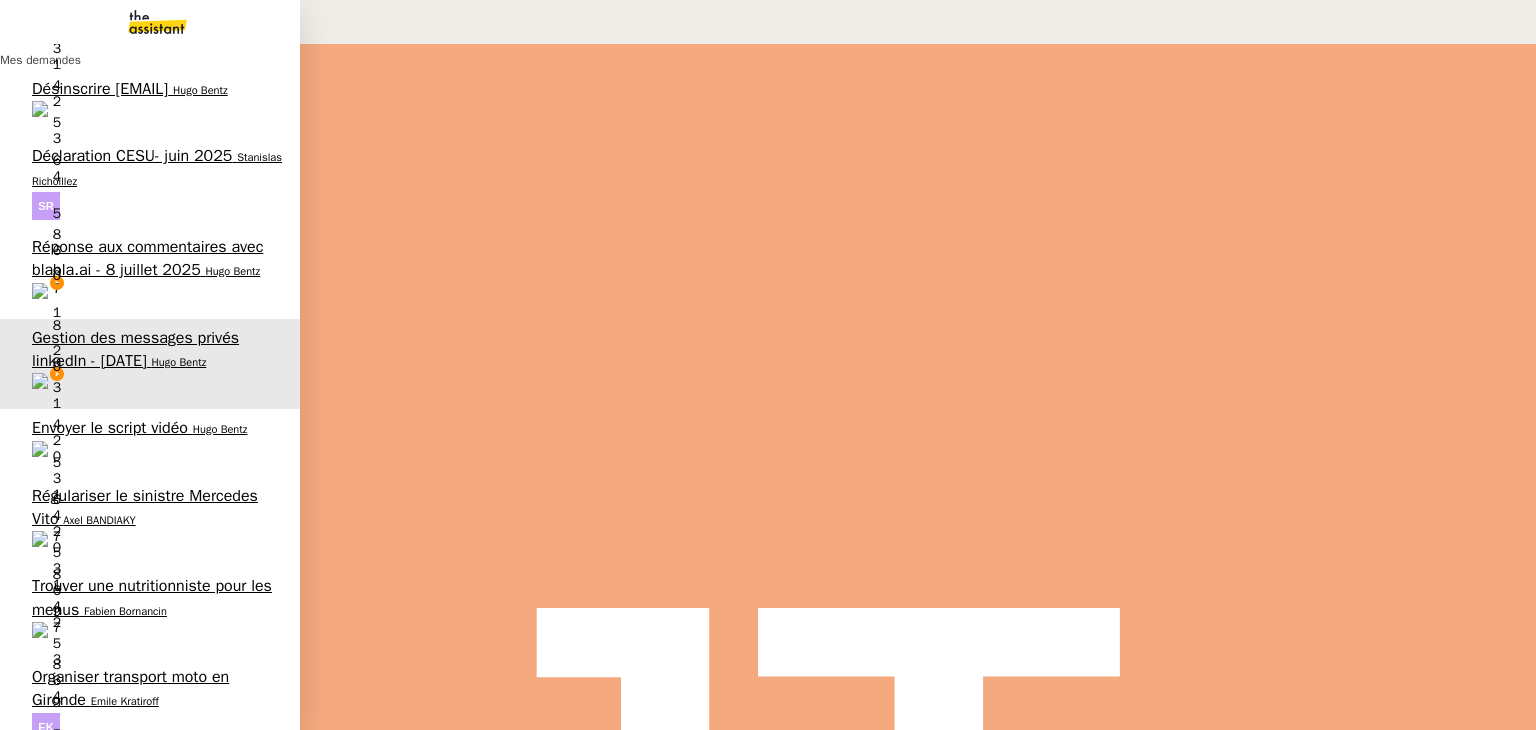 click on "Réponse aux commentaires avec blabla.ai - 8 juillet 2025" at bounding box center (147, 258) 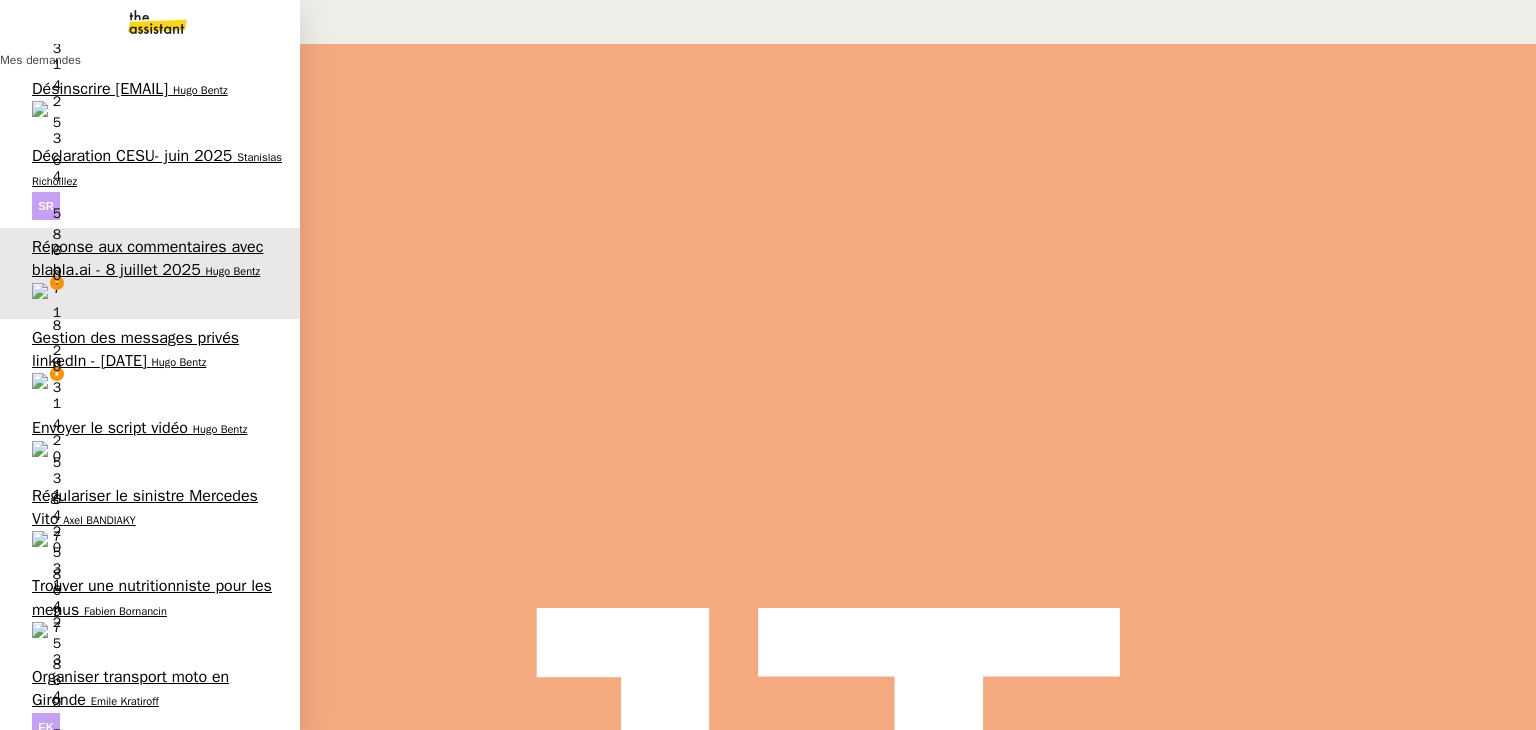 click on "Gestion des messages privés linkedIn - [DATE]" at bounding box center [135, 349] 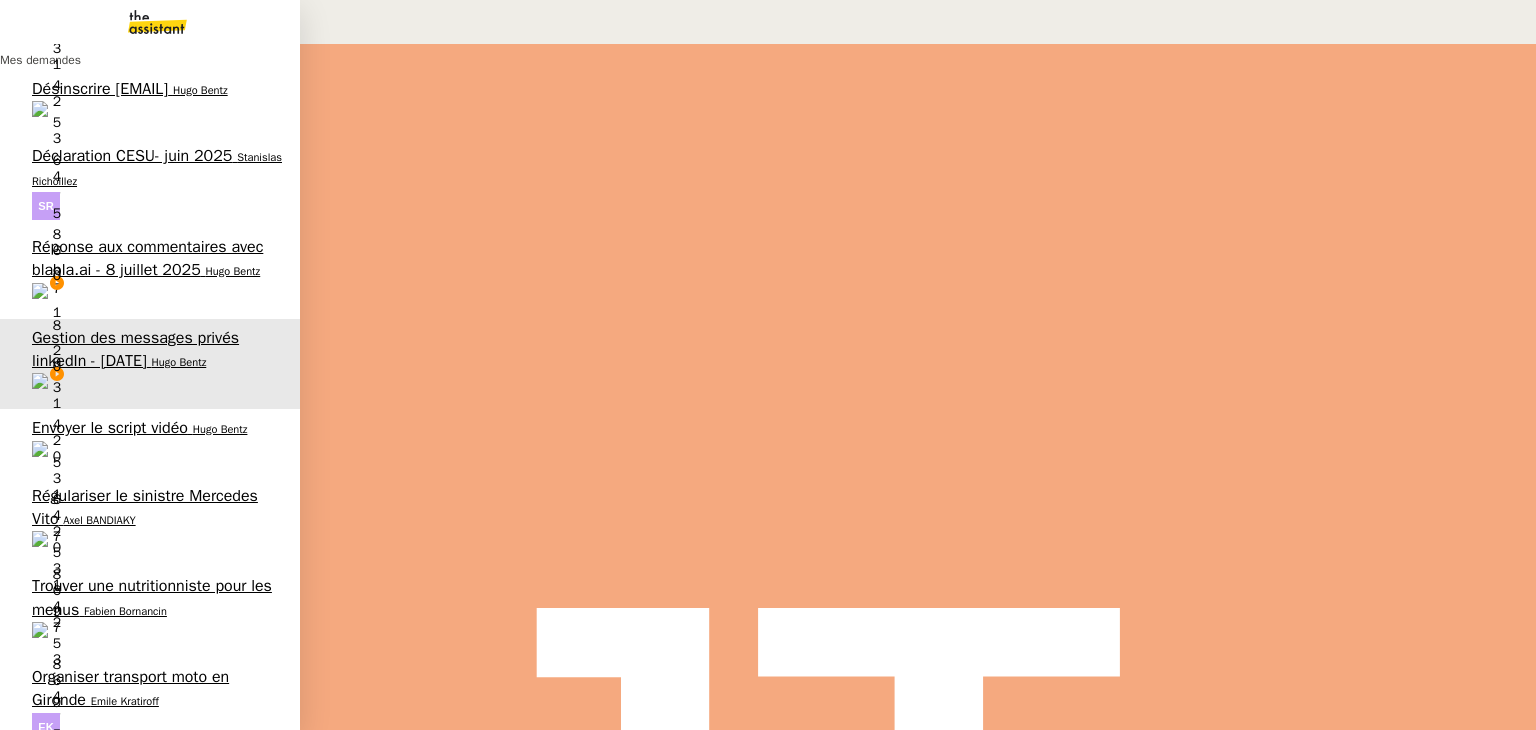 click on "Sheida Delpazir" at bounding box center [44, 1058] 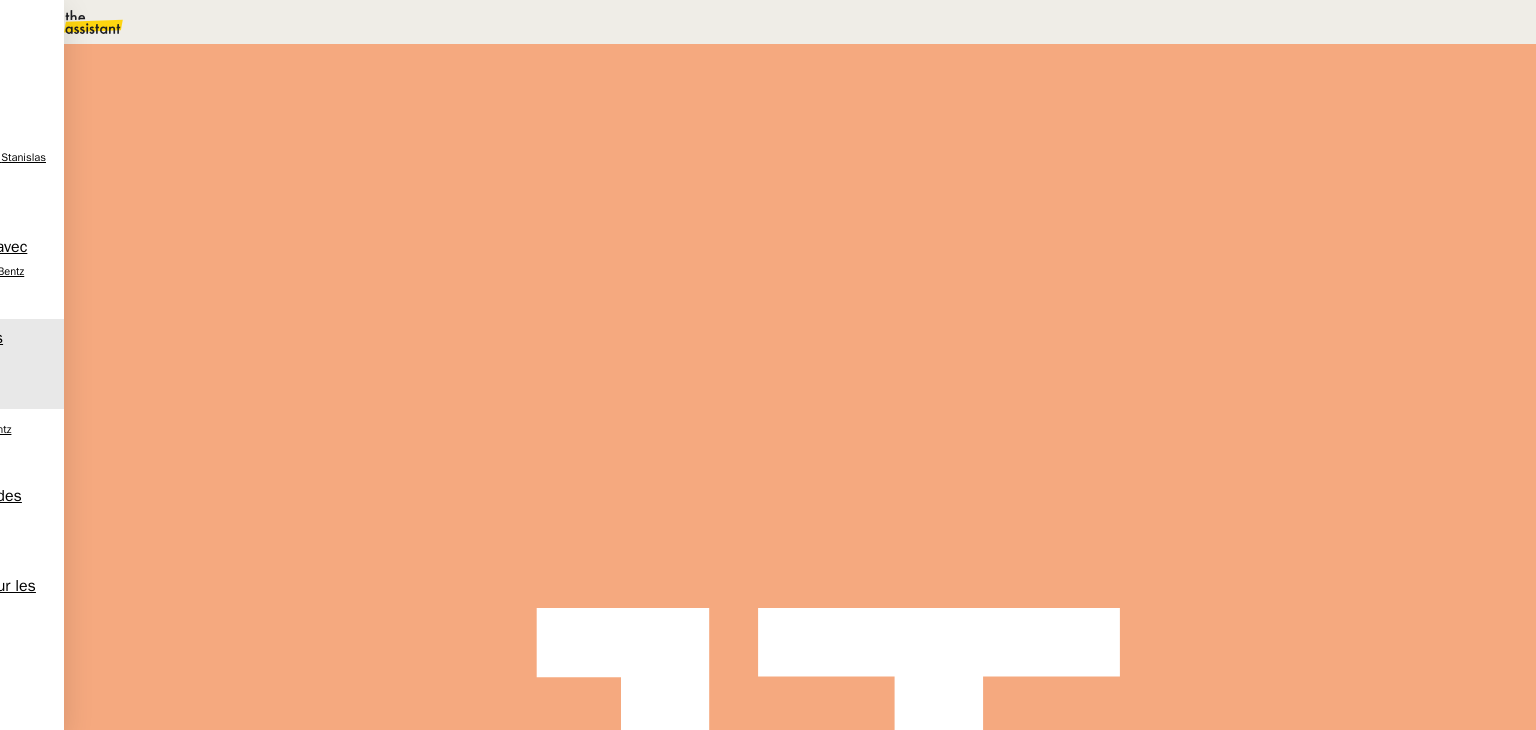 click on "Tâche Message Commentaire" at bounding box center [800, 239] 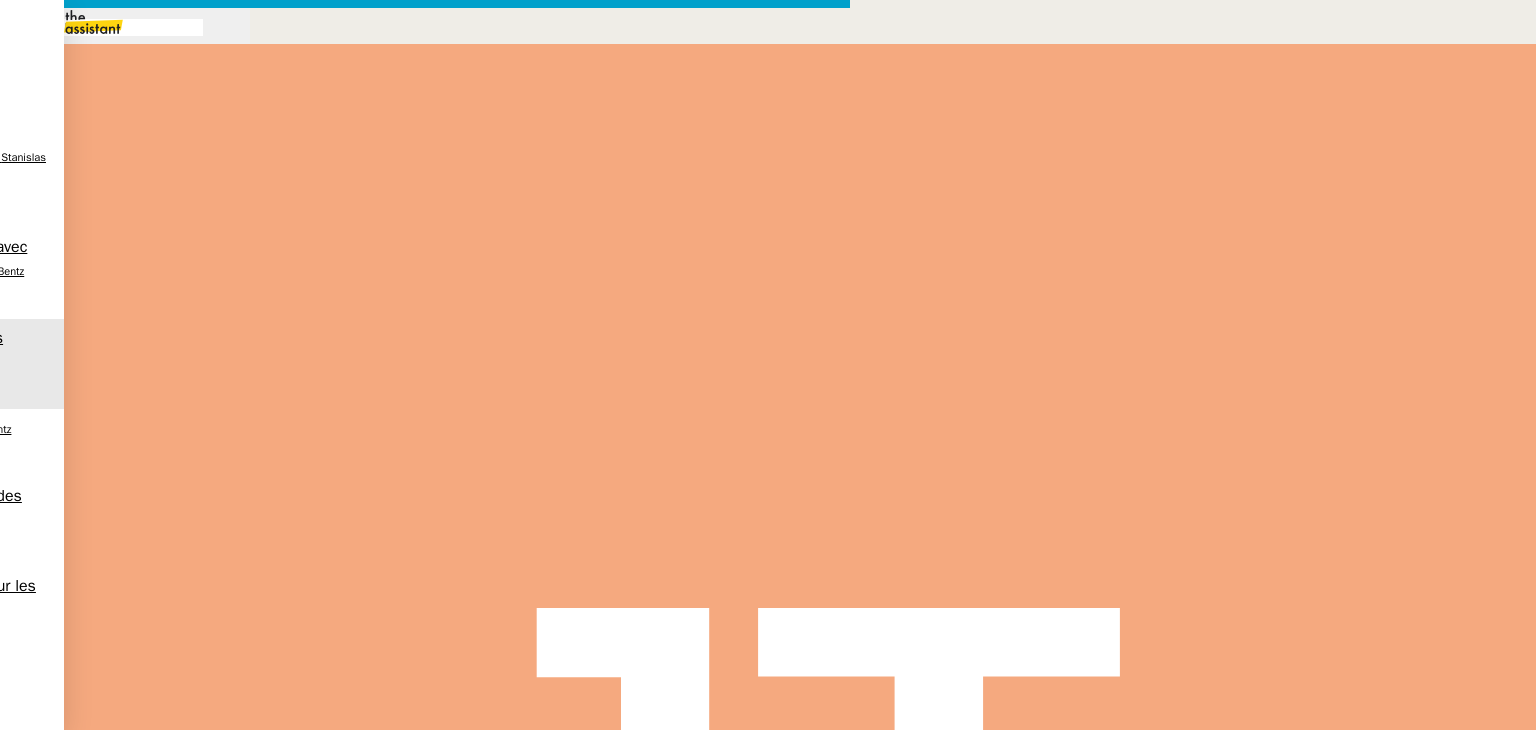 scroll, scrollTop: 0, scrollLeft: 42, axis: horizontal 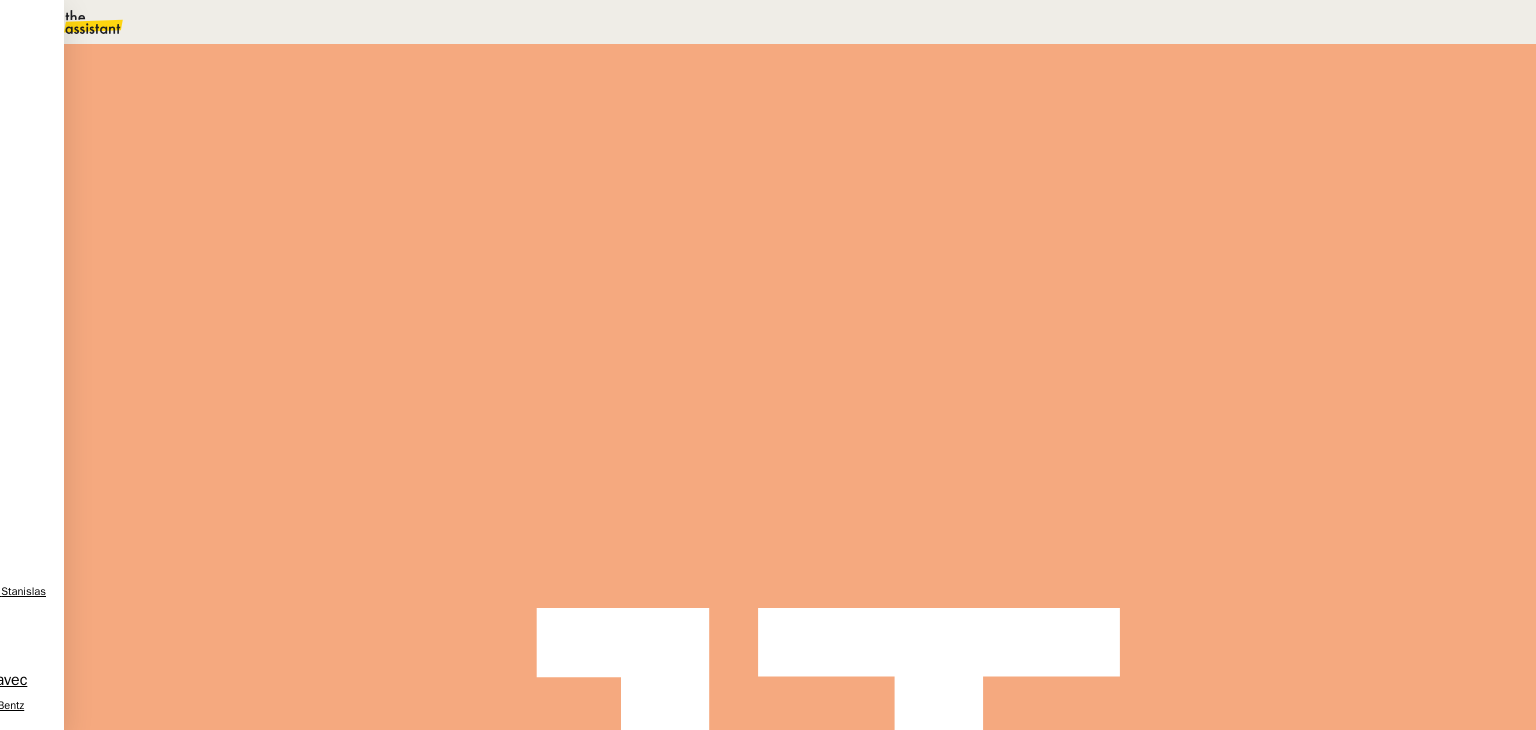 click at bounding box center (287, 336) 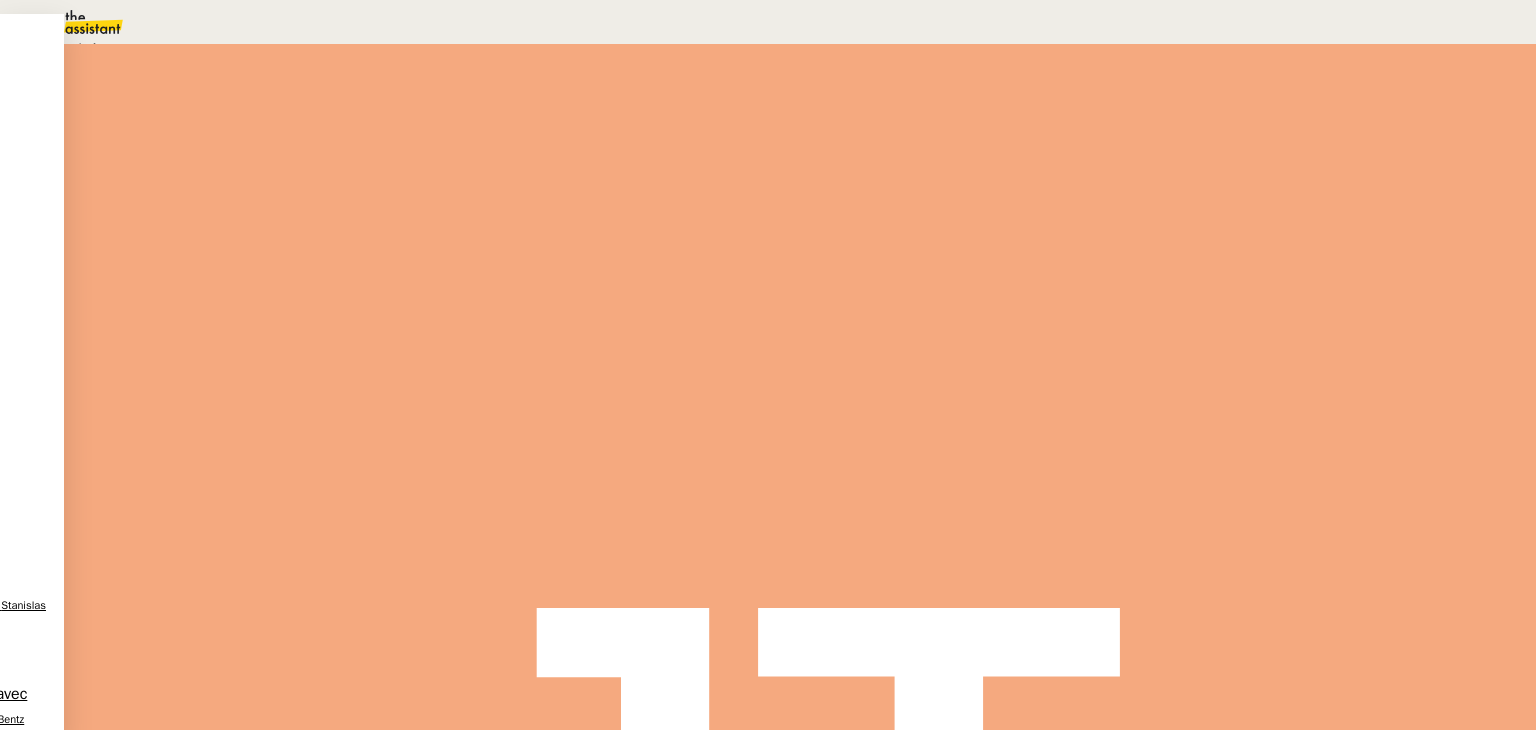 click on "Terminé" at bounding box center [72, 48] 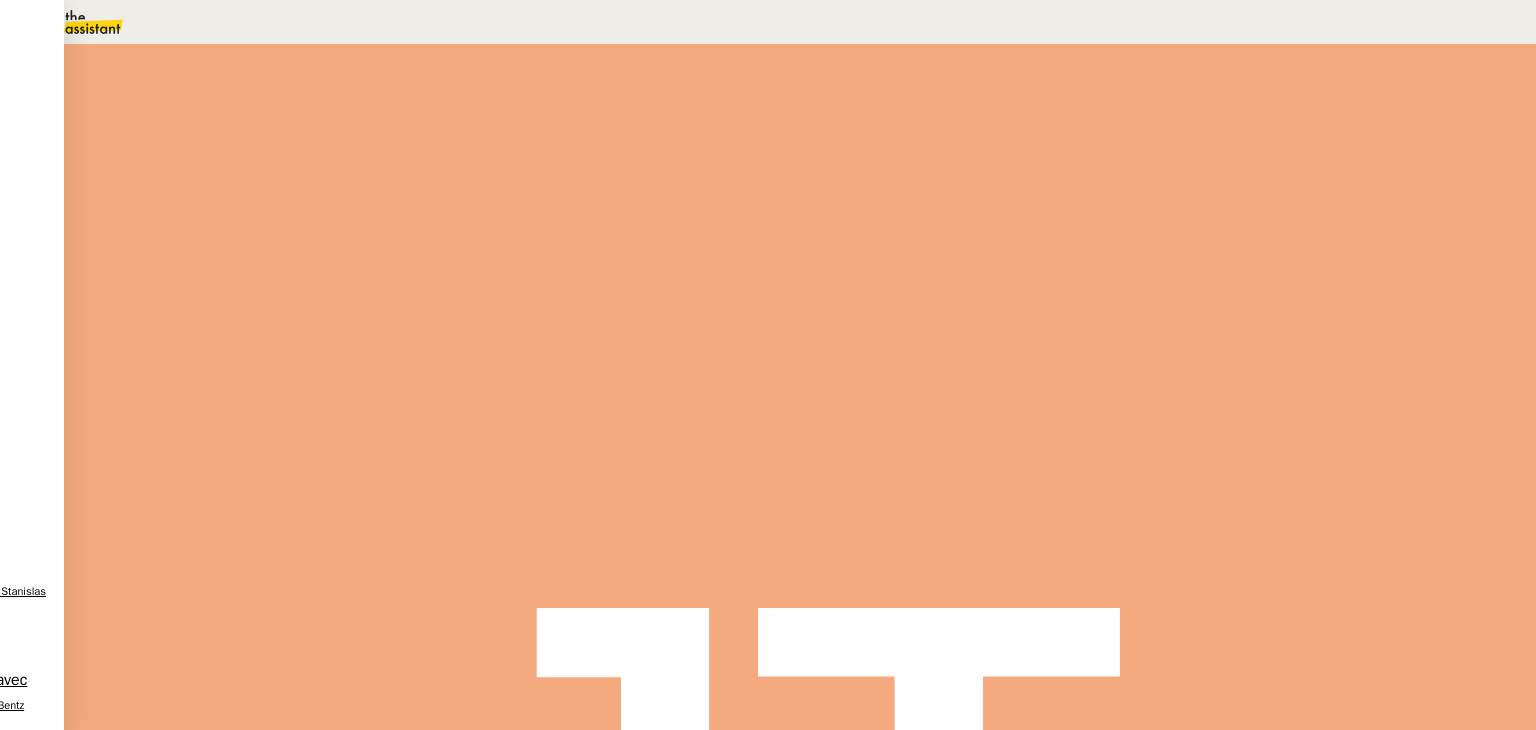click on "Sauver" at bounding box center [1139, 188] 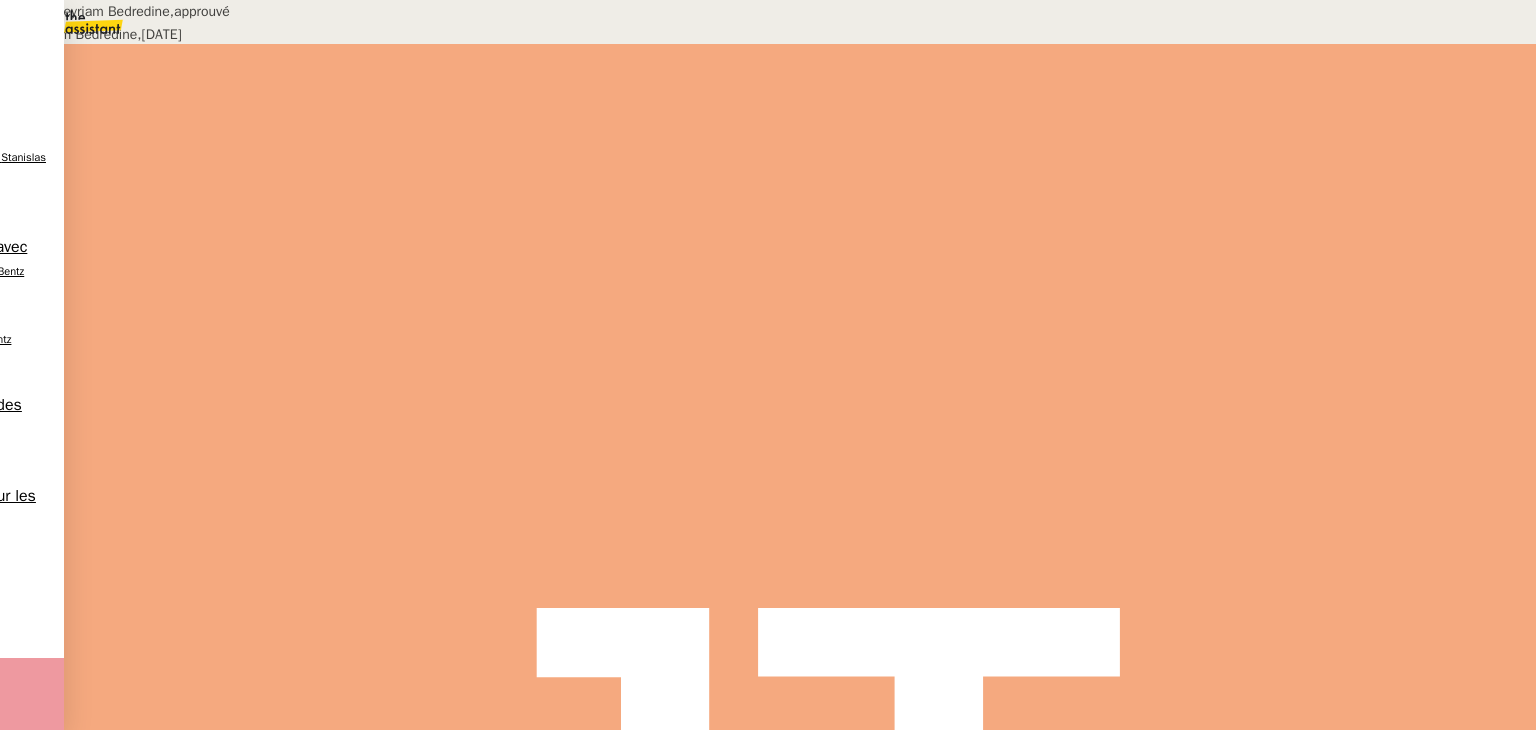 scroll, scrollTop: 0, scrollLeft: 0, axis: both 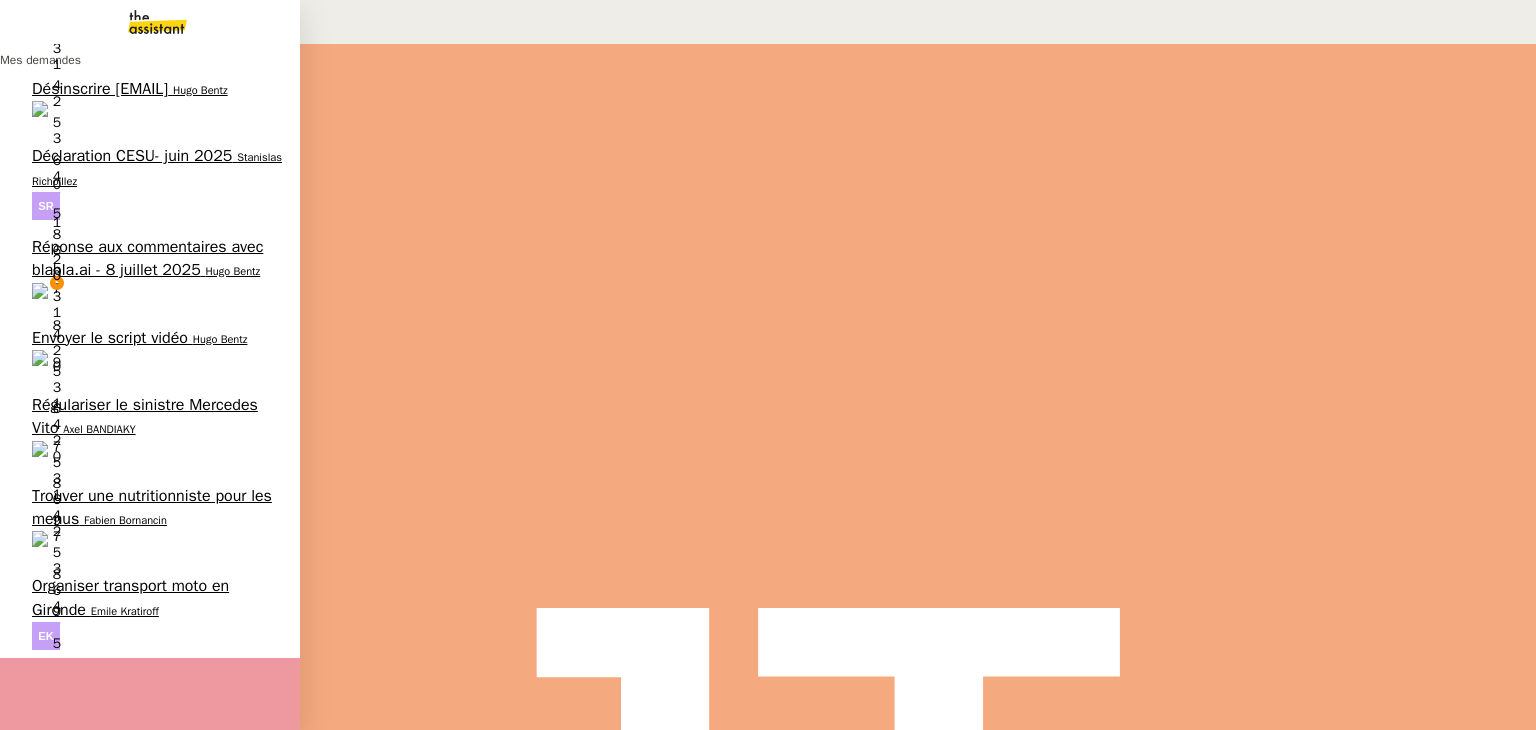 click on "Réponse aux commentaires avec blabla.ai - 8 juillet 2025" at bounding box center (147, 258) 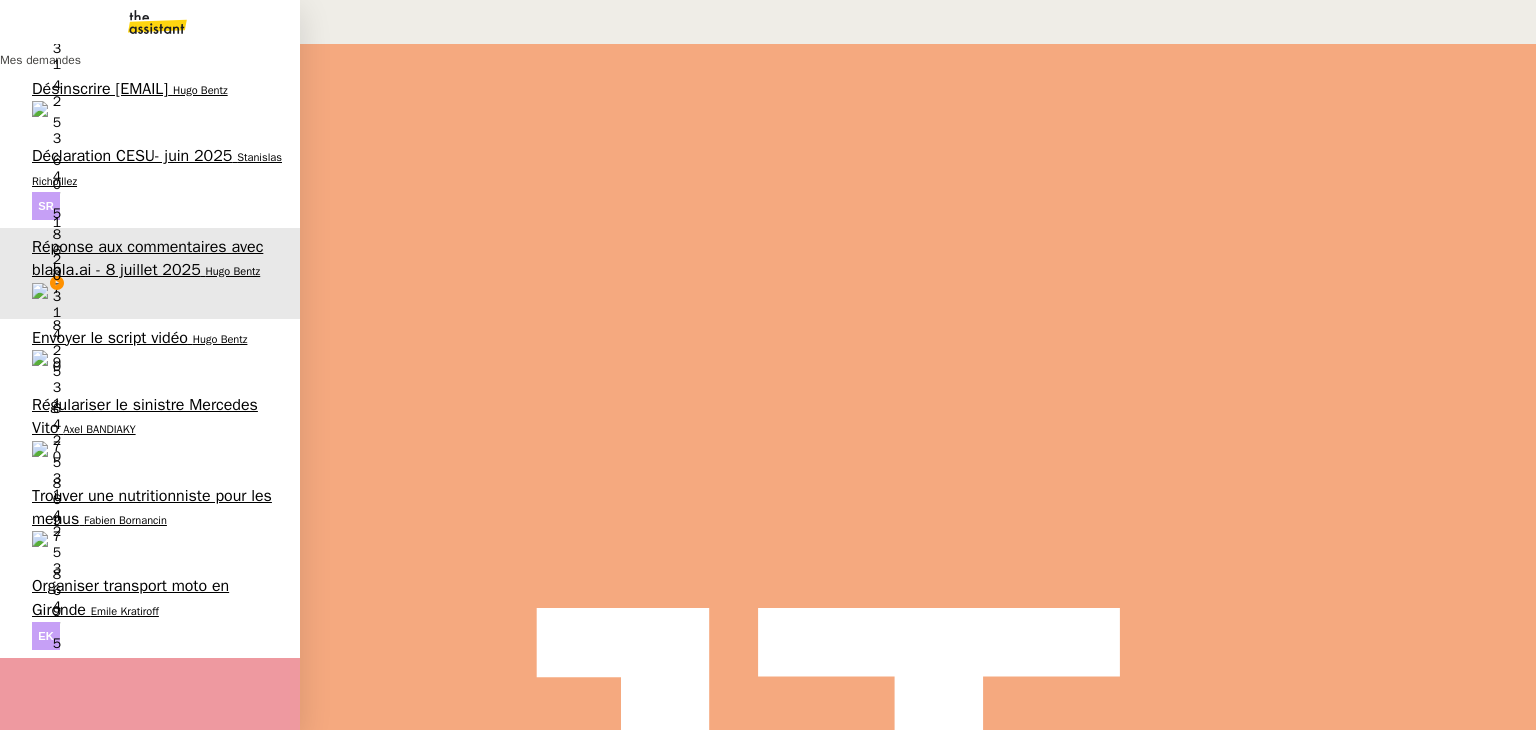 click on "Désinscrire [EMAIL]" at bounding box center (100, 89) 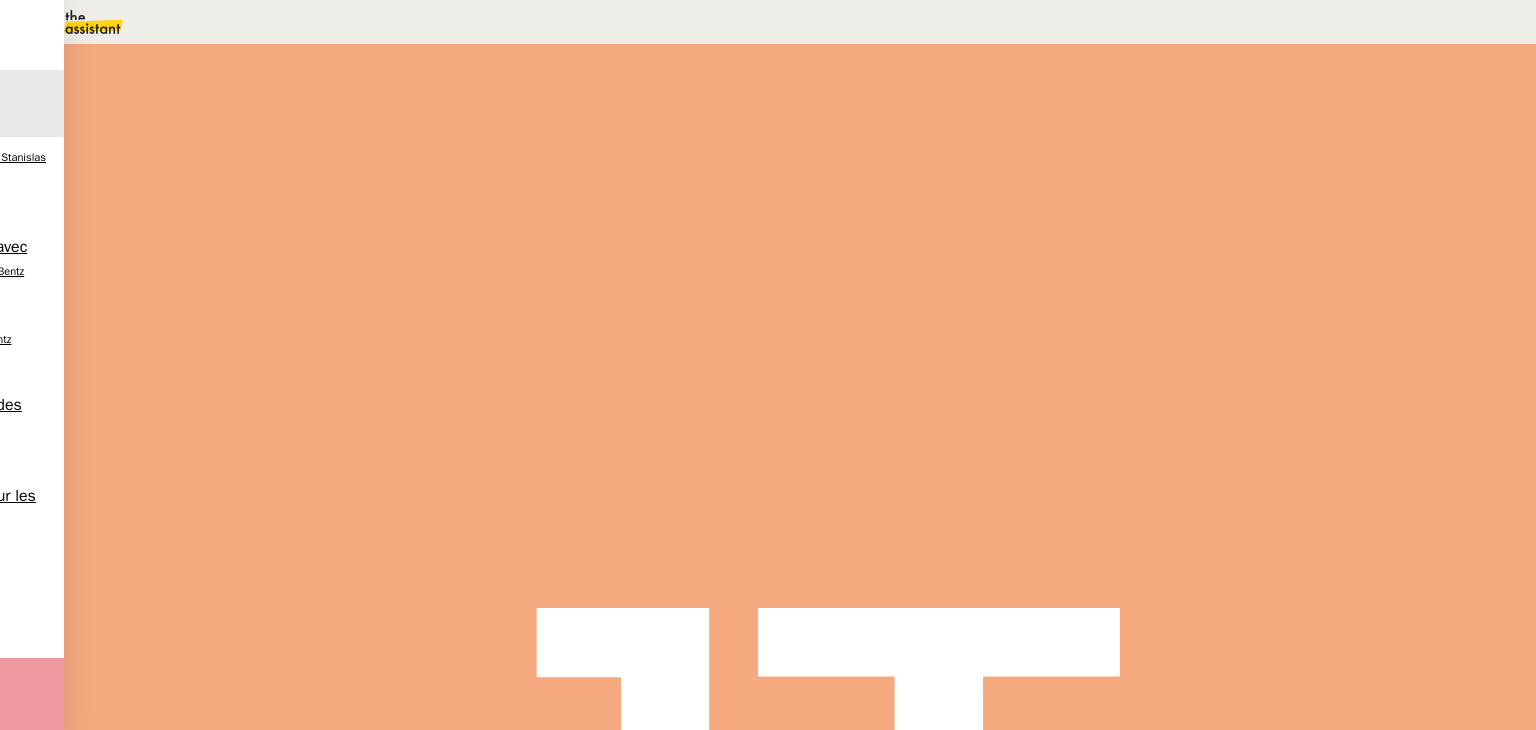 scroll, scrollTop: 0, scrollLeft: 0, axis: both 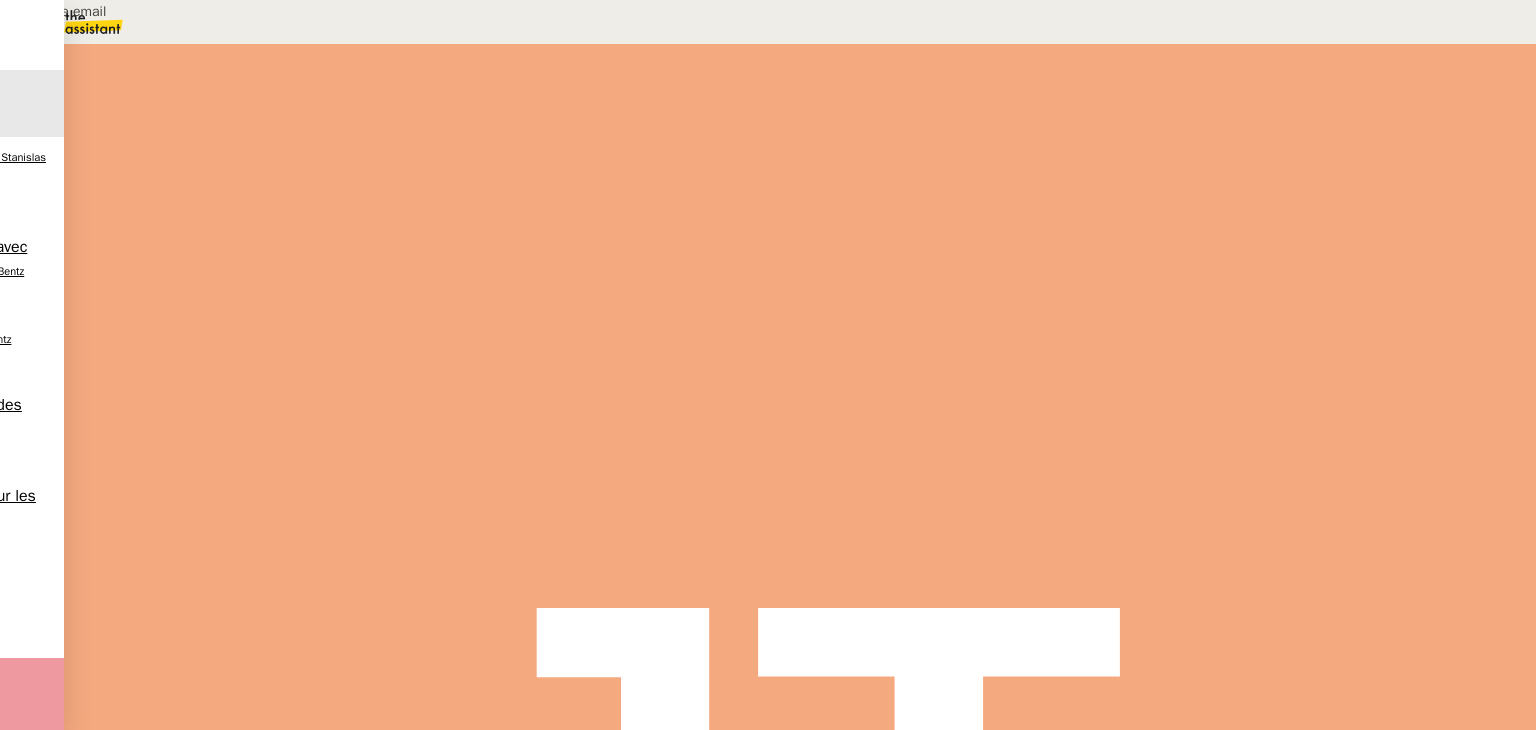 type on "Désinscrire email" 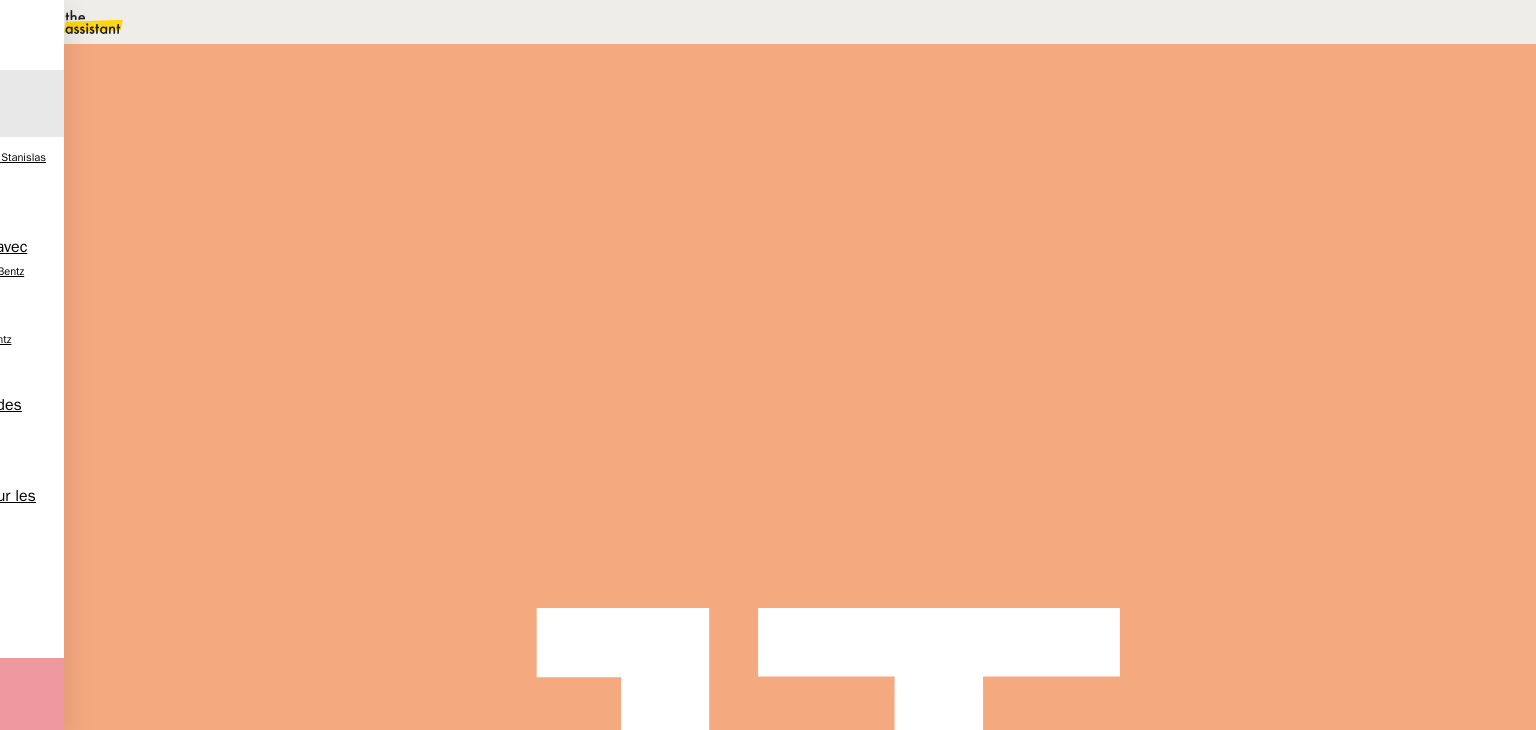 click at bounding box center [267, 336] 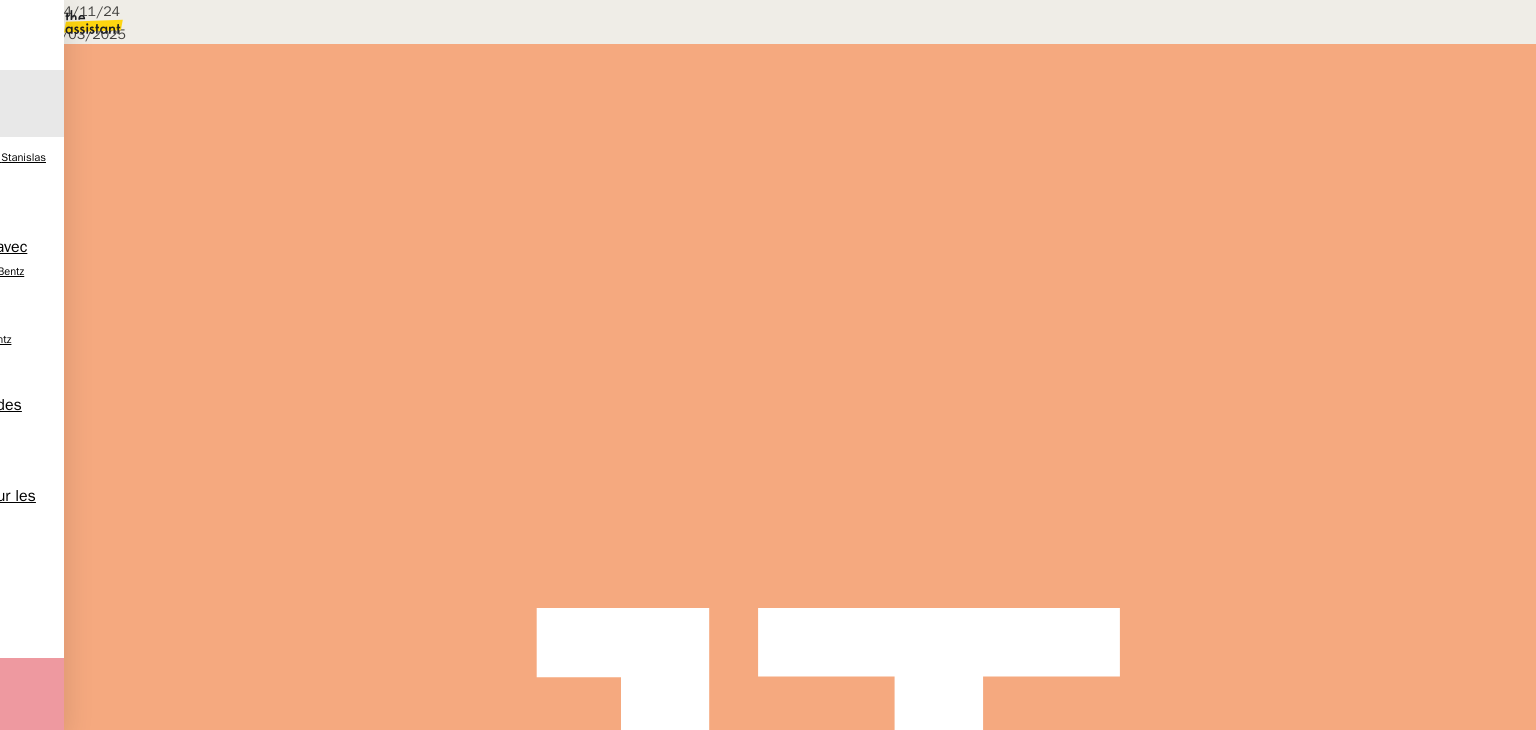 click on "substack.com" at bounding box center (175, 445) 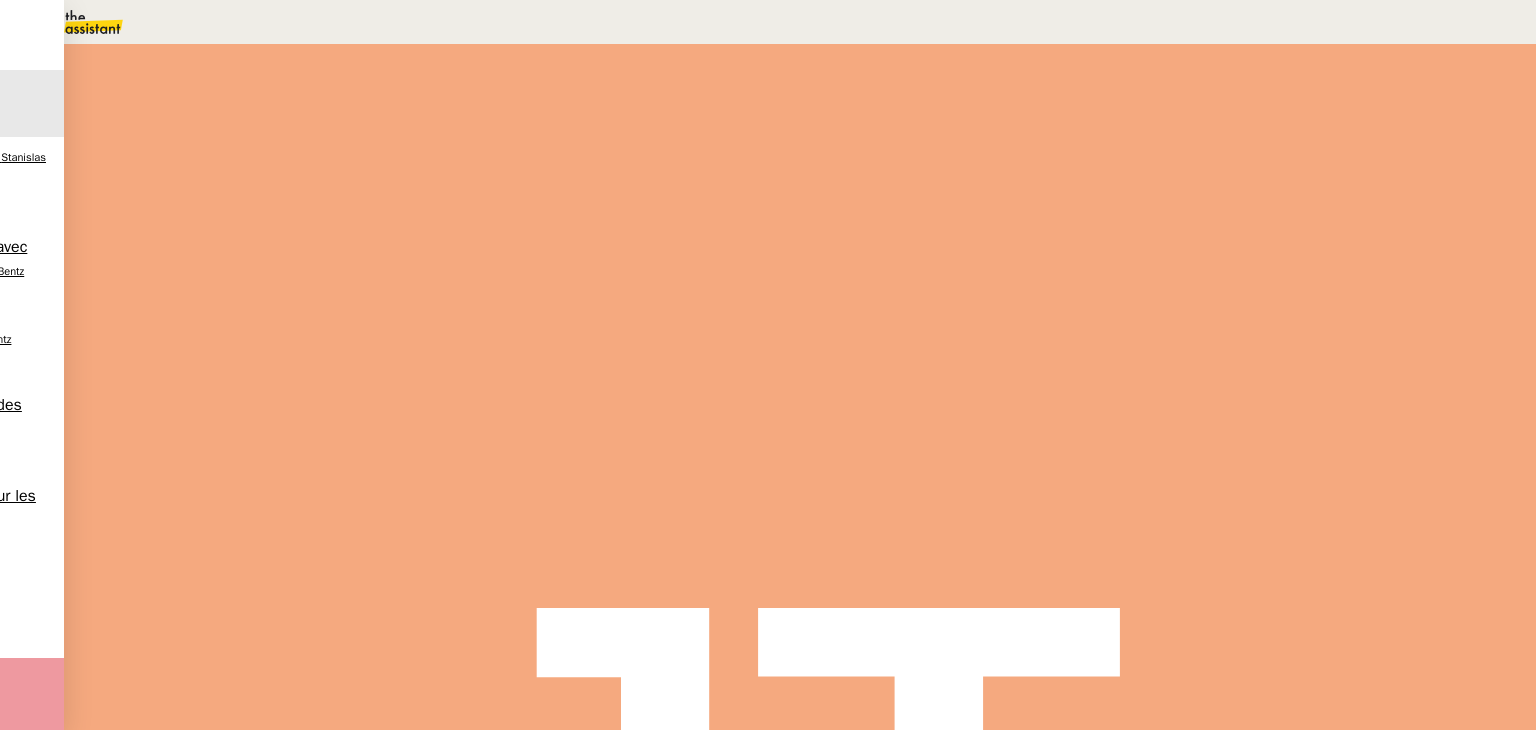 scroll, scrollTop: 500, scrollLeft: 0, axis: vertical 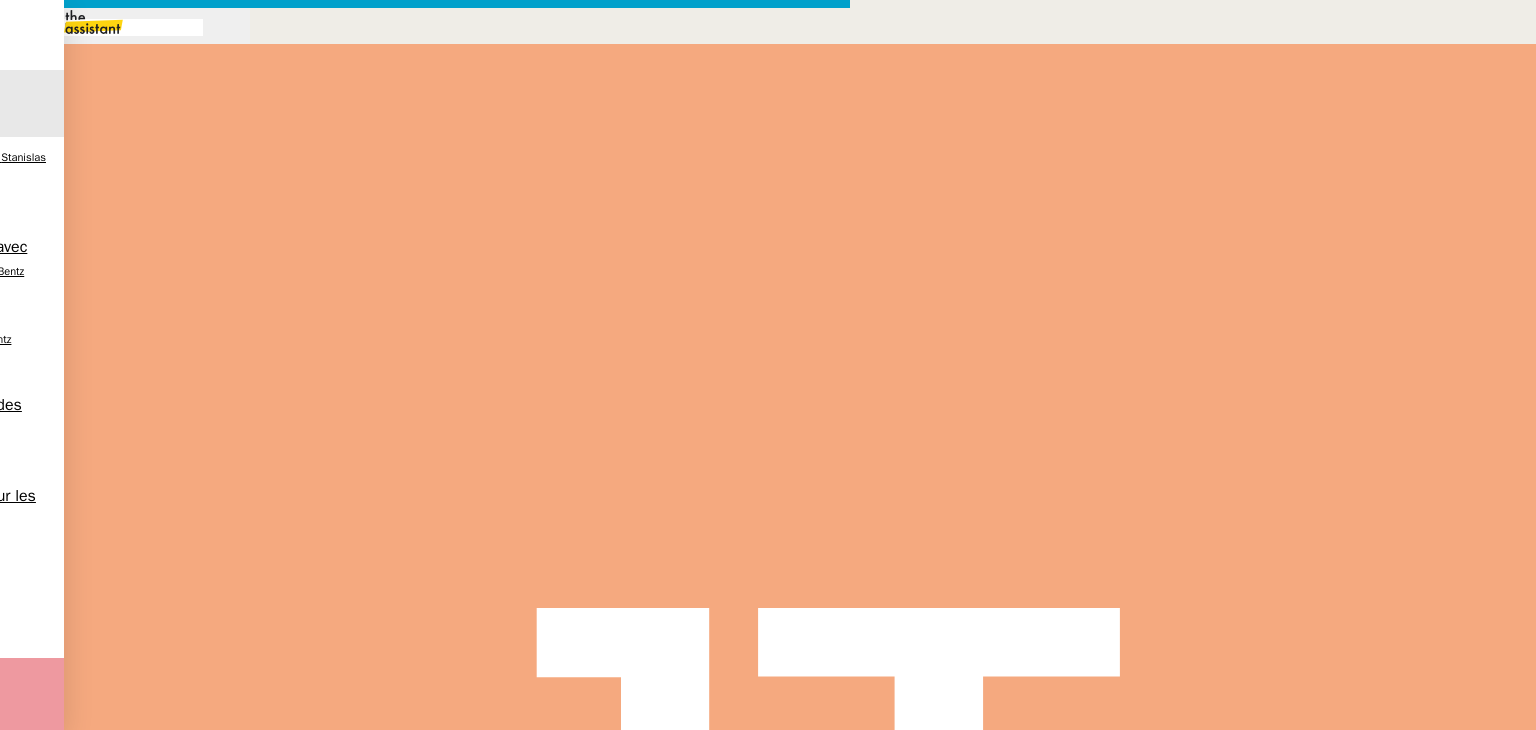 click at bounding box center (425, 837) 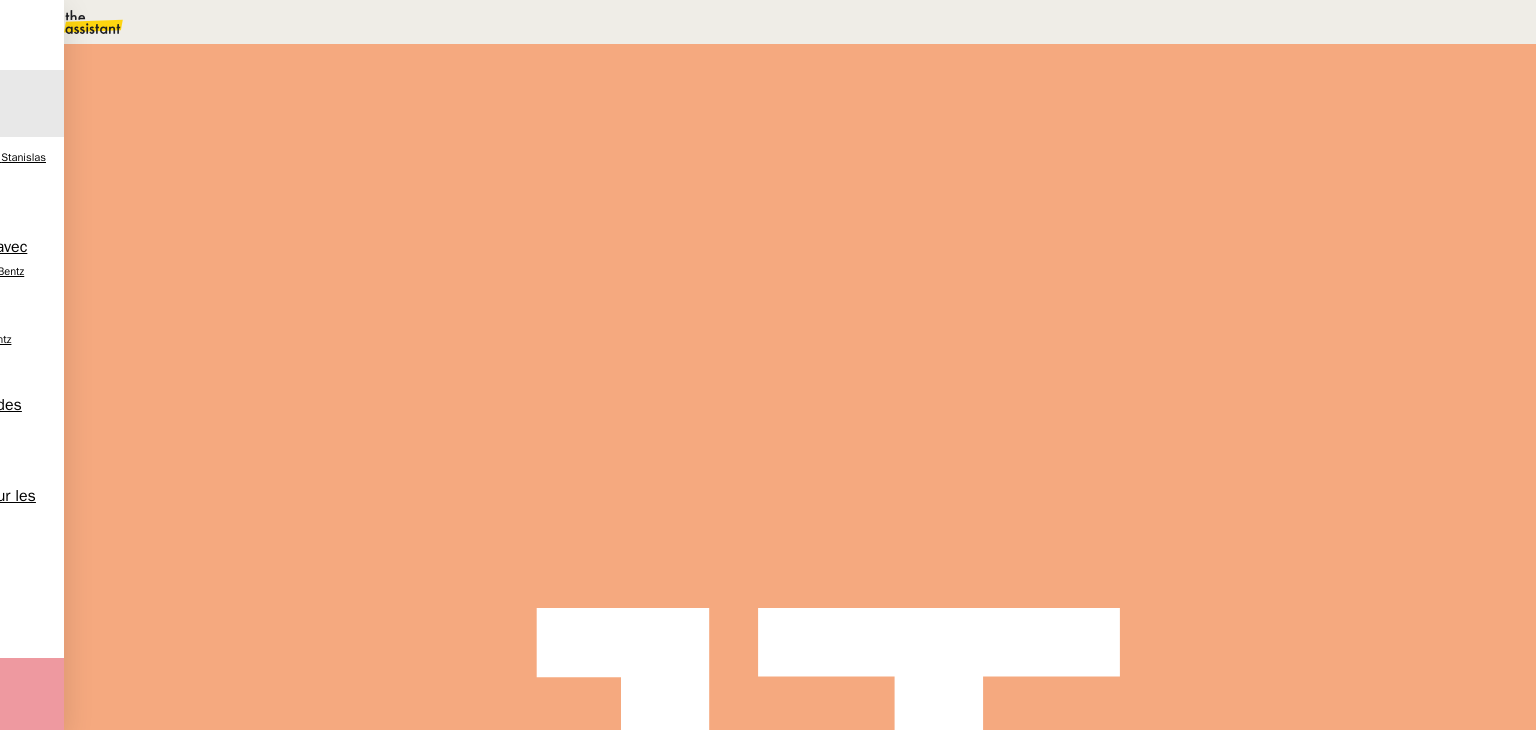 scroll, scrollTop: 749, scrollLeft: 0, axis: vertical 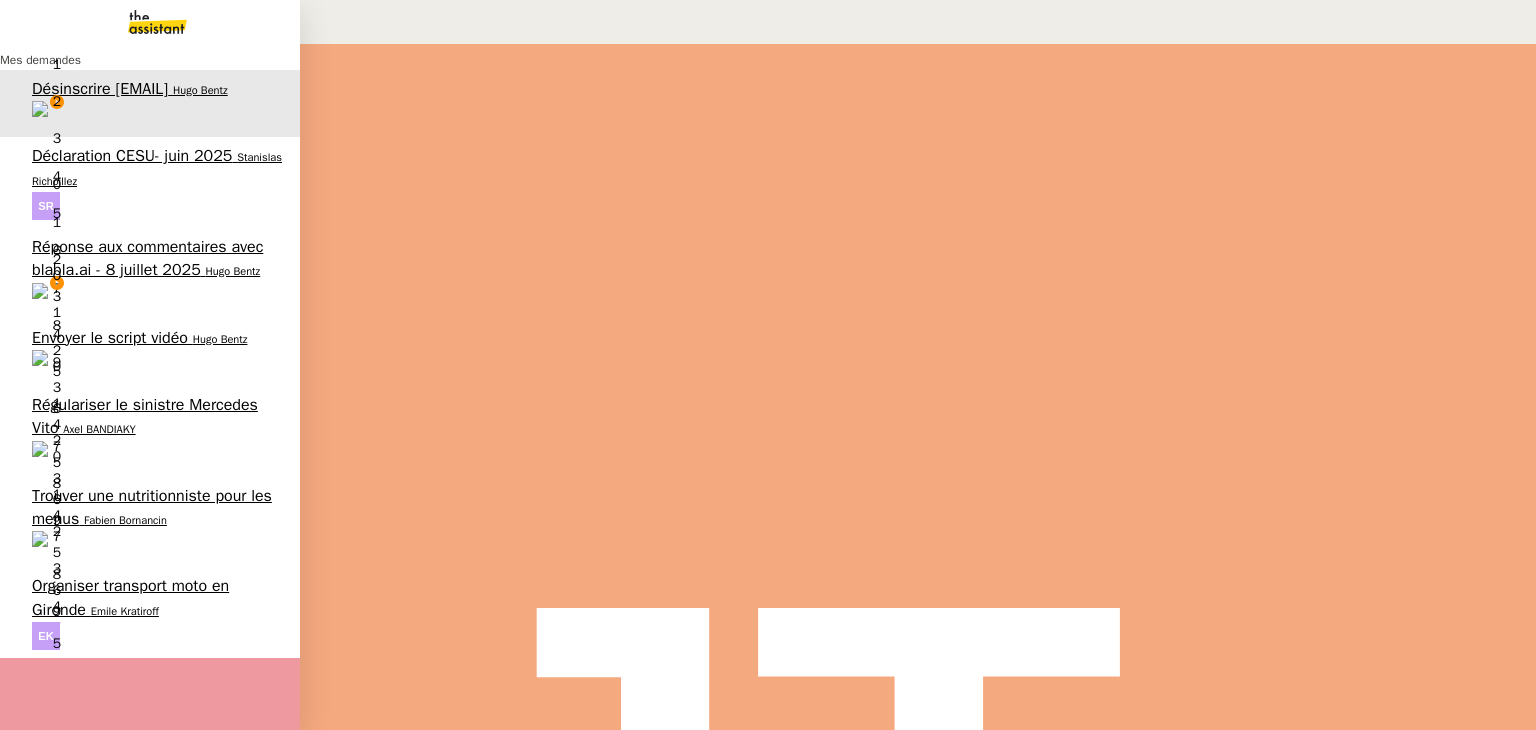 click on "Réponse aux commentaires avec blabla.ai - 8 juillet 2025" at bounding box center (147, 258) 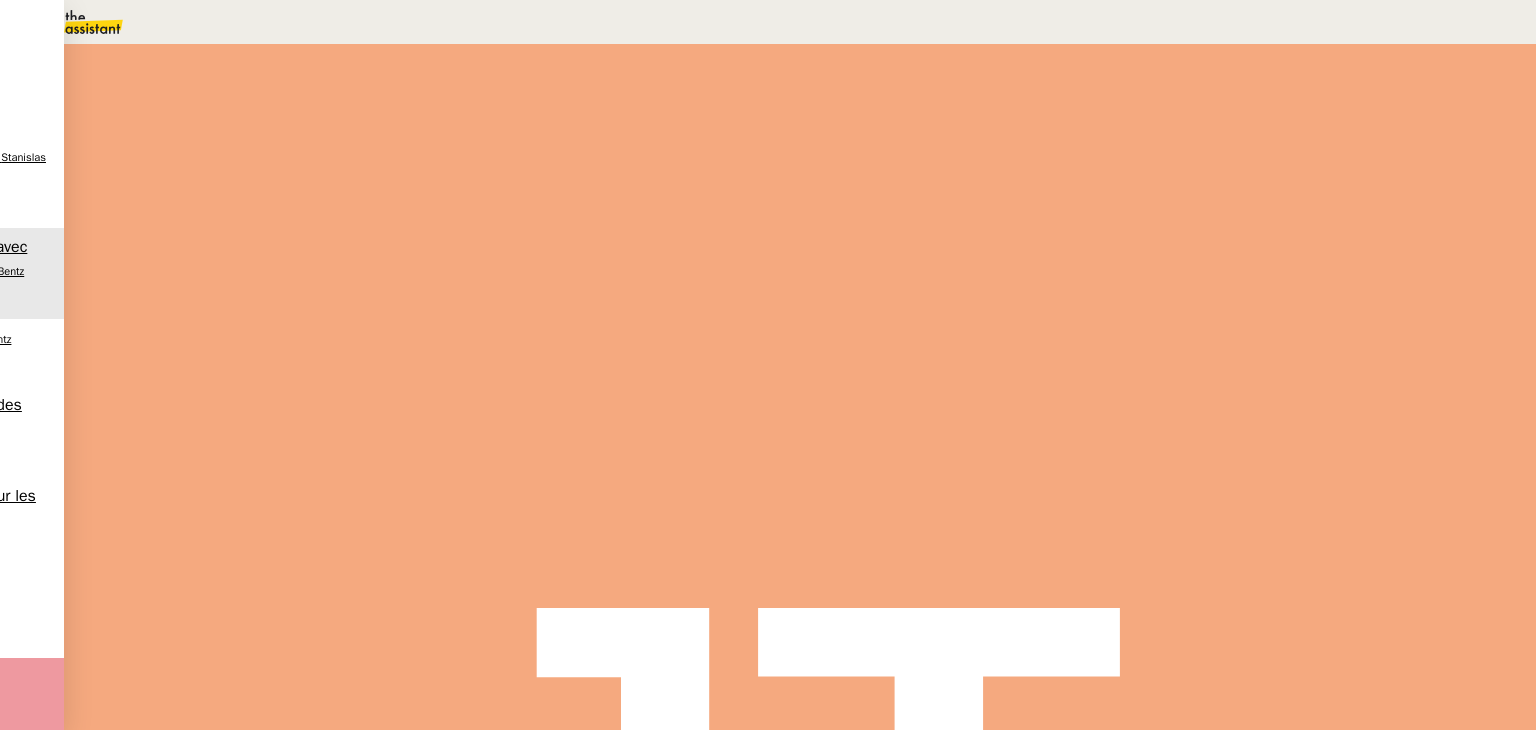 scroll, scrollTop: 0, scrollLeft: 0, axis: both 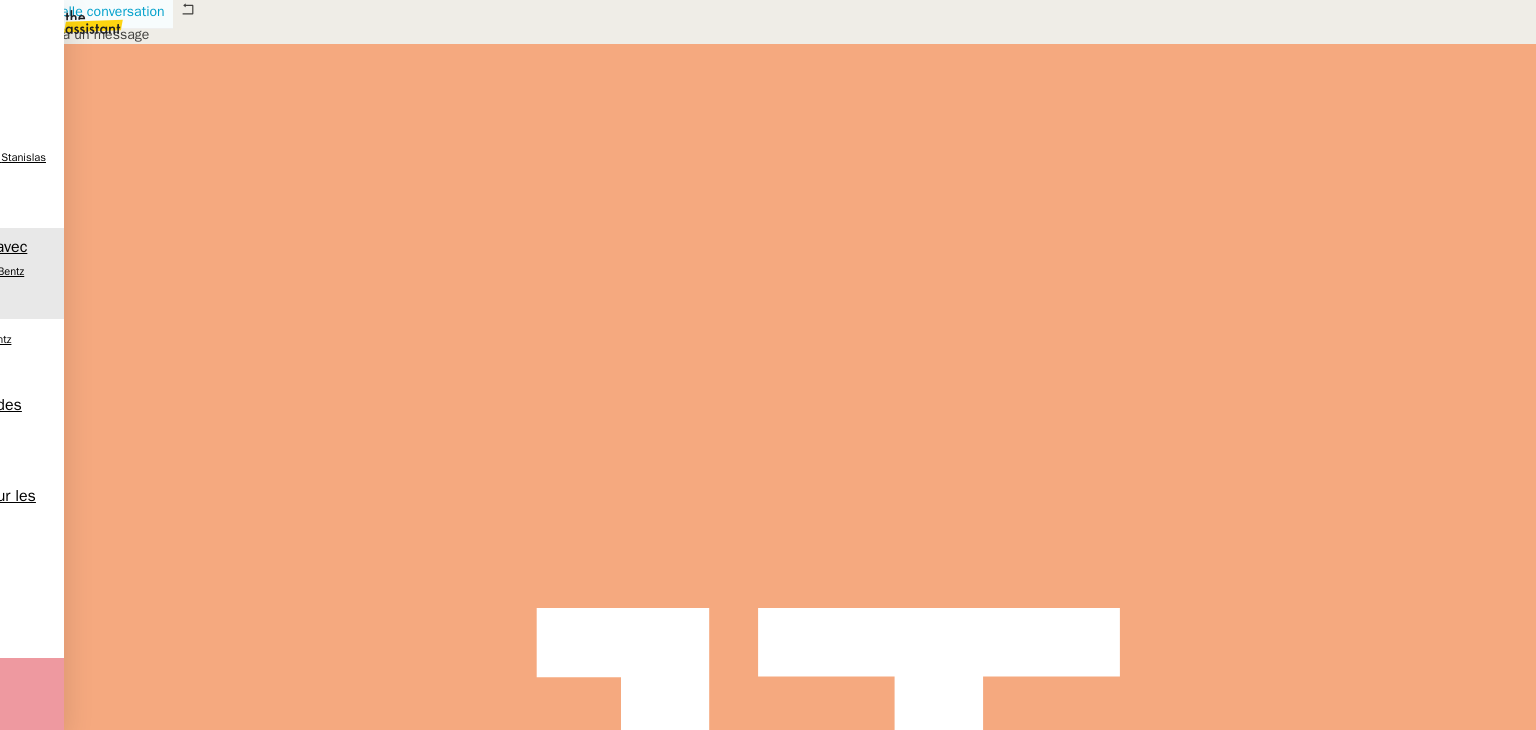 click on "Nouvelle conversation" at bounding box center (97, 11) 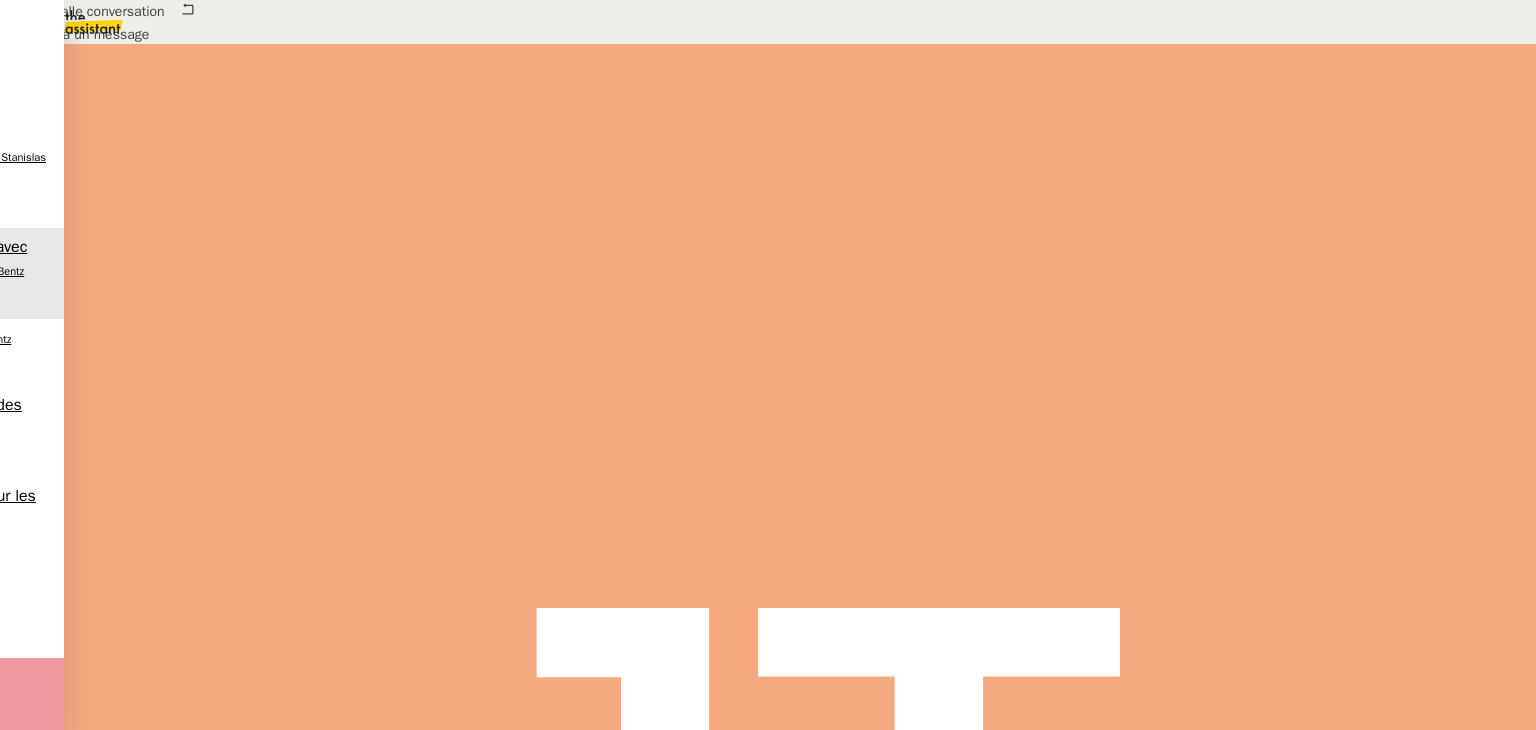 click on "au" at bounding box center [102, 721] 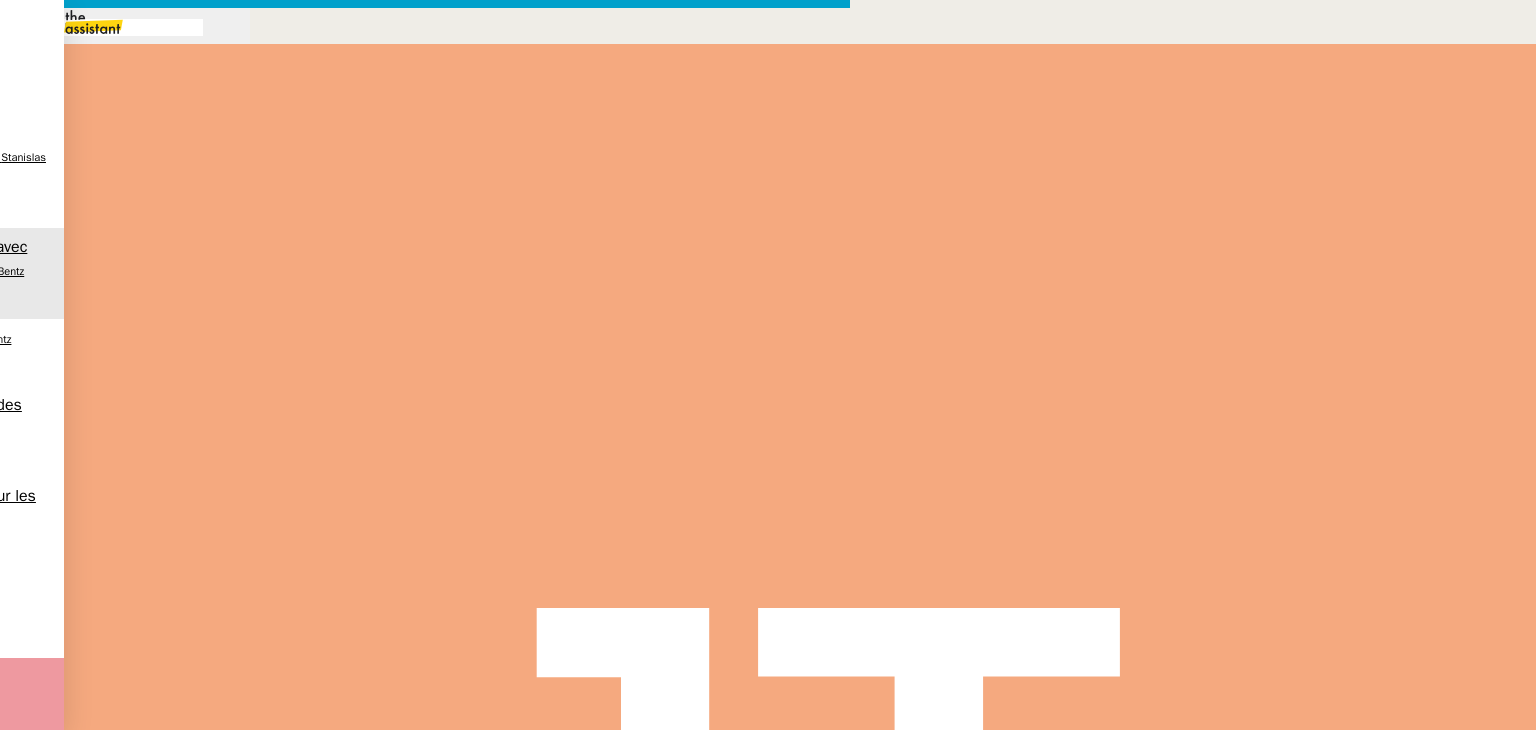 type on "bent" 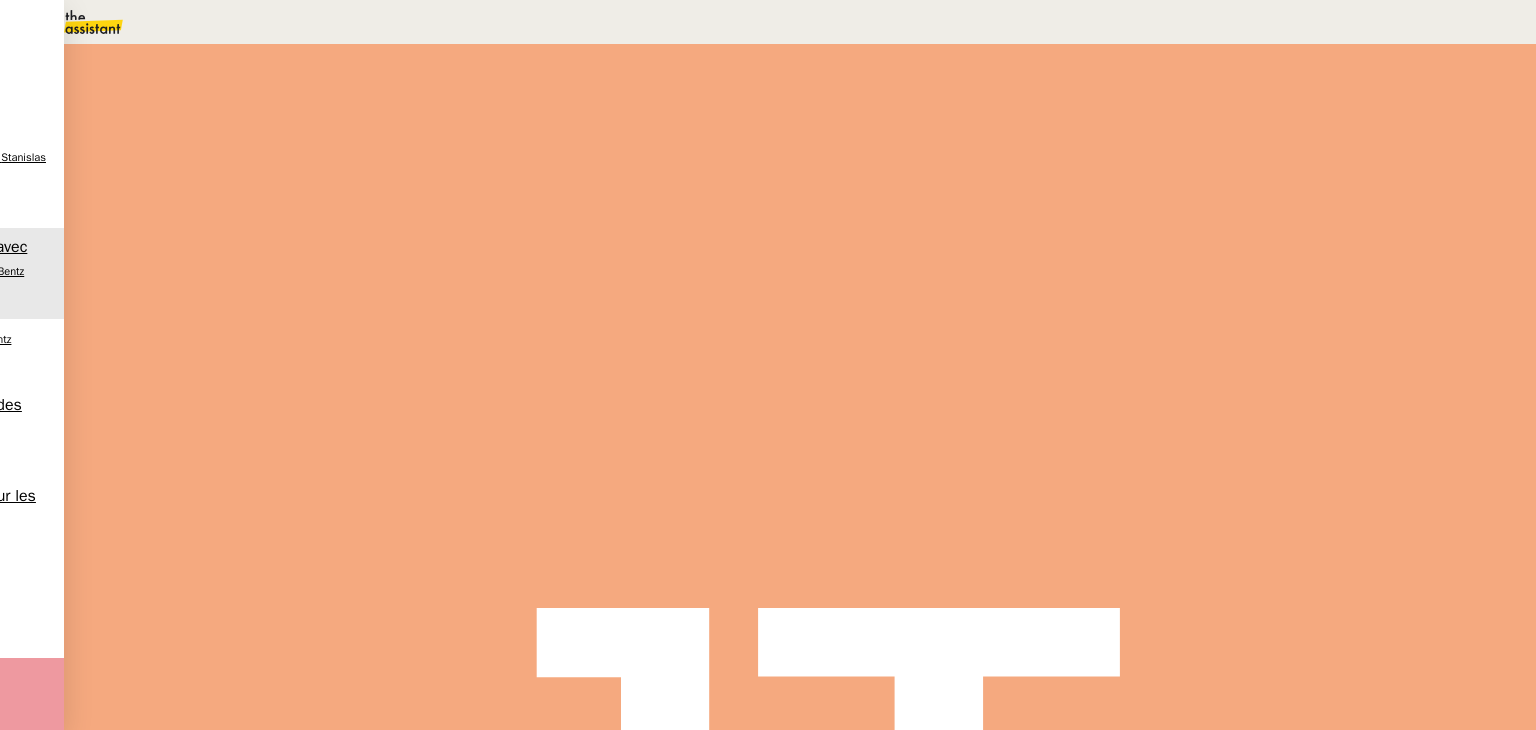 drag, startPoint x: 105, startPoint y: 86, endPoint x: 480, endPoint y: 87, distance: 375.00134 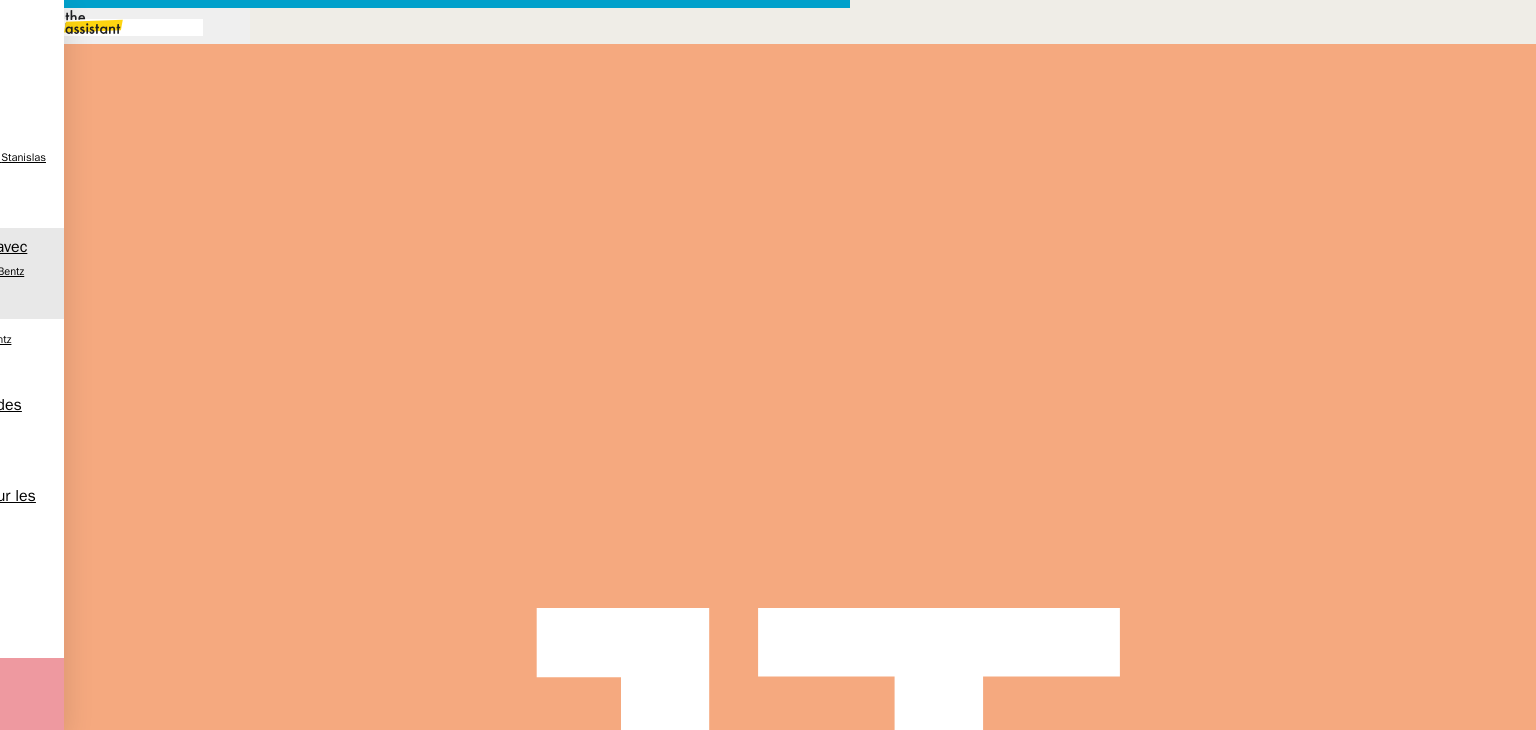 scroll, scrollTop: 0, scrollLeft: 42, axis: horizontal 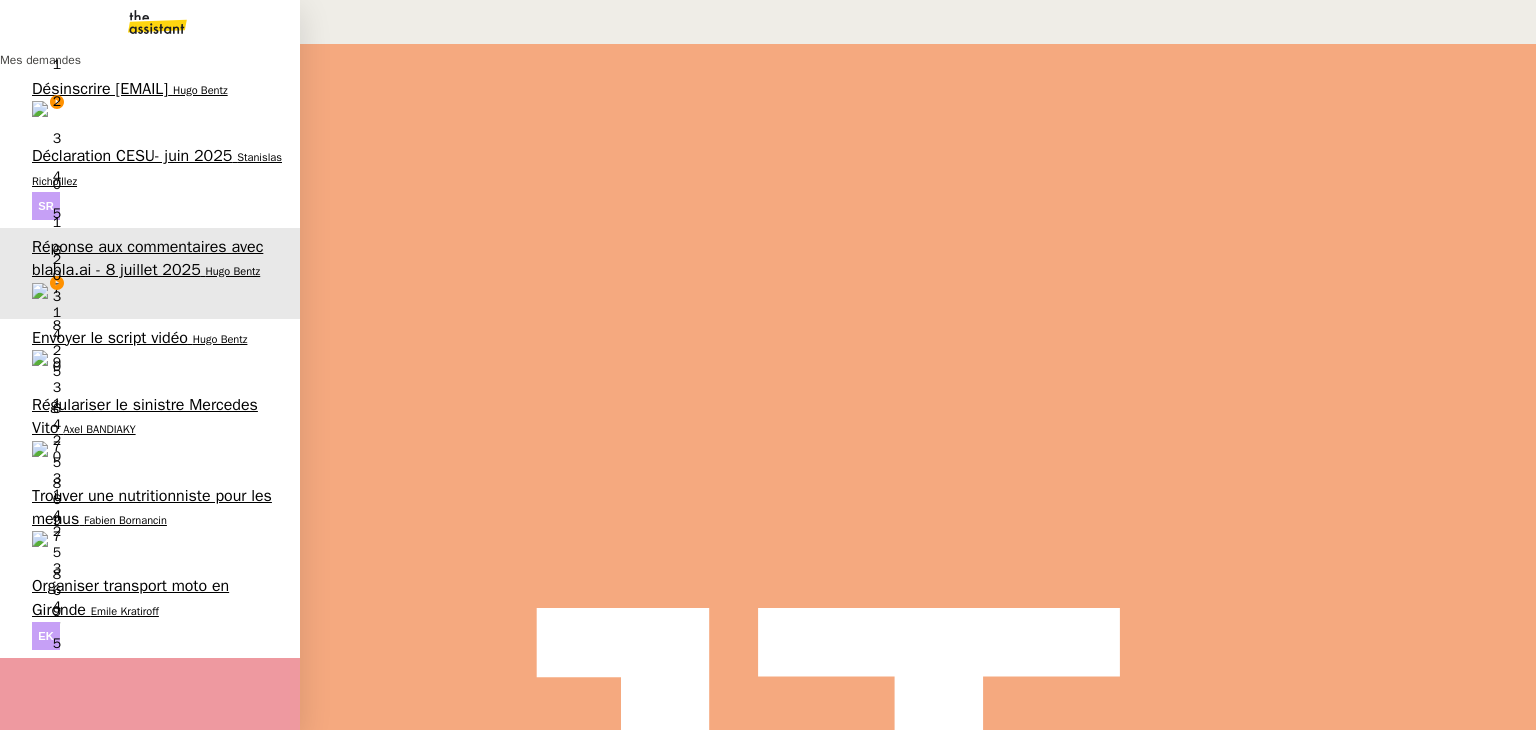 click on "Hugo Bentz" at bounding box center [200, 90] 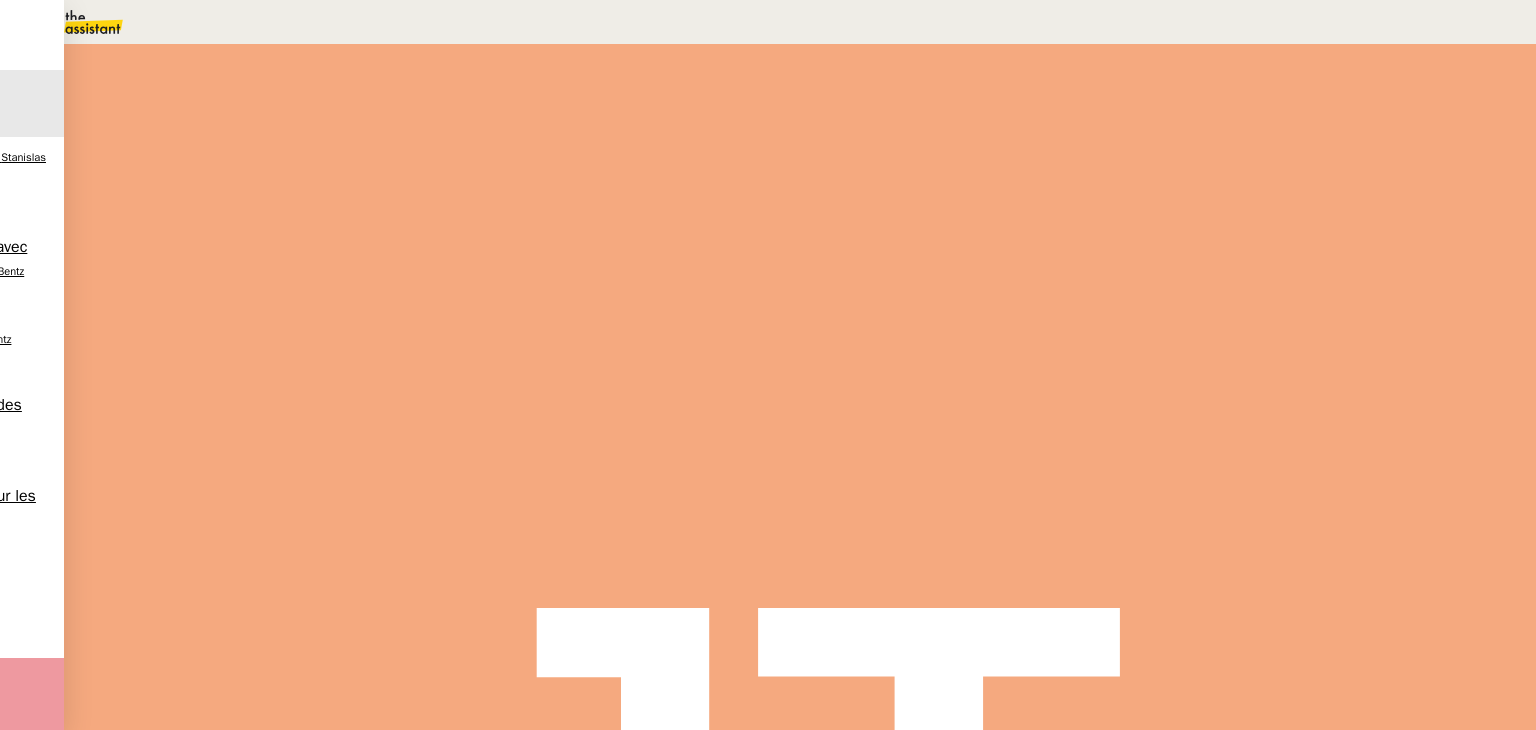 click on "Je vous confirme avoir traité cette demande ce jour." at bounding box center (689, 645) 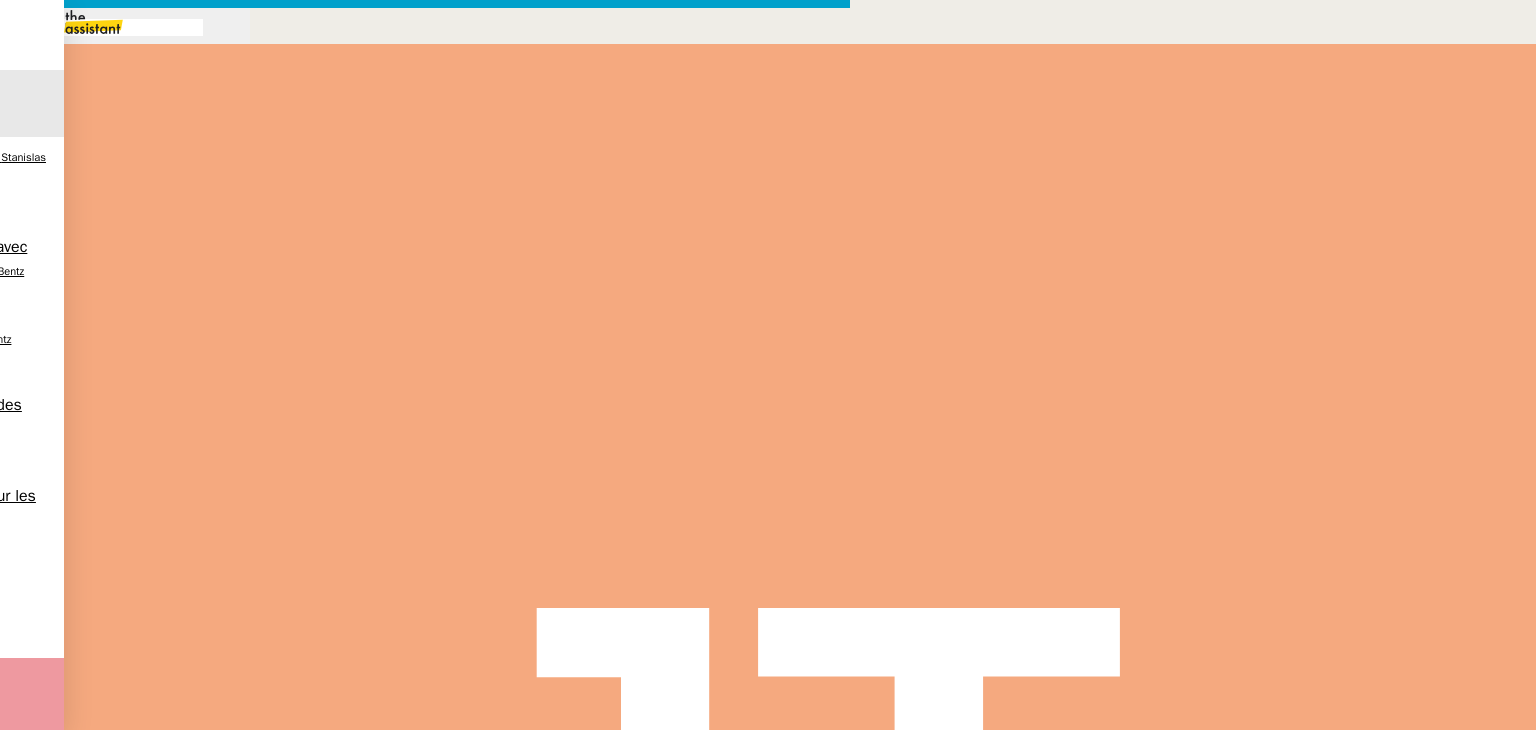 scroll, scrollTop: 0, scrollLeft: 42, axis: horizontal 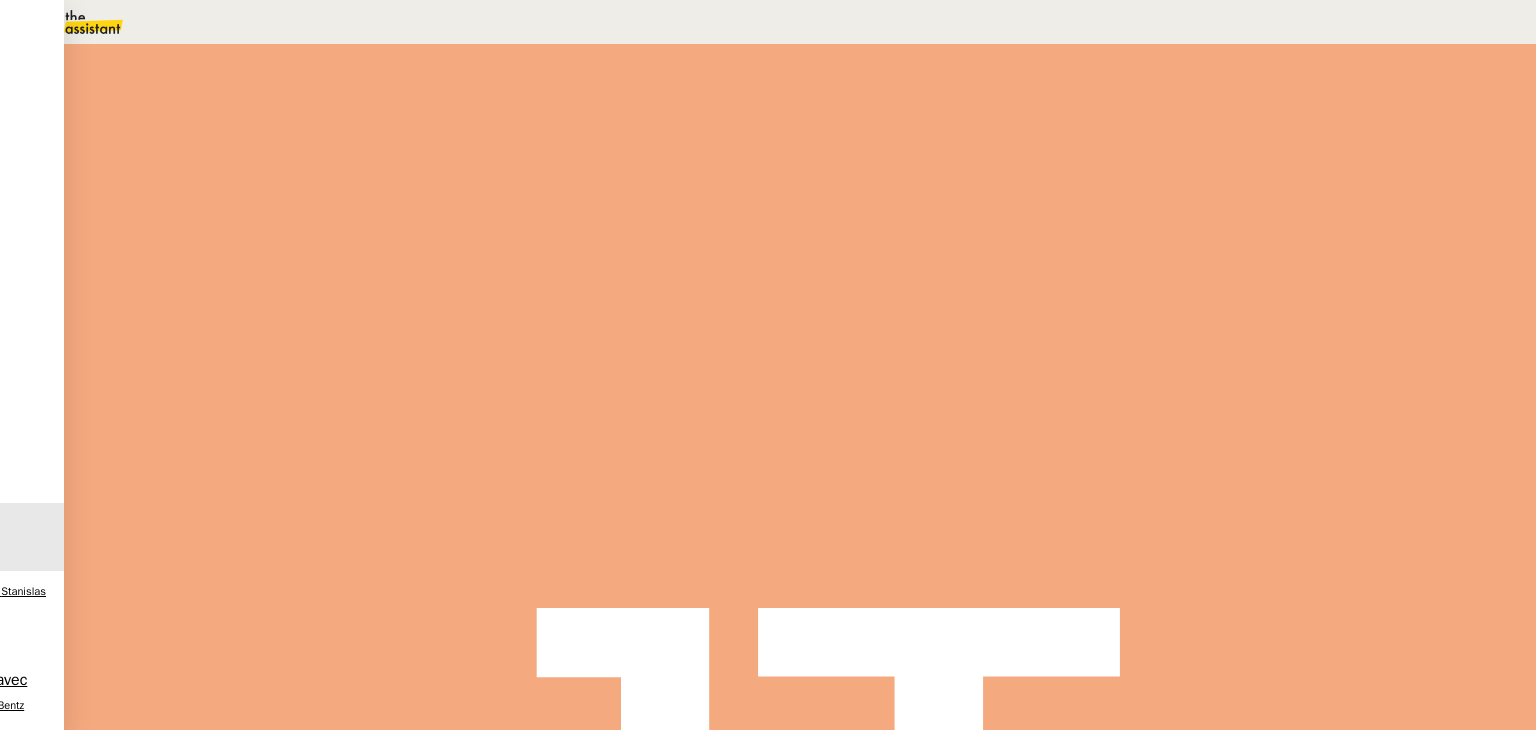 click at bounding box center (287, 340) 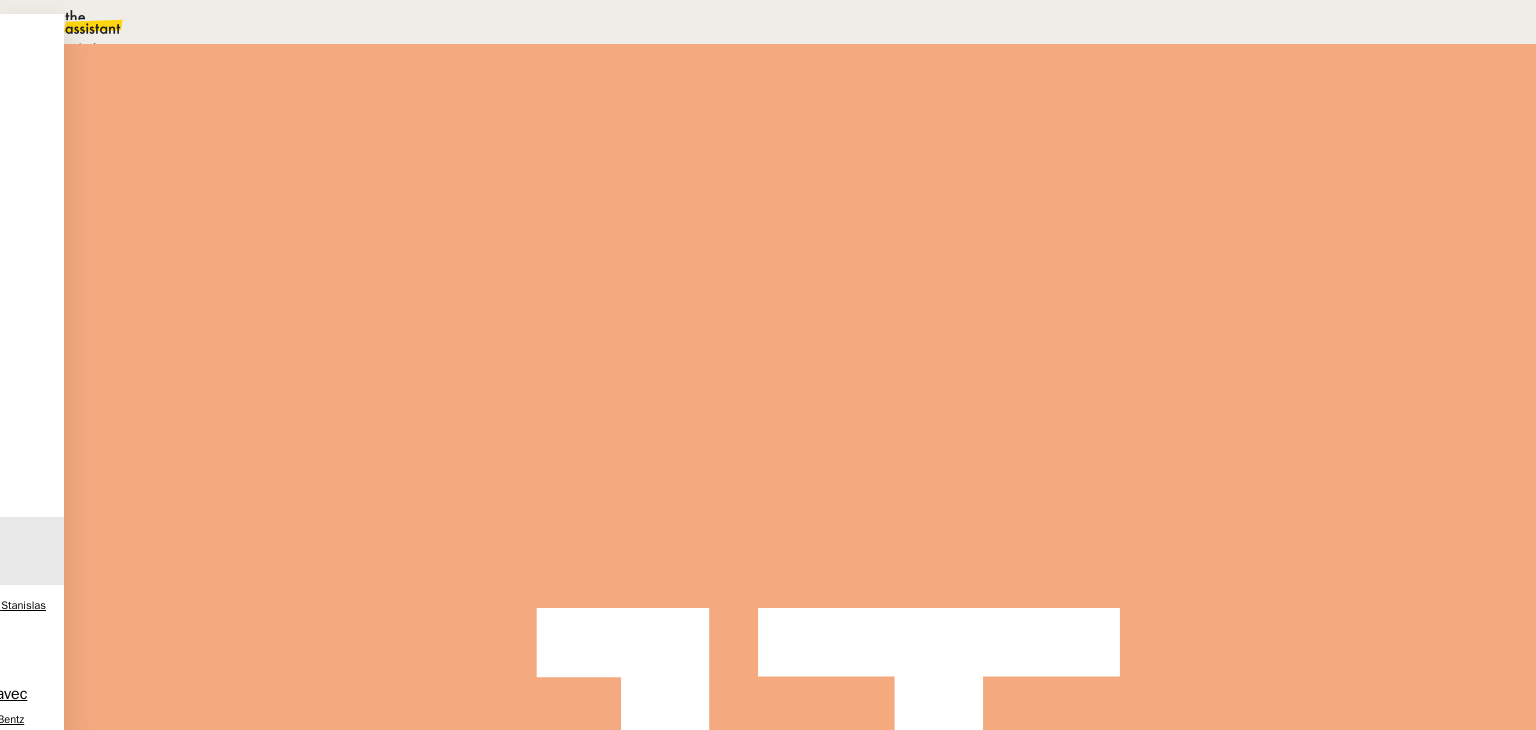 click on "Statut" at bounding box center (290, 112) 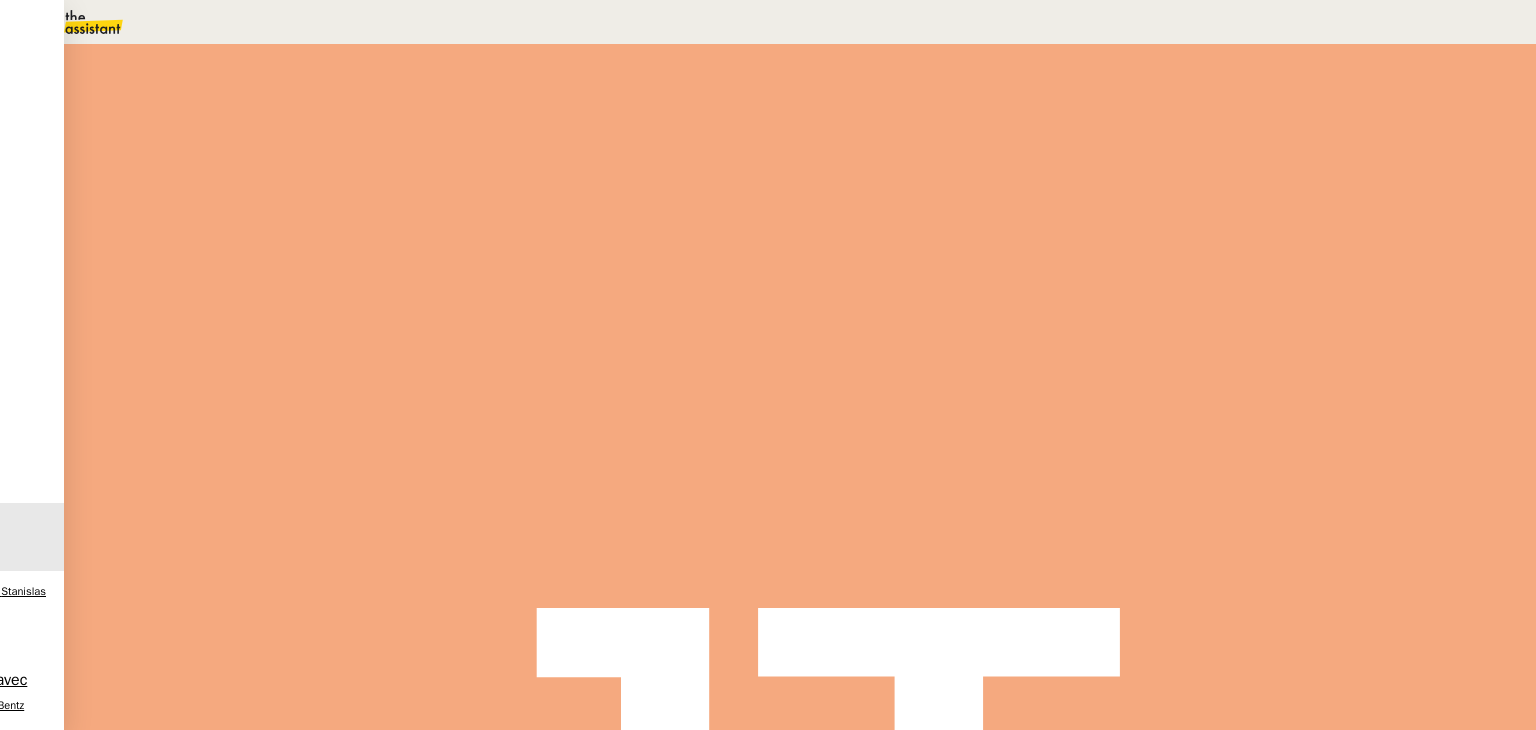 click on "Sauver" at bounding box center [1139, 188] 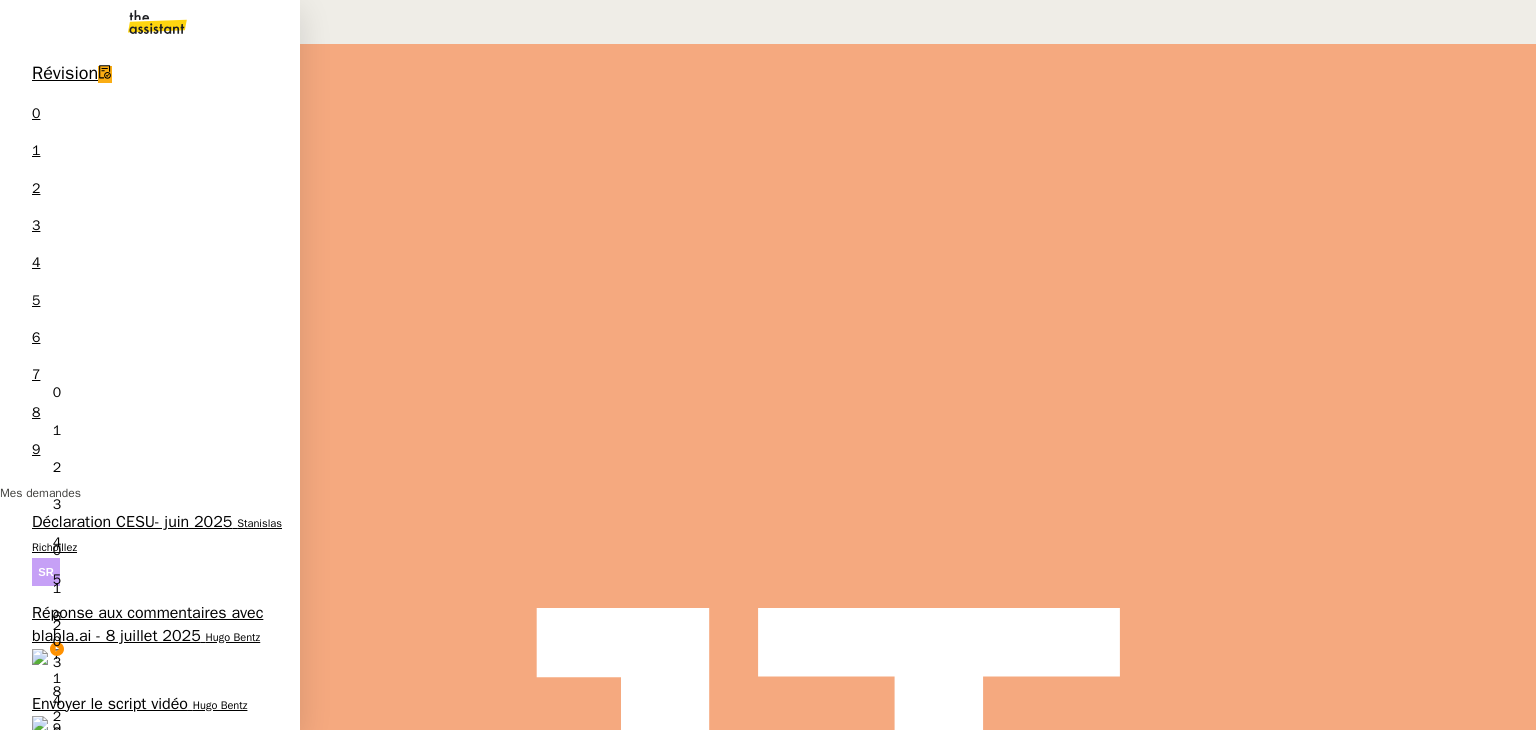 click on "Réponse aux commentaires avec blabla.ai - 8 juillet 2025" at bounding box center (147, 624) 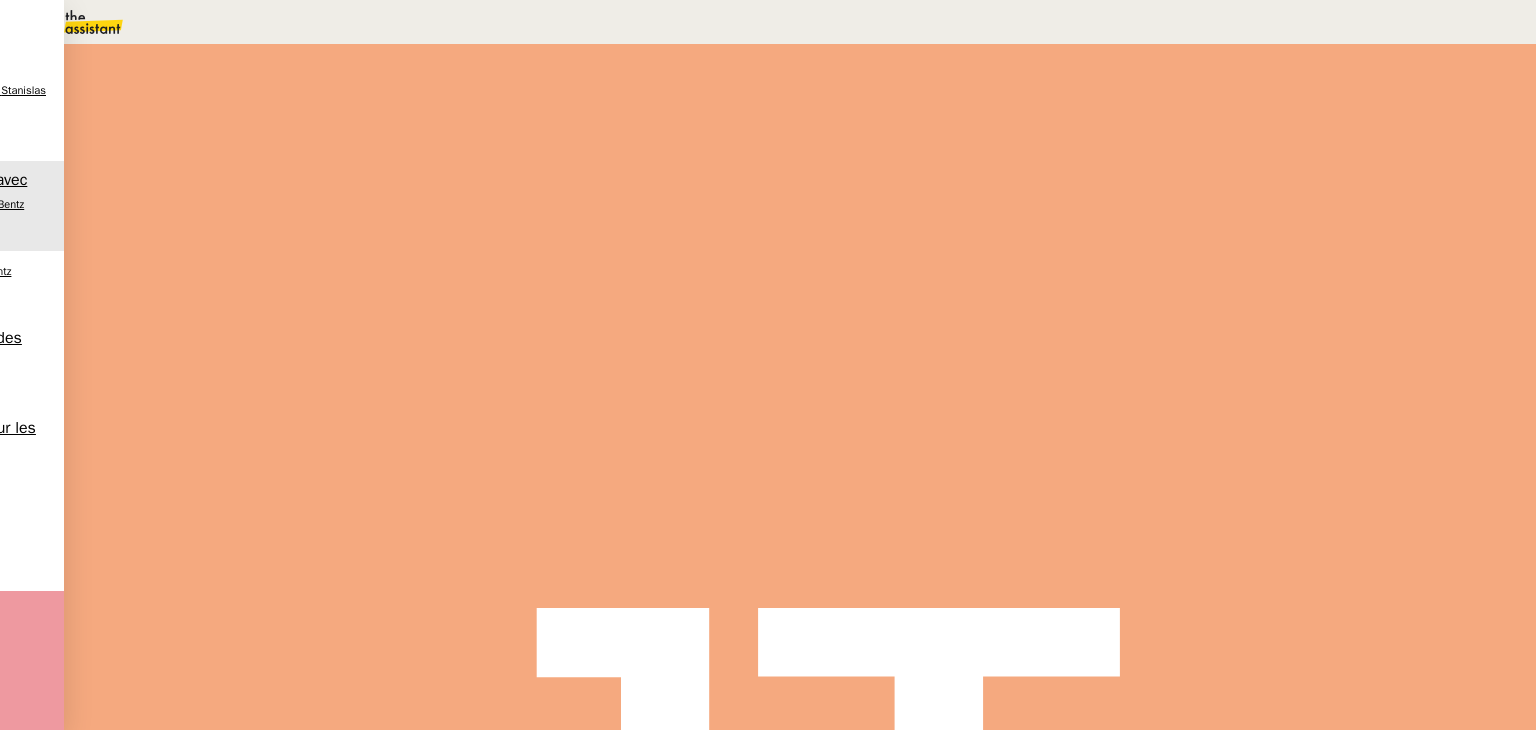 click at bounding box center (287, 363) 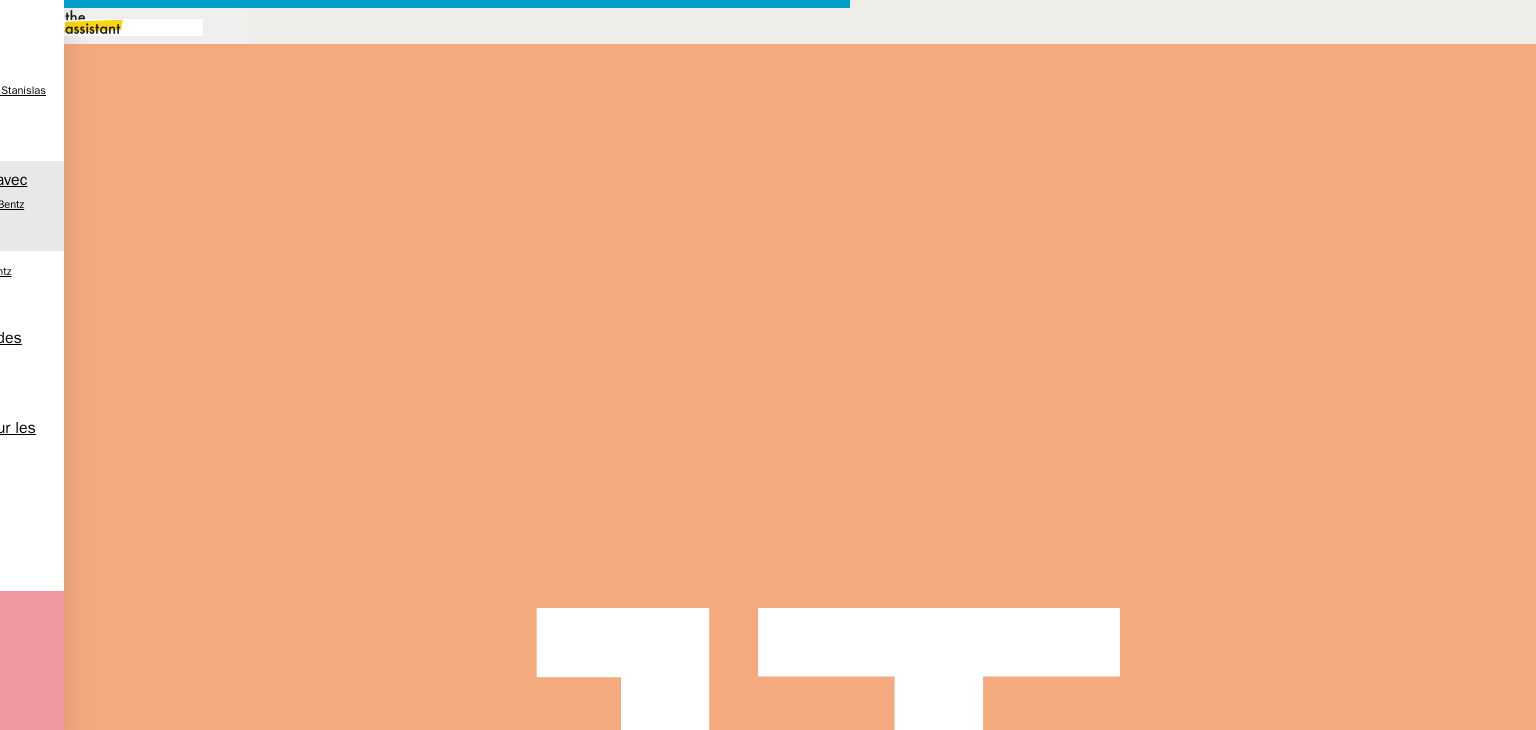 scroll, scrollTop: 0, scrollLeft: 42, axis: horizontal 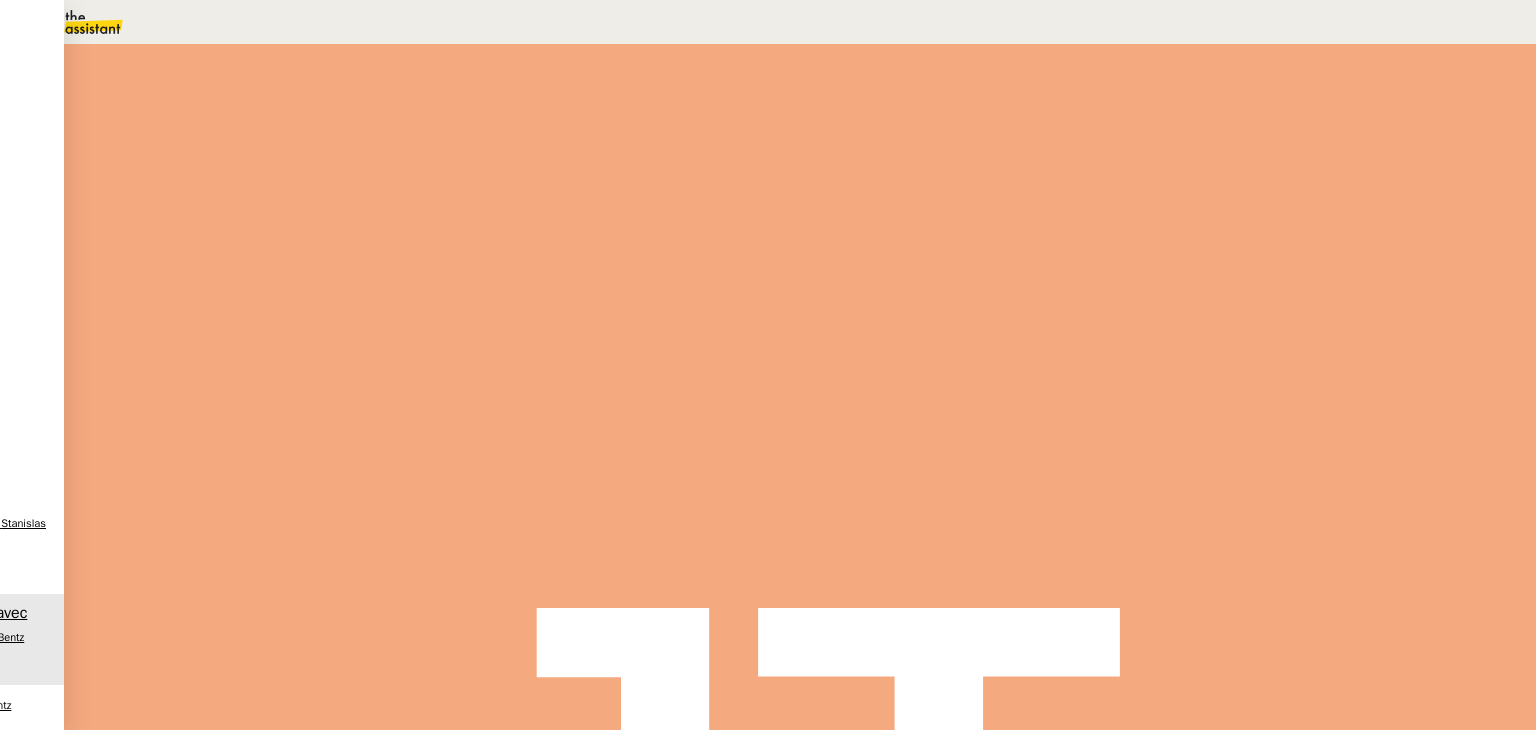 click on "Statut" at bounding box center [290, 130] 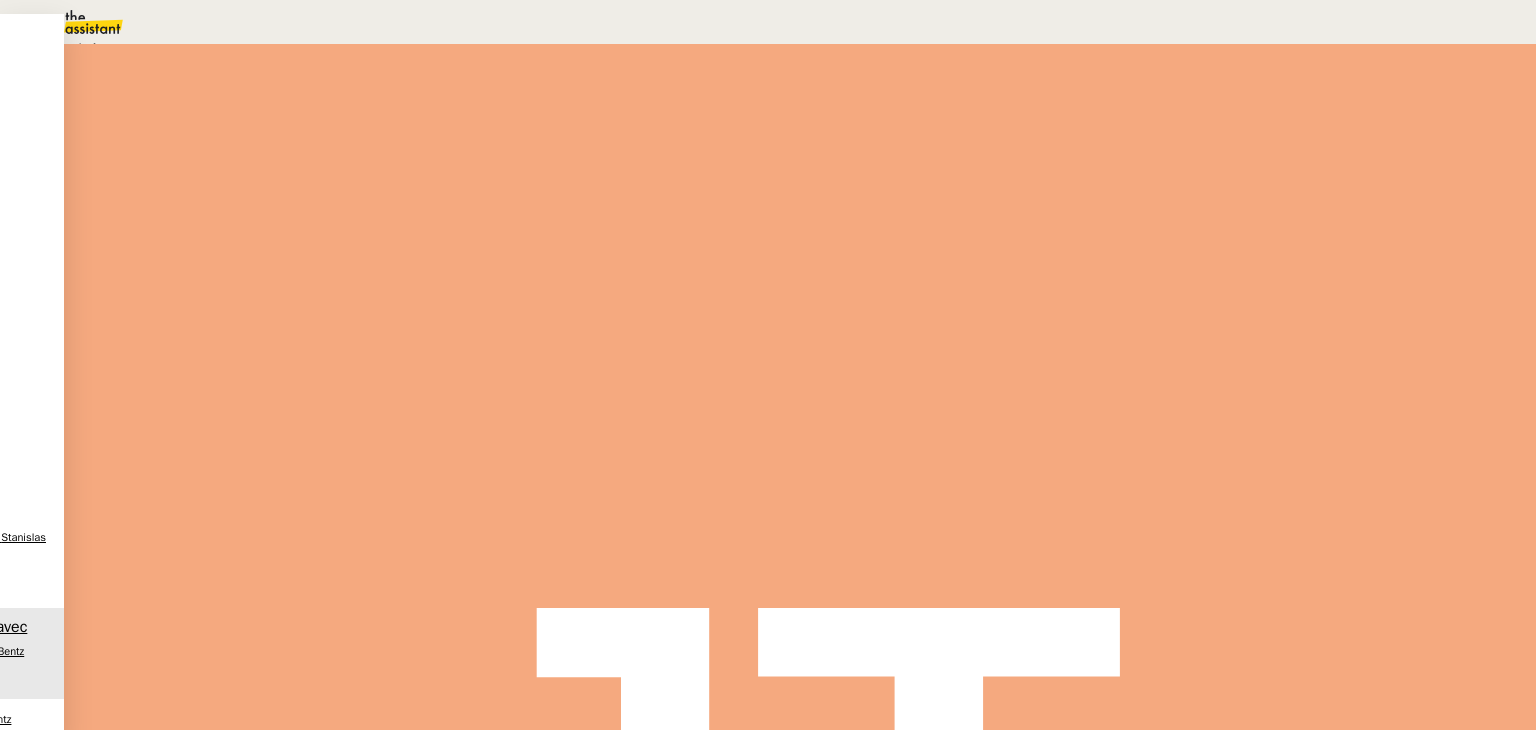 click on "Terminé" at bounding box center (72, 48) 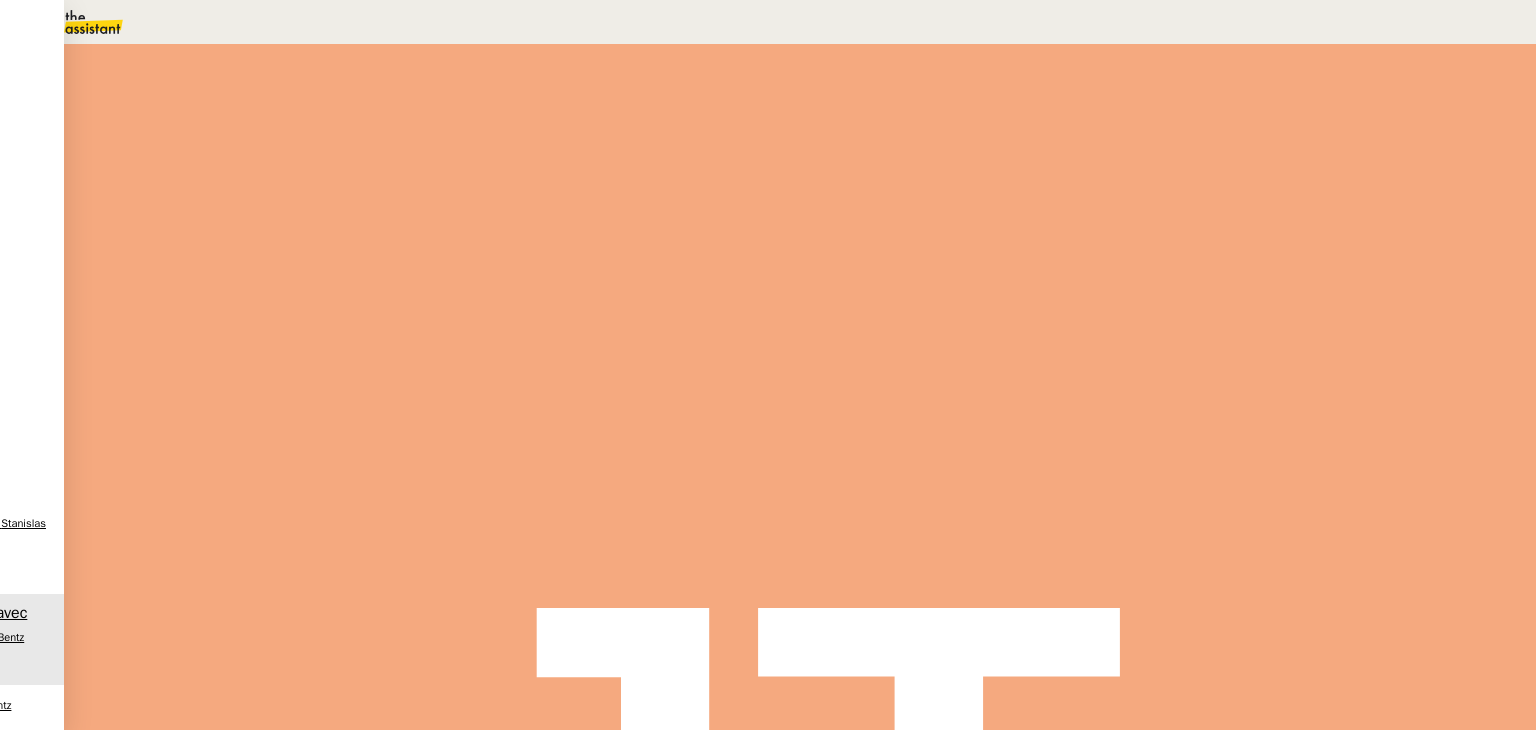 click on "Sauver" at bounding box center [1139, 188] 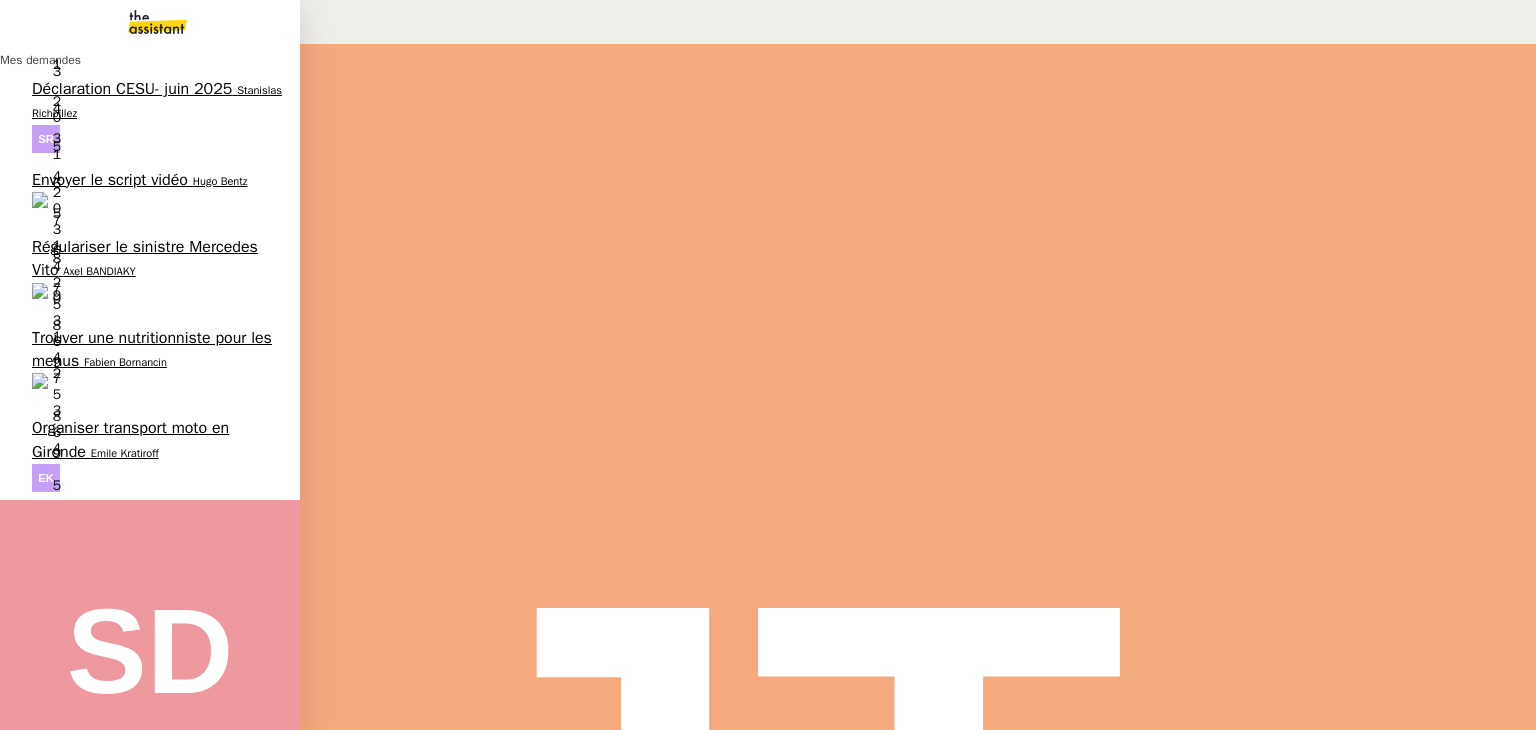 click on "Fabien Bornancin" at bounding box center (125, 362) 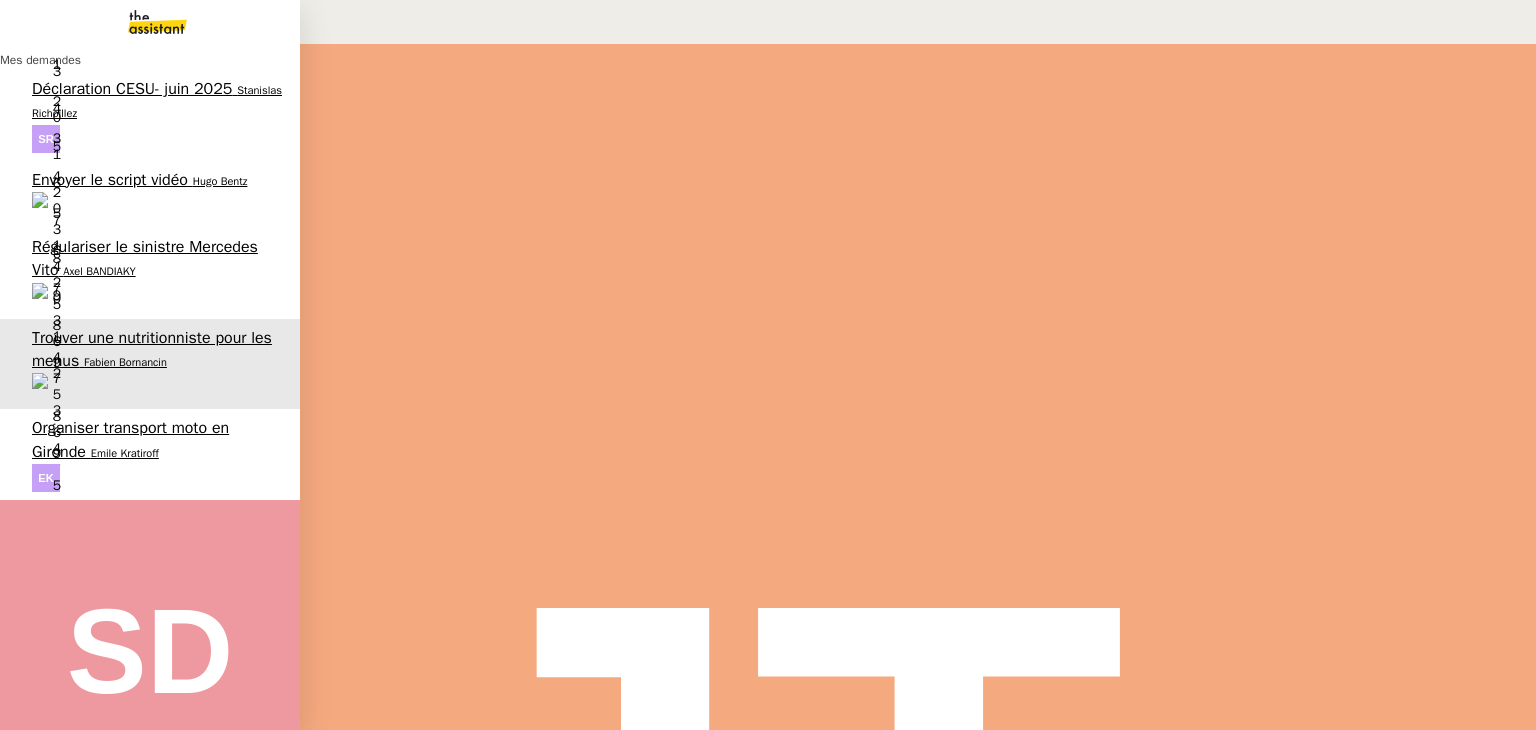 click on "Organiser transport moto en Gironde" at bounding box center [130, 439] 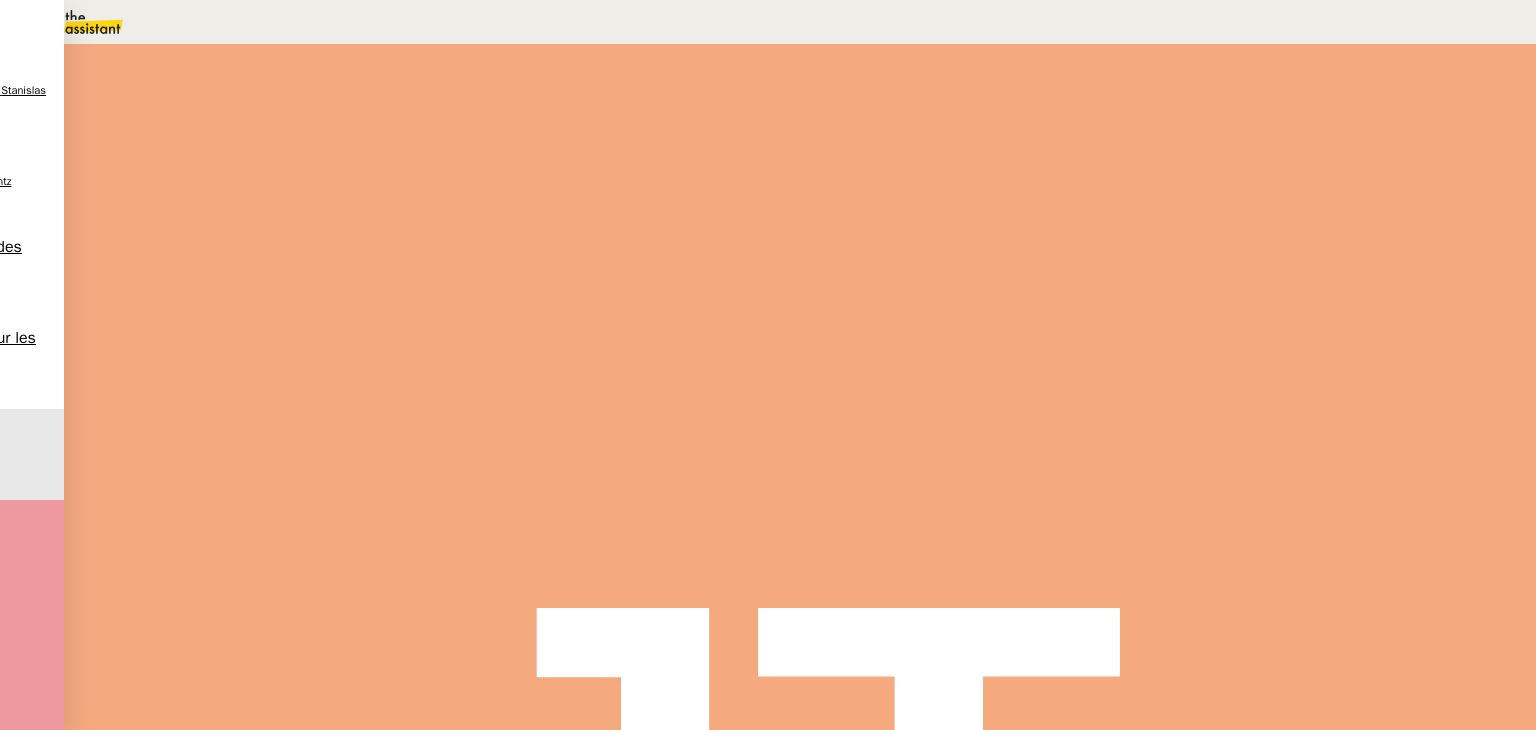 scroll, scrollTop: 0, scrollLeft: 0, axis: both 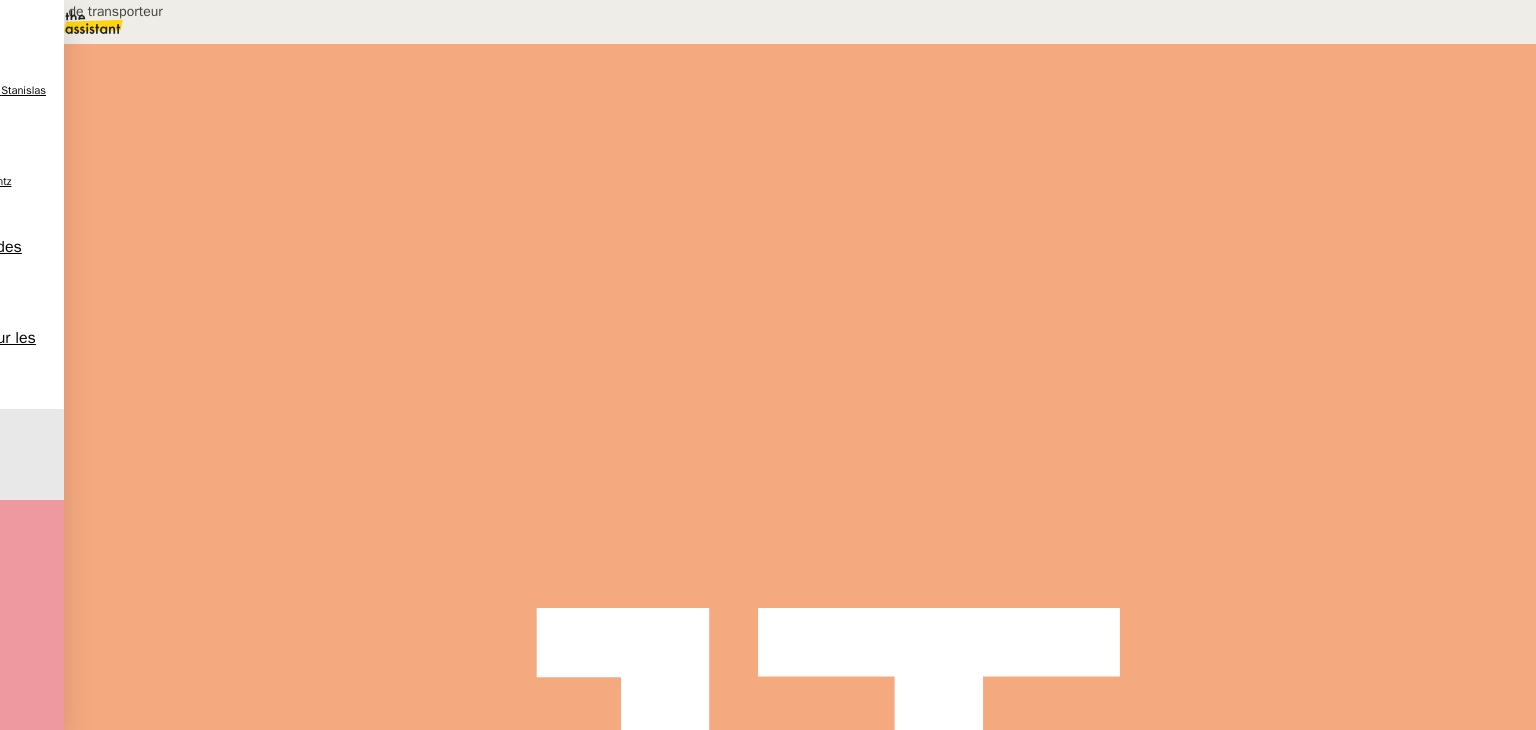 drag, startPoint x: 1313, startPoint y: 140, endPoint x: 1008, endPoint y: 151, distance: 305.1983 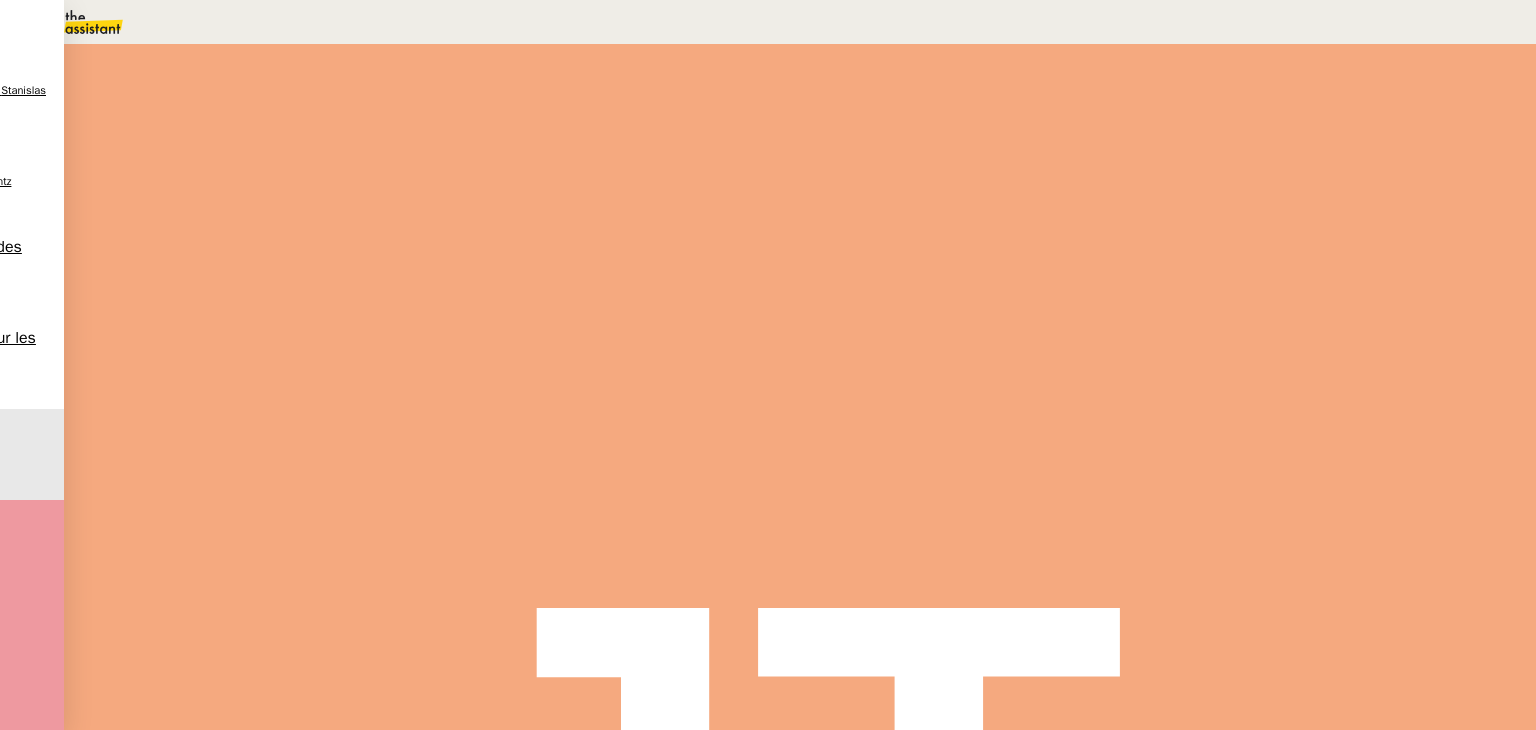 click on "Recherche de transporteur 10 min false par [FIRST]-[LAST] il y a 16 heures" at bounding box center [800, 483] 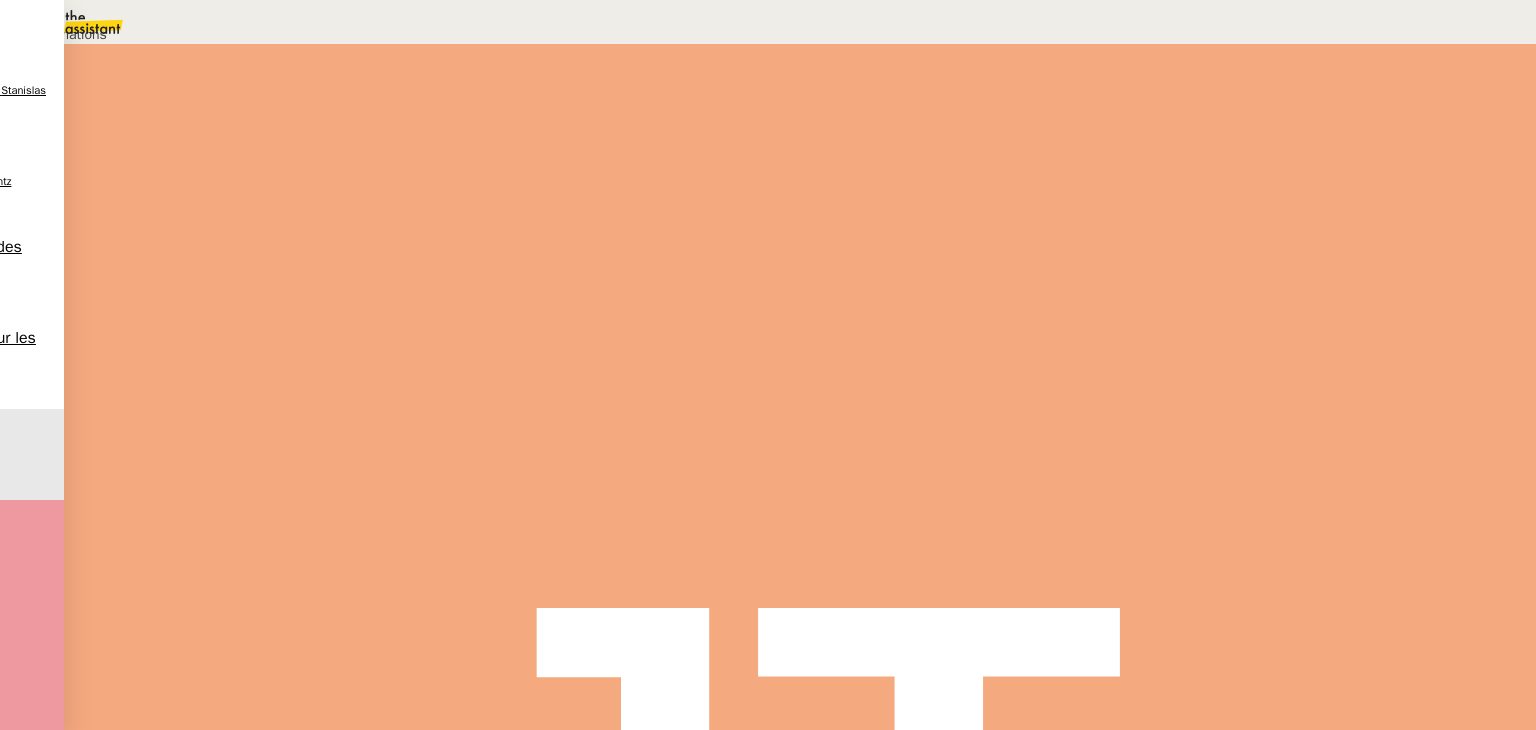 click on "Déverrouiller" at bounding box center [57, 98] 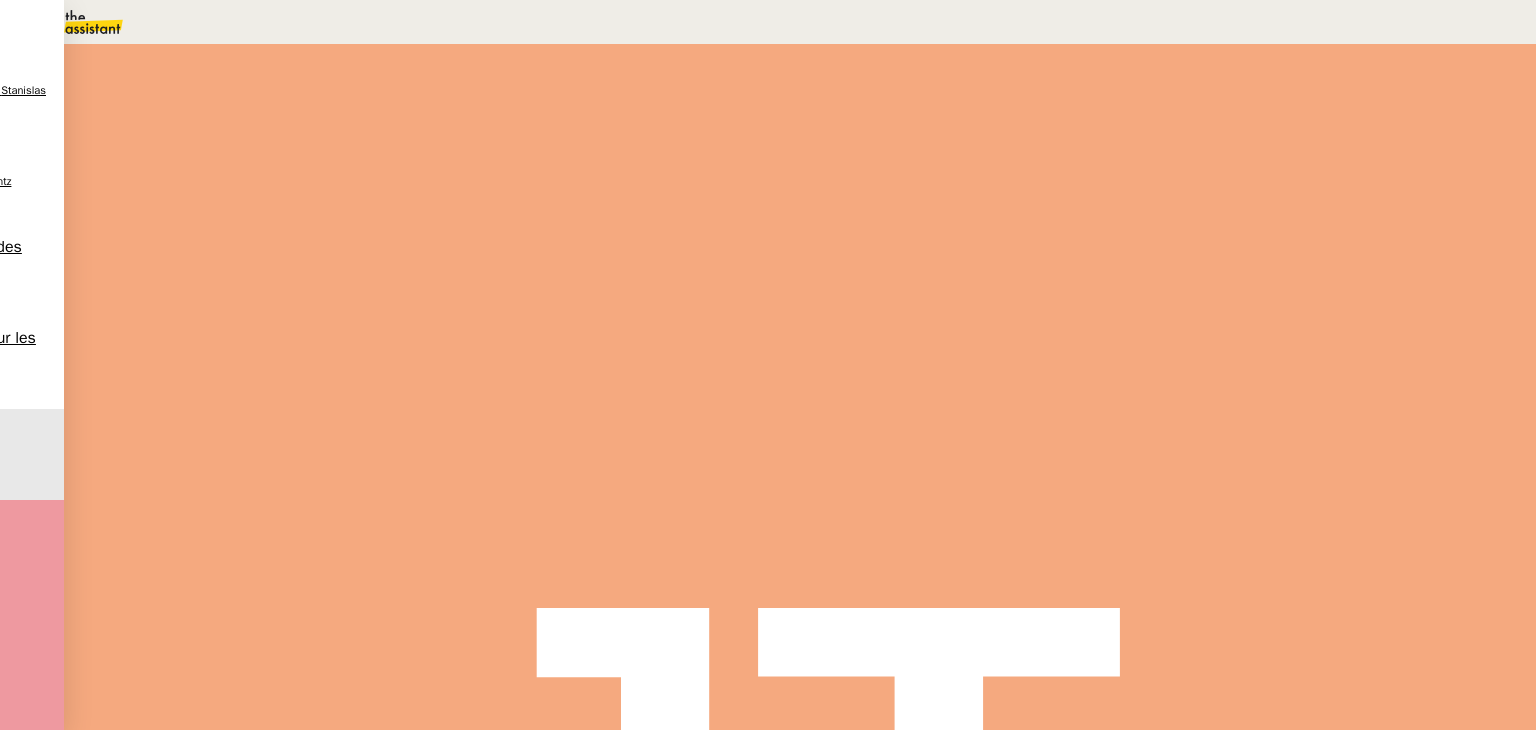 scroll, scrollTop: 2003, scrollLeft: 0, axis: vertical 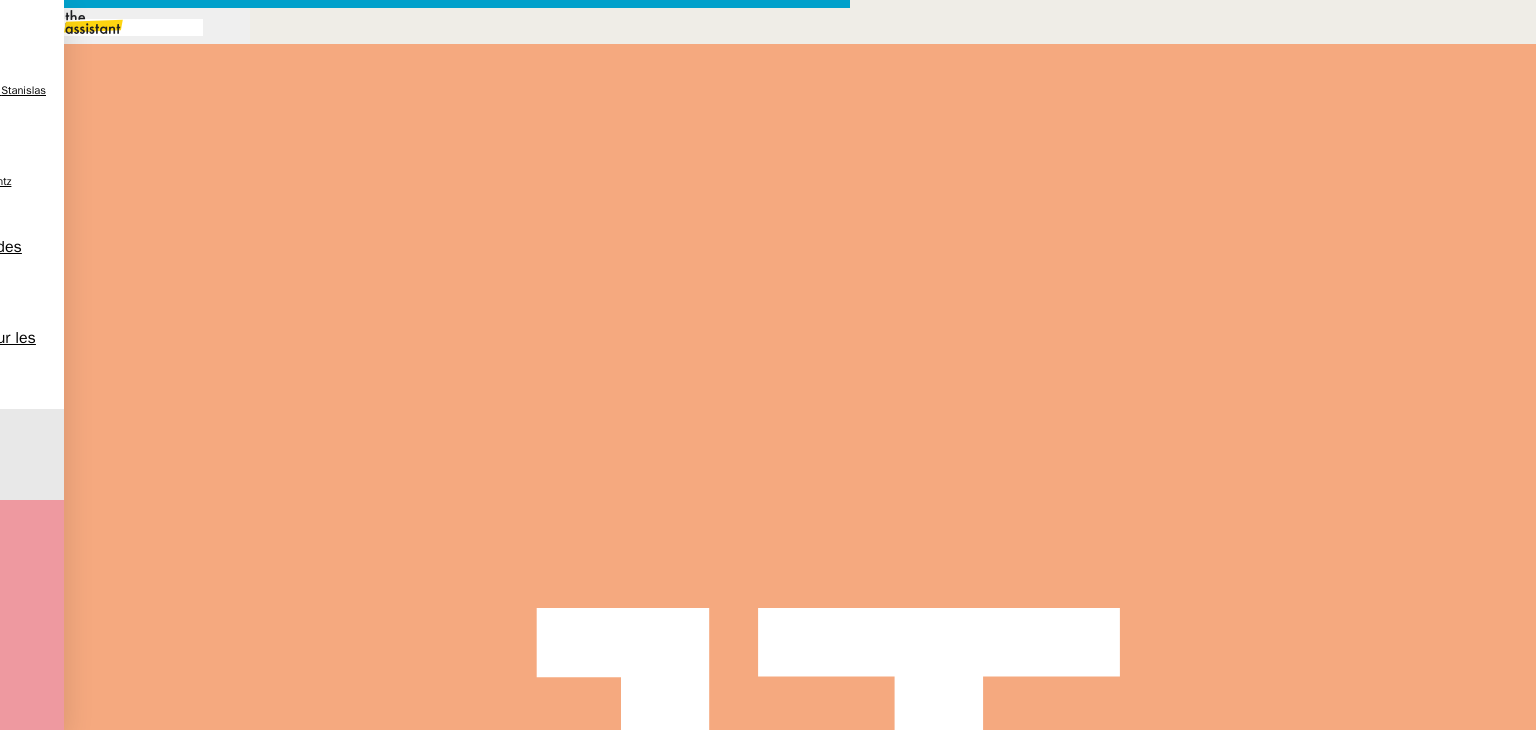 click on "Ajouter des fichiers" at bounding box center (178, 946) 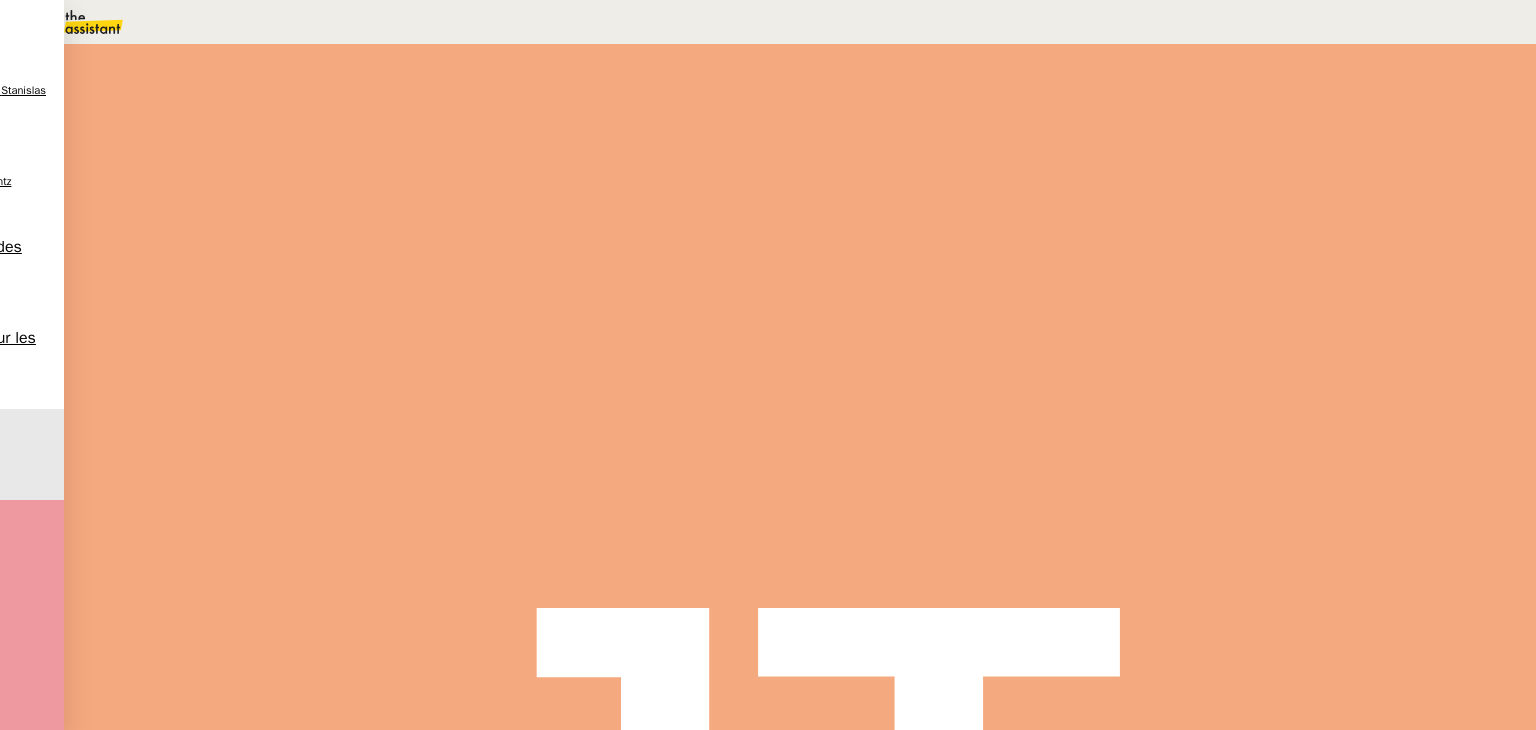 scroll, scrollTop: 492, scrollLeft: 0, axis: vertical 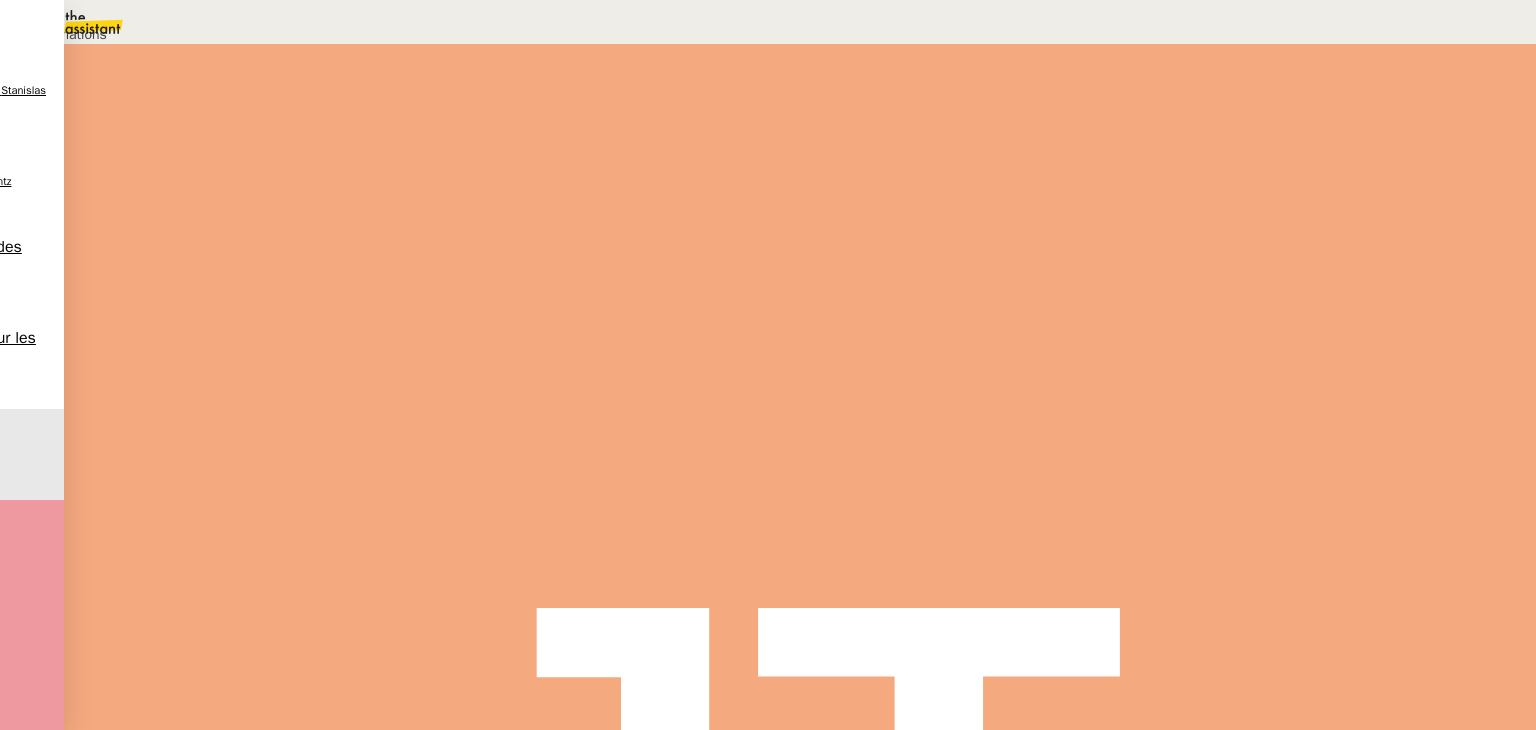 click on "Déverrouiller" at bounding box center [57, 98] 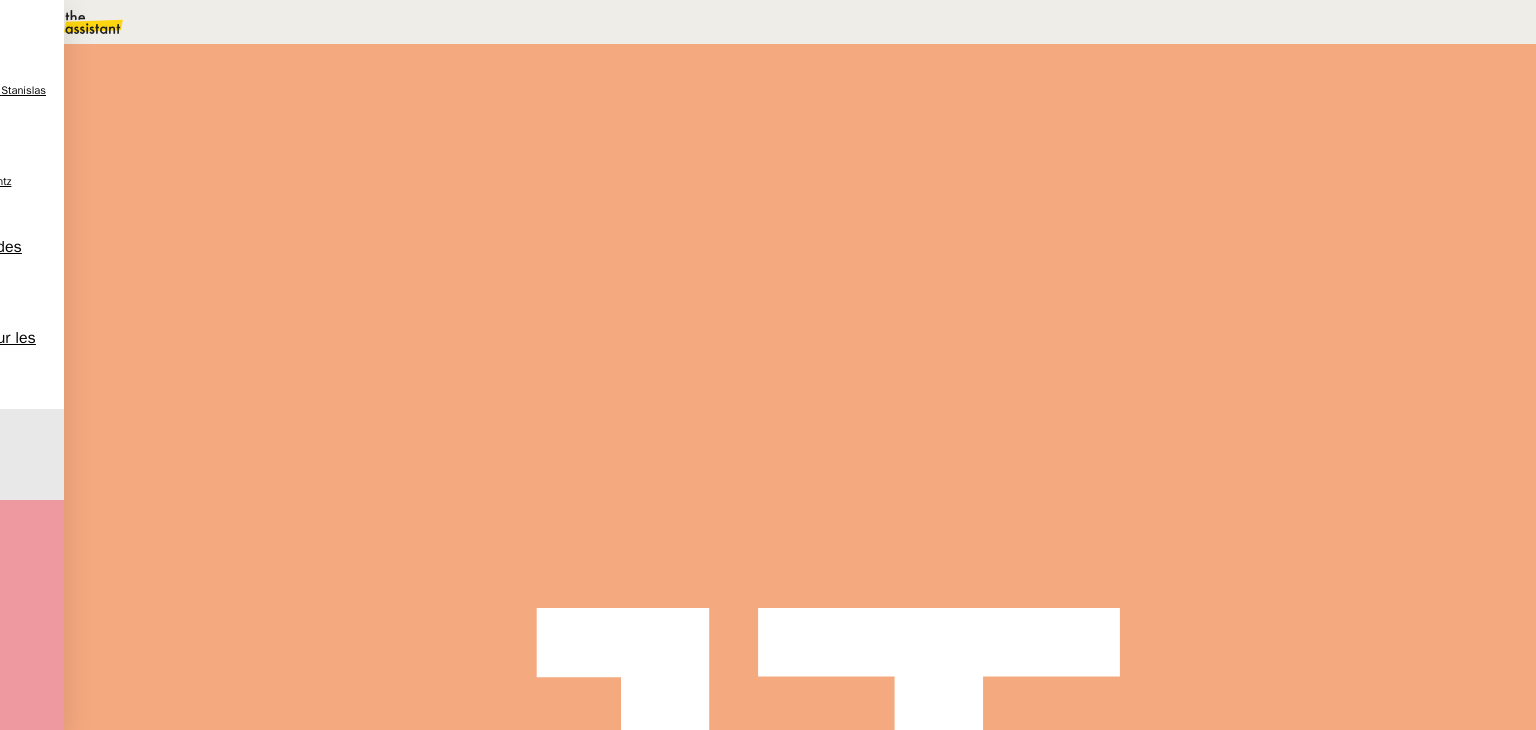 scroll, scrollTop: 0, scrollLeft: 0, axis: both 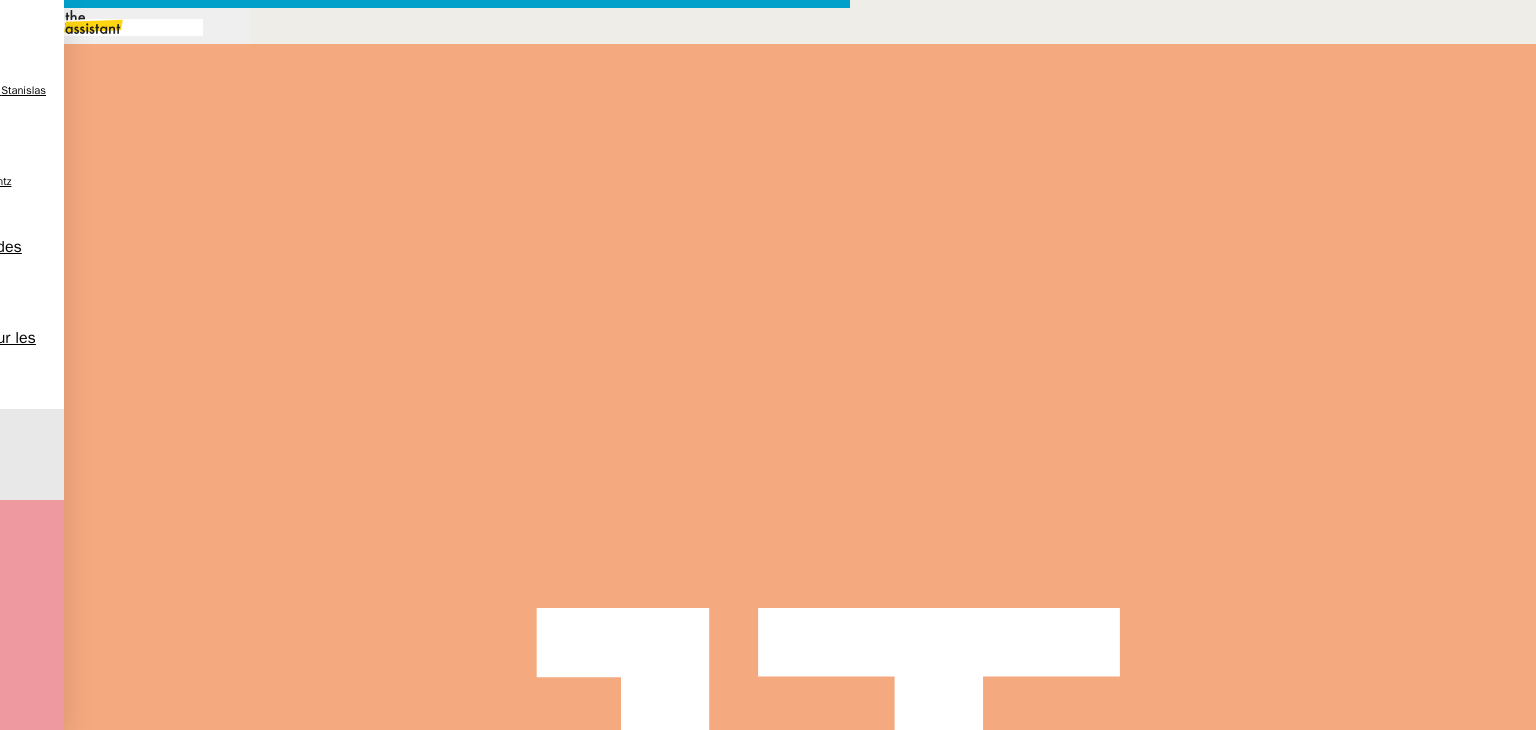 click at bounding box center (425, 837) 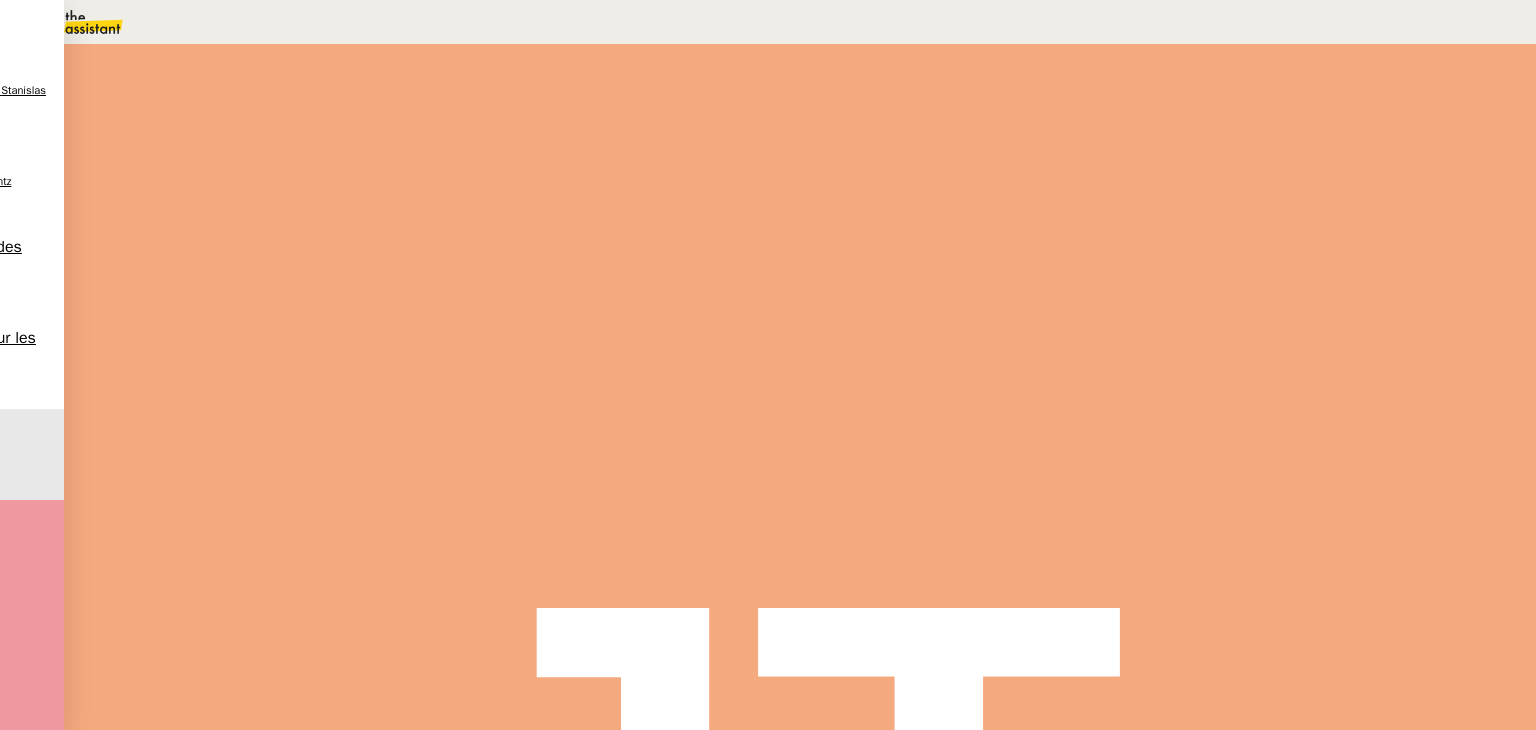 scroll, scrollTop: 0, scrollLeft: 0, axis: both 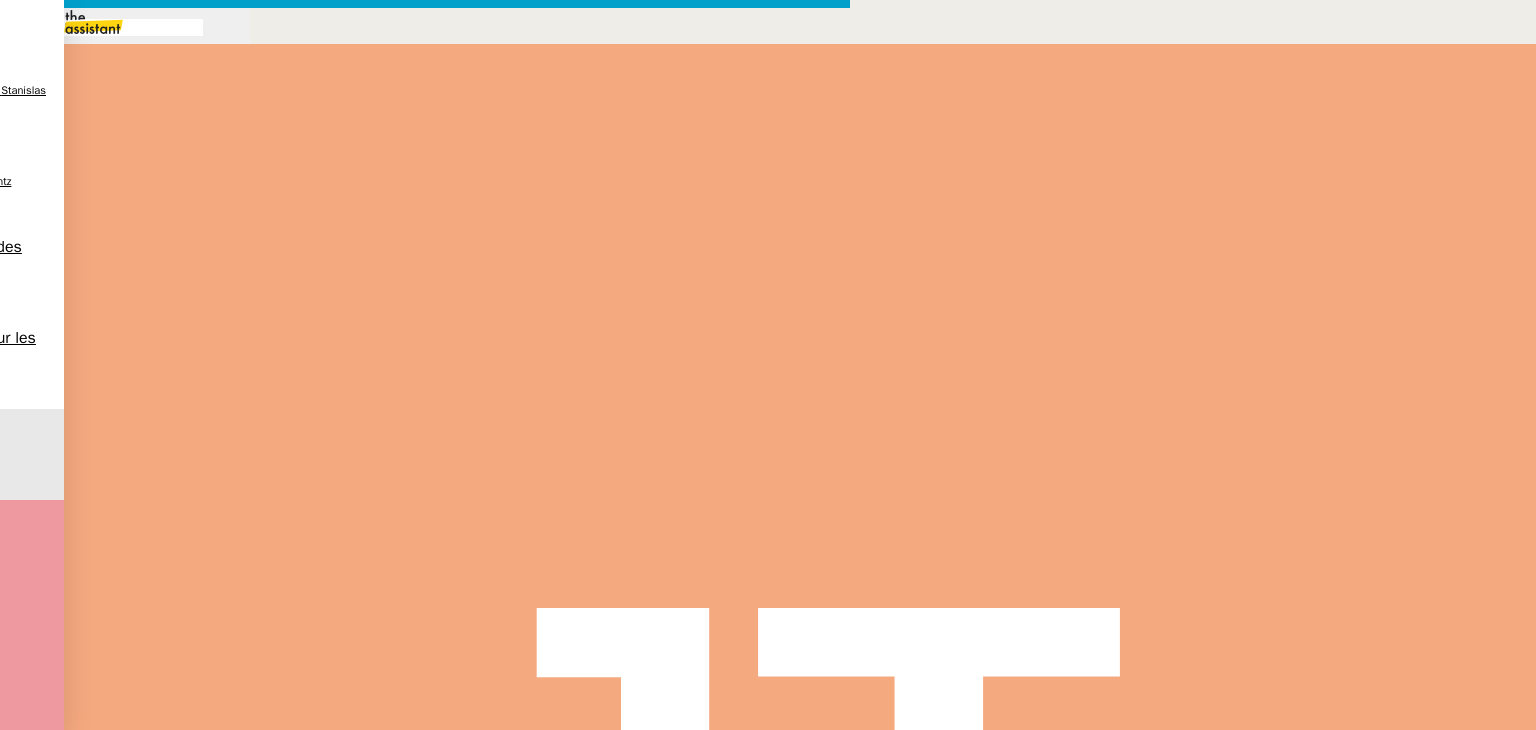 click on "J'ai également demandé à ce que vous receviez par mail des devis provenant de Shiply afin que vous puissiez comparer différentes offres." at bounding box center (425, 989) 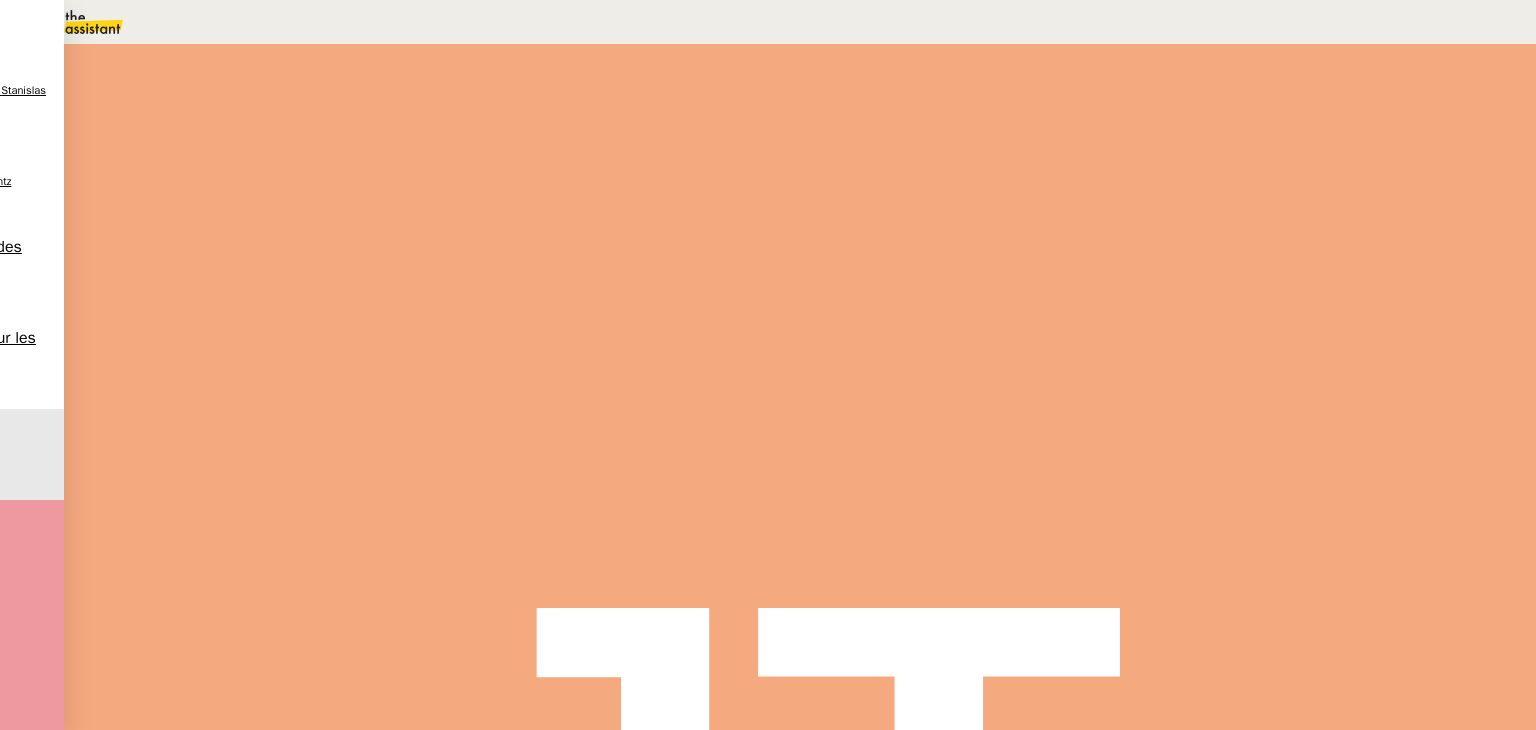 scroll, scrollTop: 2500, scrollLeft: 0, axis: vertical 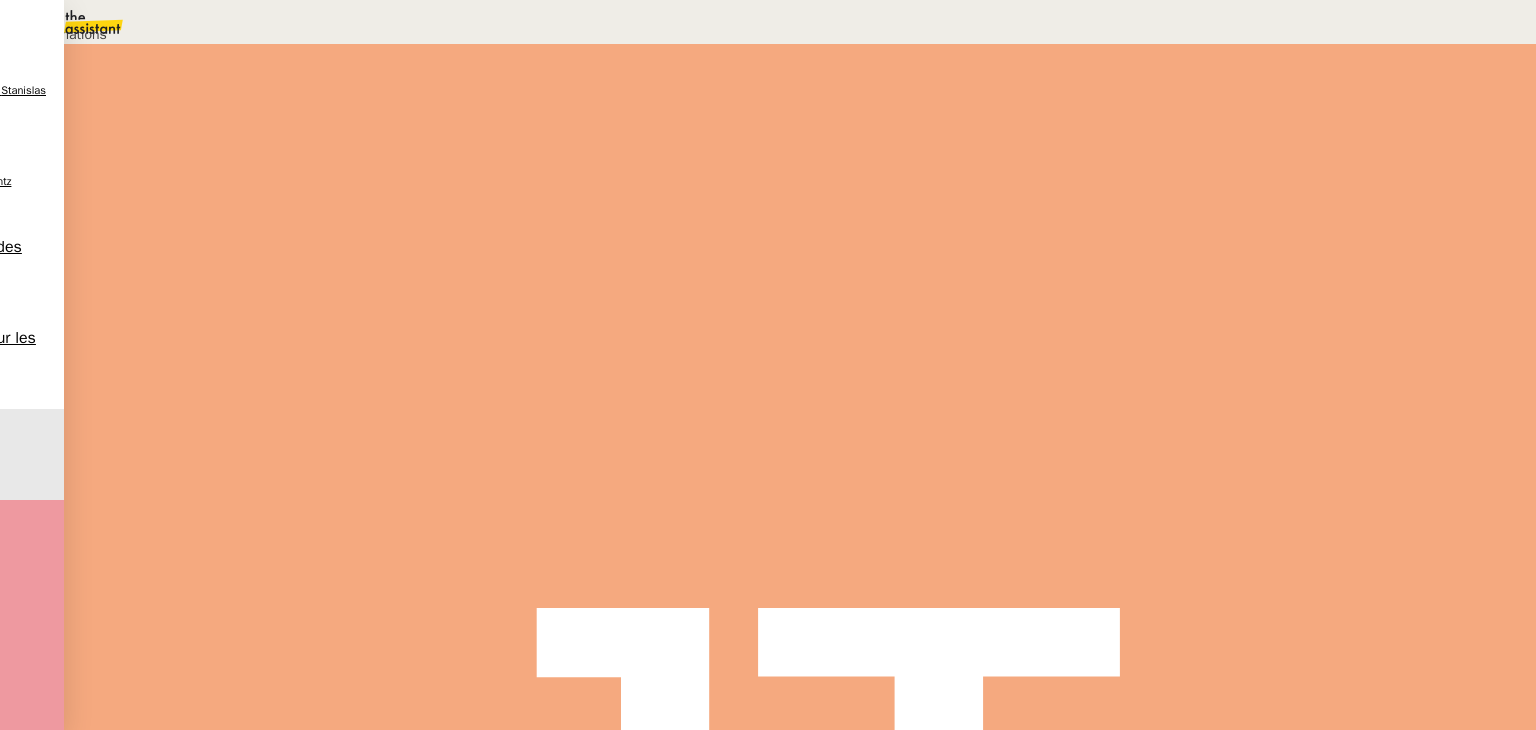 click on "Déverrouiller" at bounding box center [57, 98] 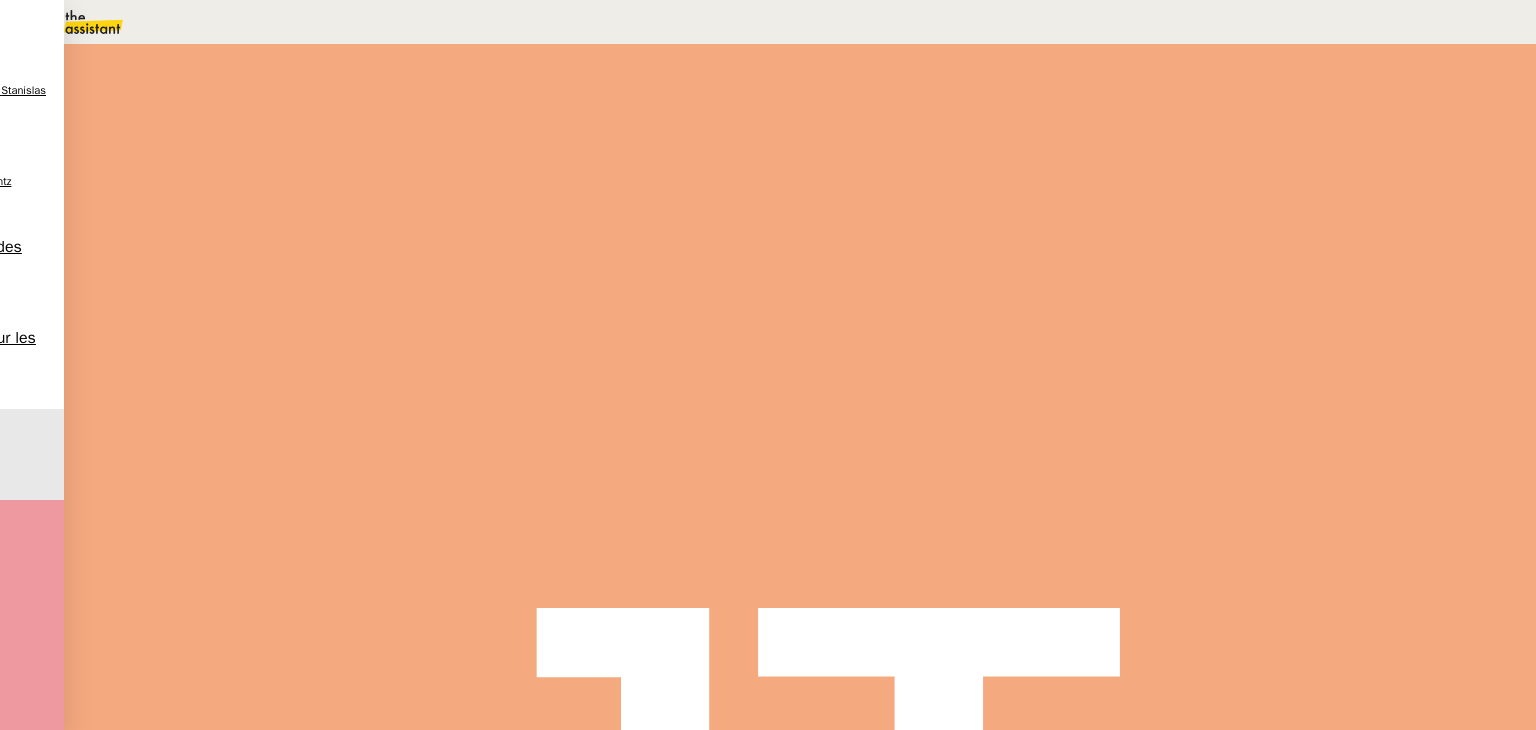 drag, startPoint x: 272, startPoint y: 521, endPoint x: 421, endPoint y: 520, distance: 149.00336 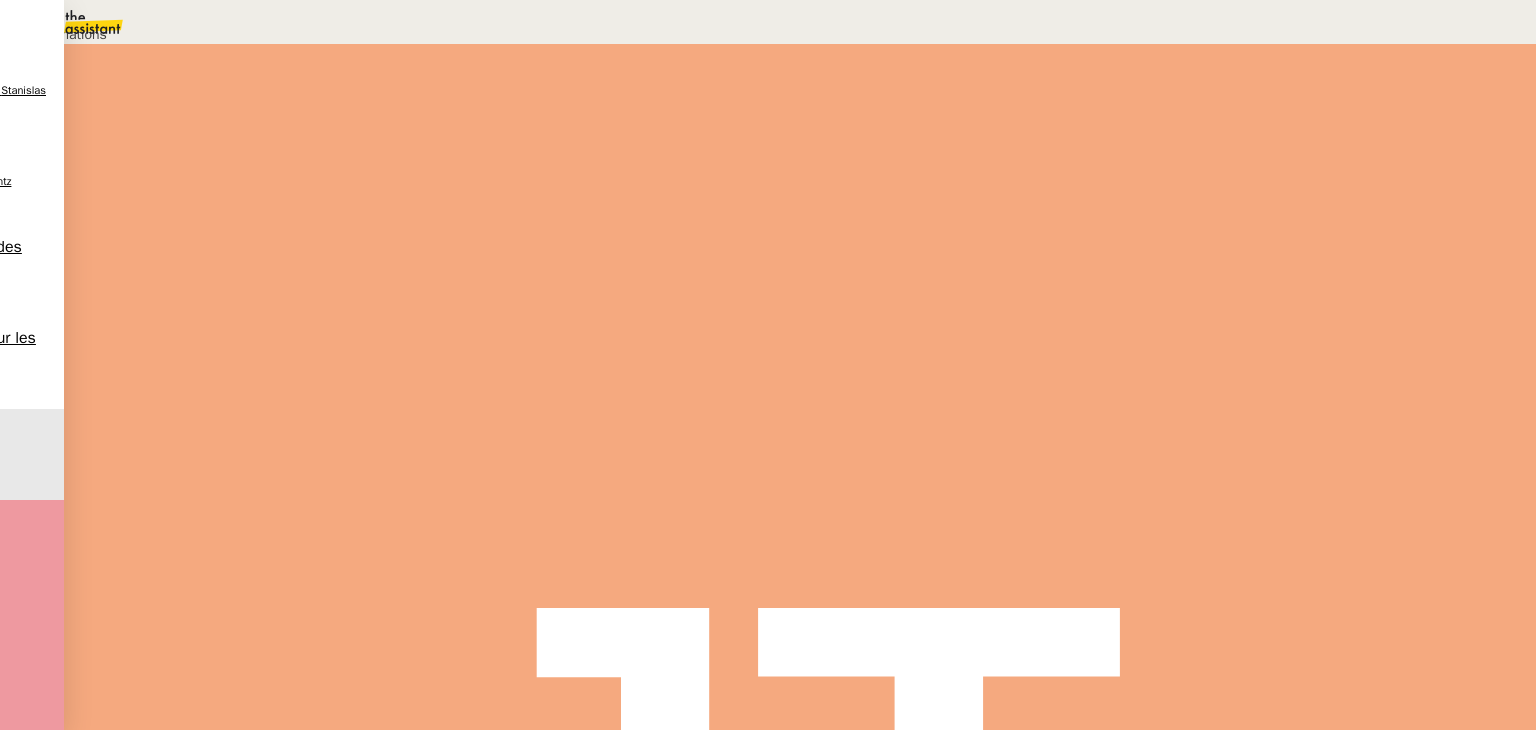 click on "Déverrouiller" at bounding box center (57, 98) 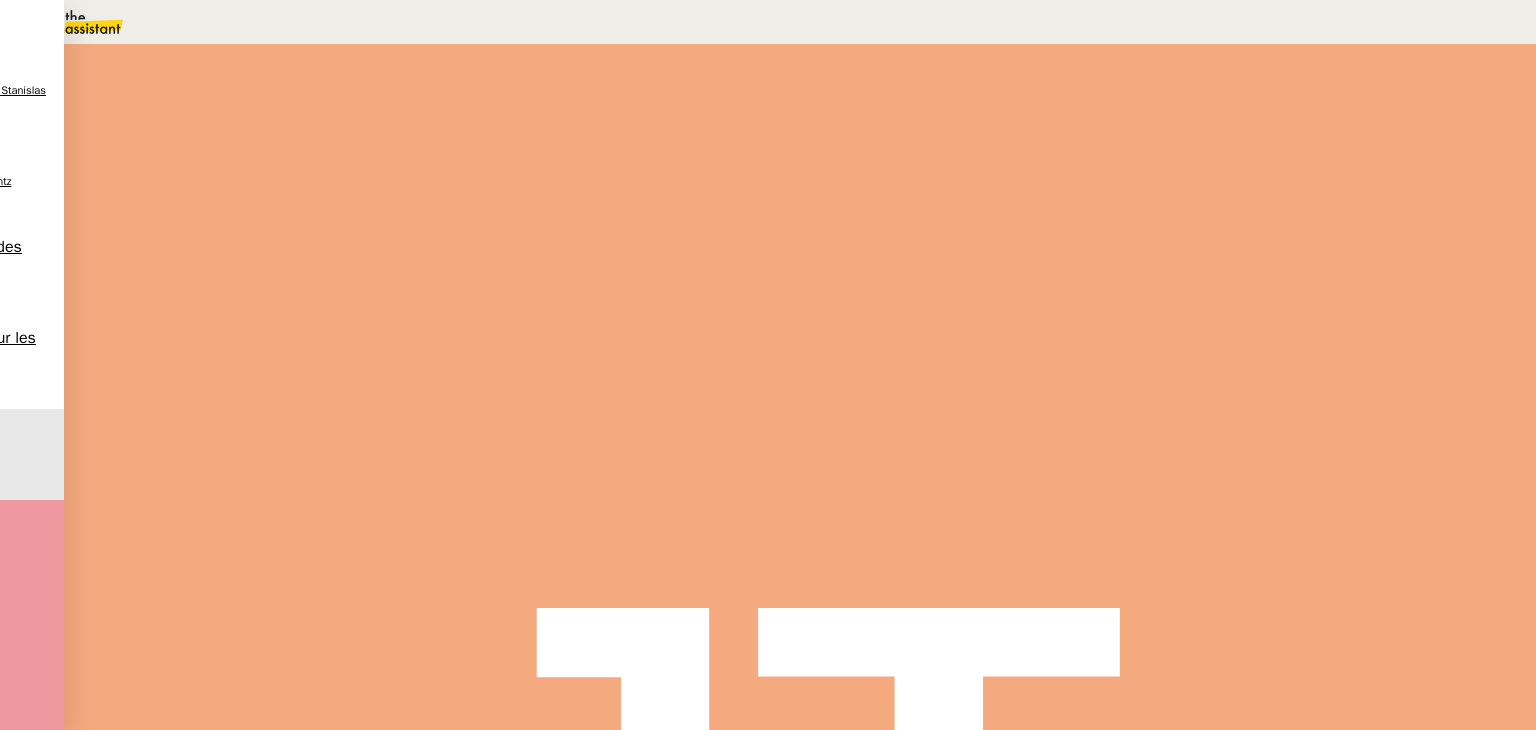 scroll, scrollTop: 886, scrollLeft: 0, axis: vertical 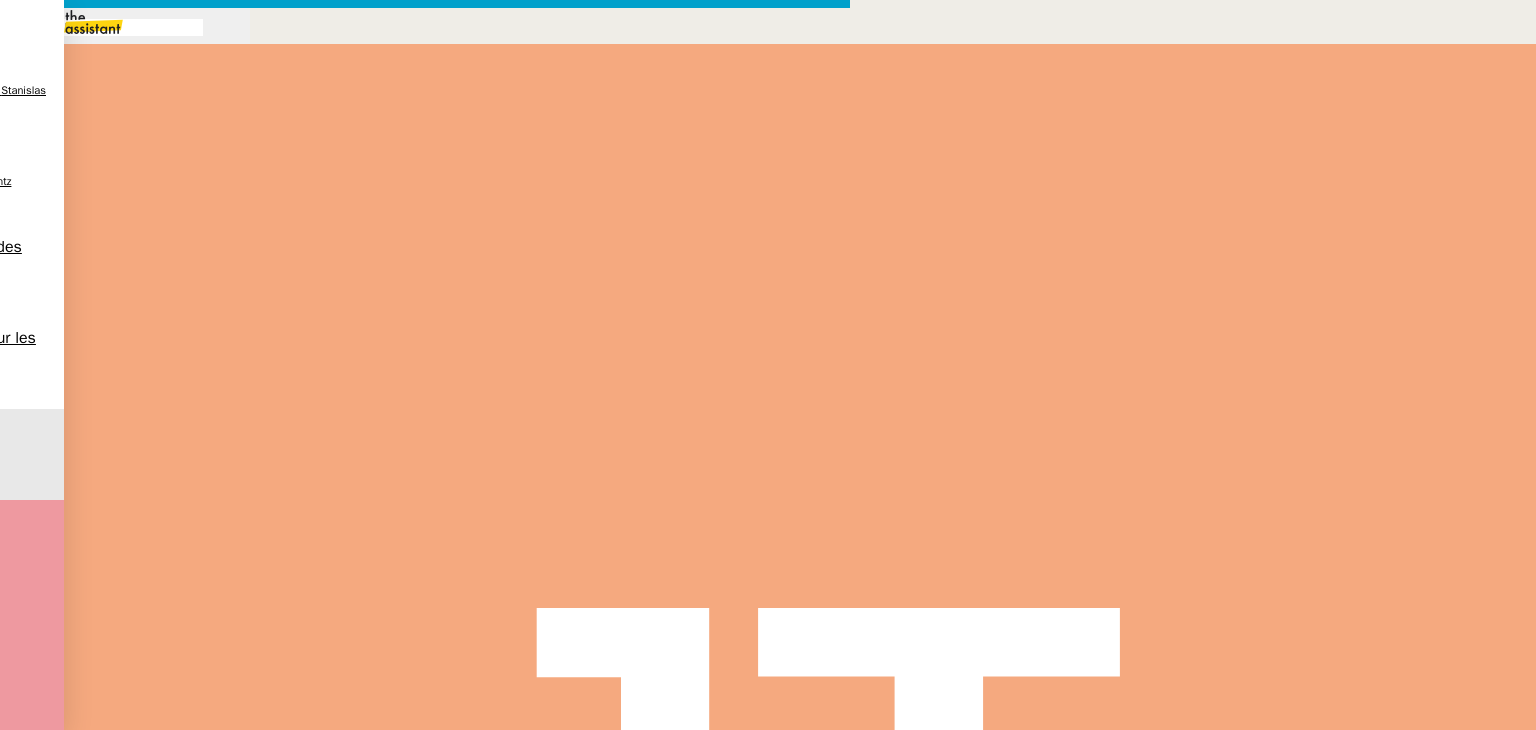 click on "Vous trouverez ci-joint un devis provenant de la société  MotoByCat  qui est très bien réputée pour le transport de moto." at bounding box center [425, 930] 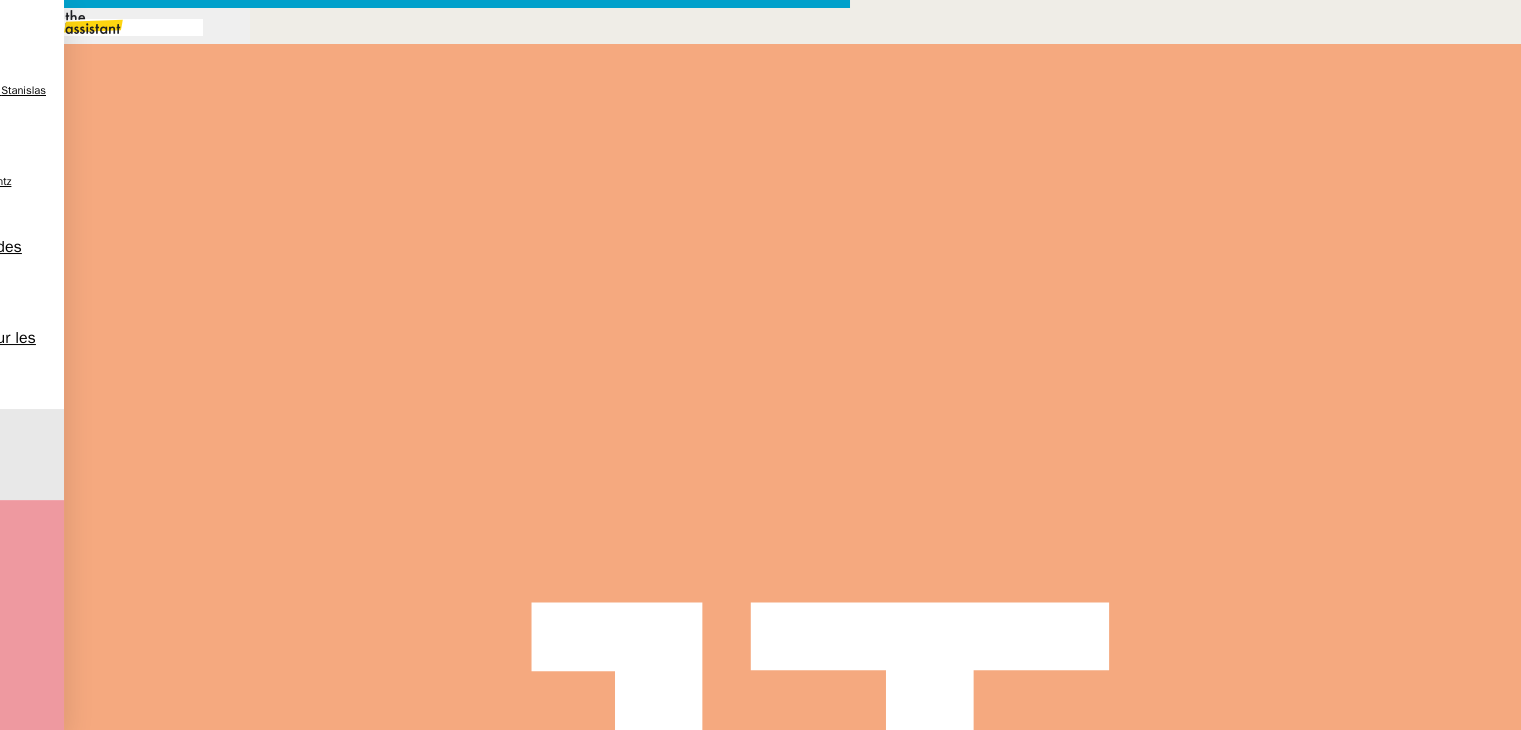 click on "J'ai également demandé à ce que vous receviez par mail des devis provenant de  Shiply  afin que vous puissiez comparer différentes offres." at bounding box center (425, 1070) 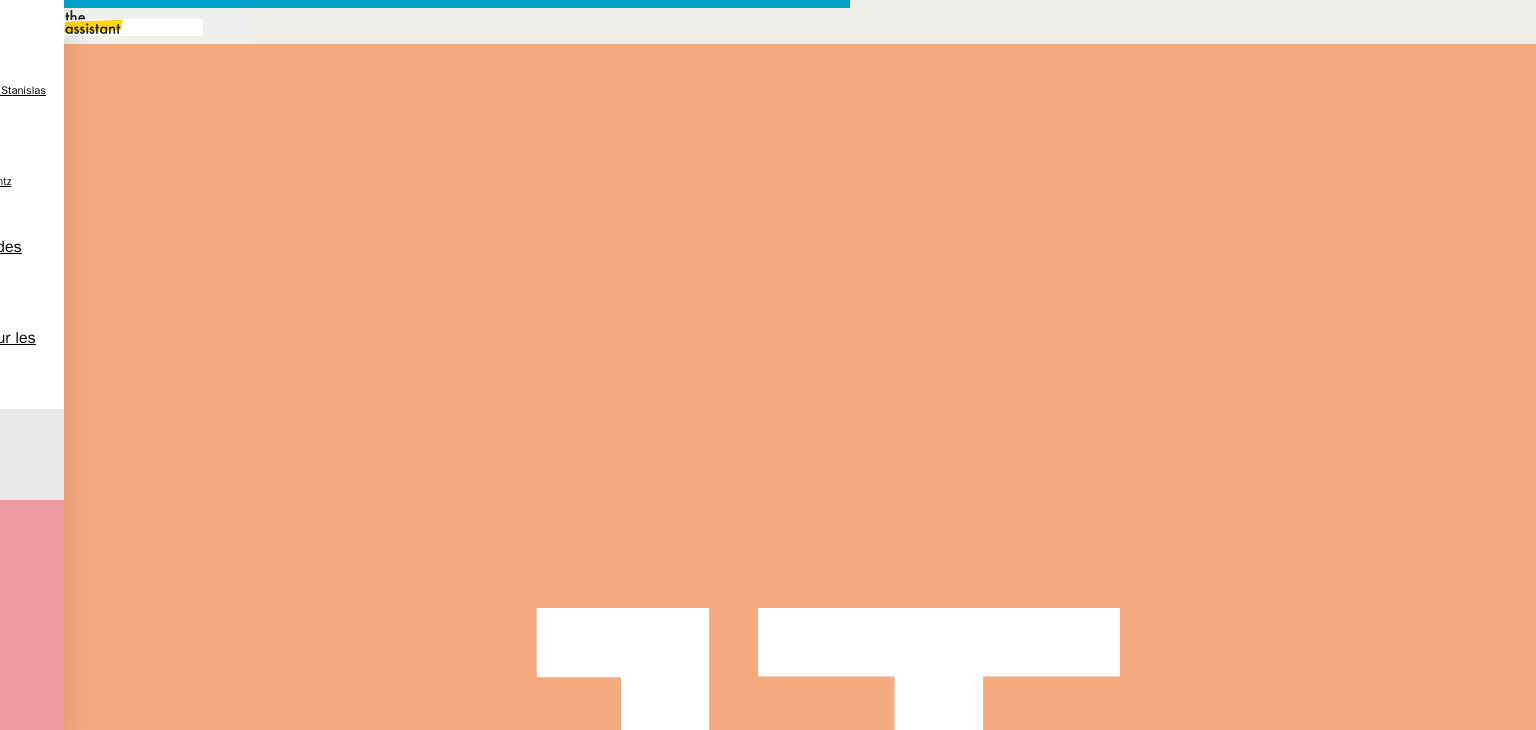 click on "J'ai également demandé à ce que vous receviez par mail des devis provenant de  Shiply  afin que vous puissiez comparer différentes offres." at bounding box center (425, 1070) 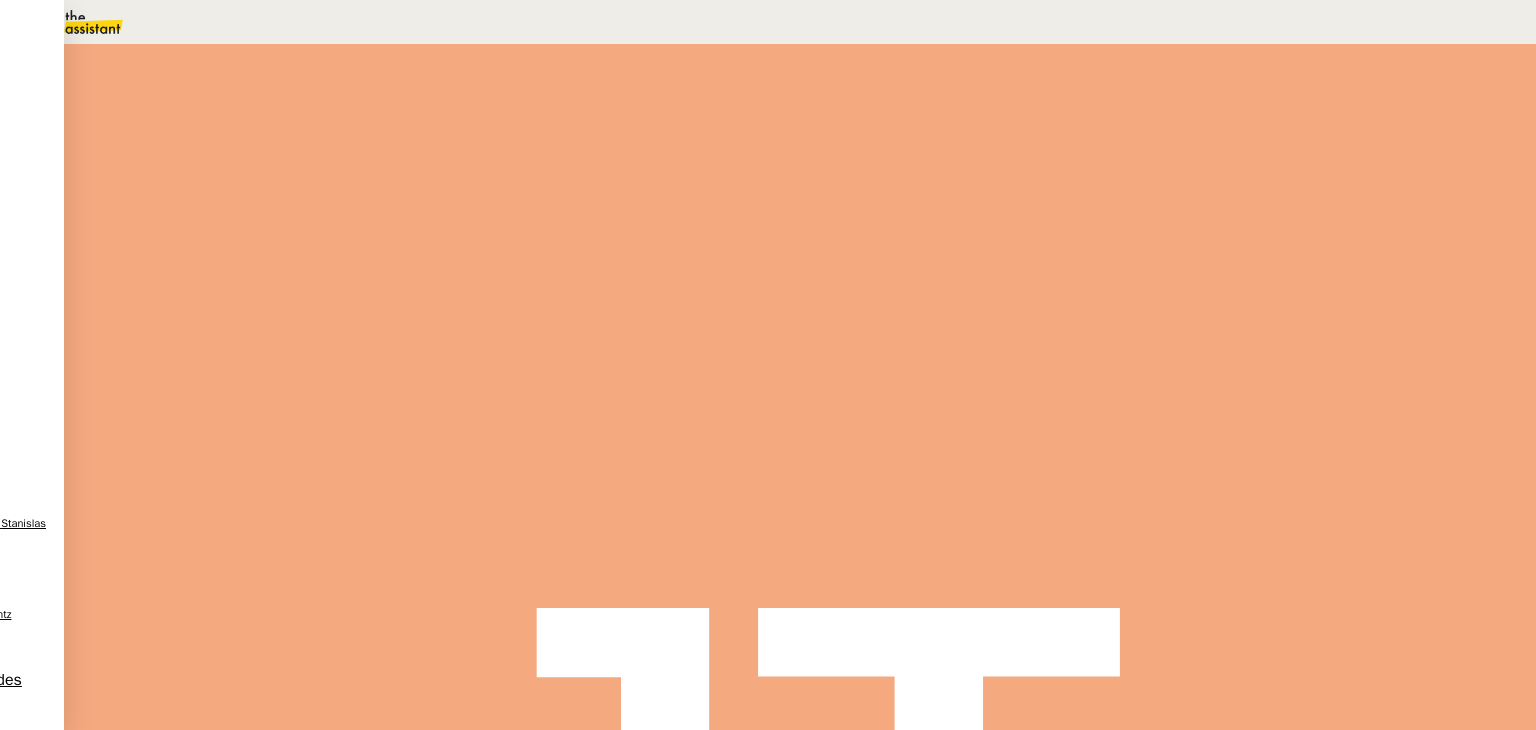 click at bounding box center [287, 340] 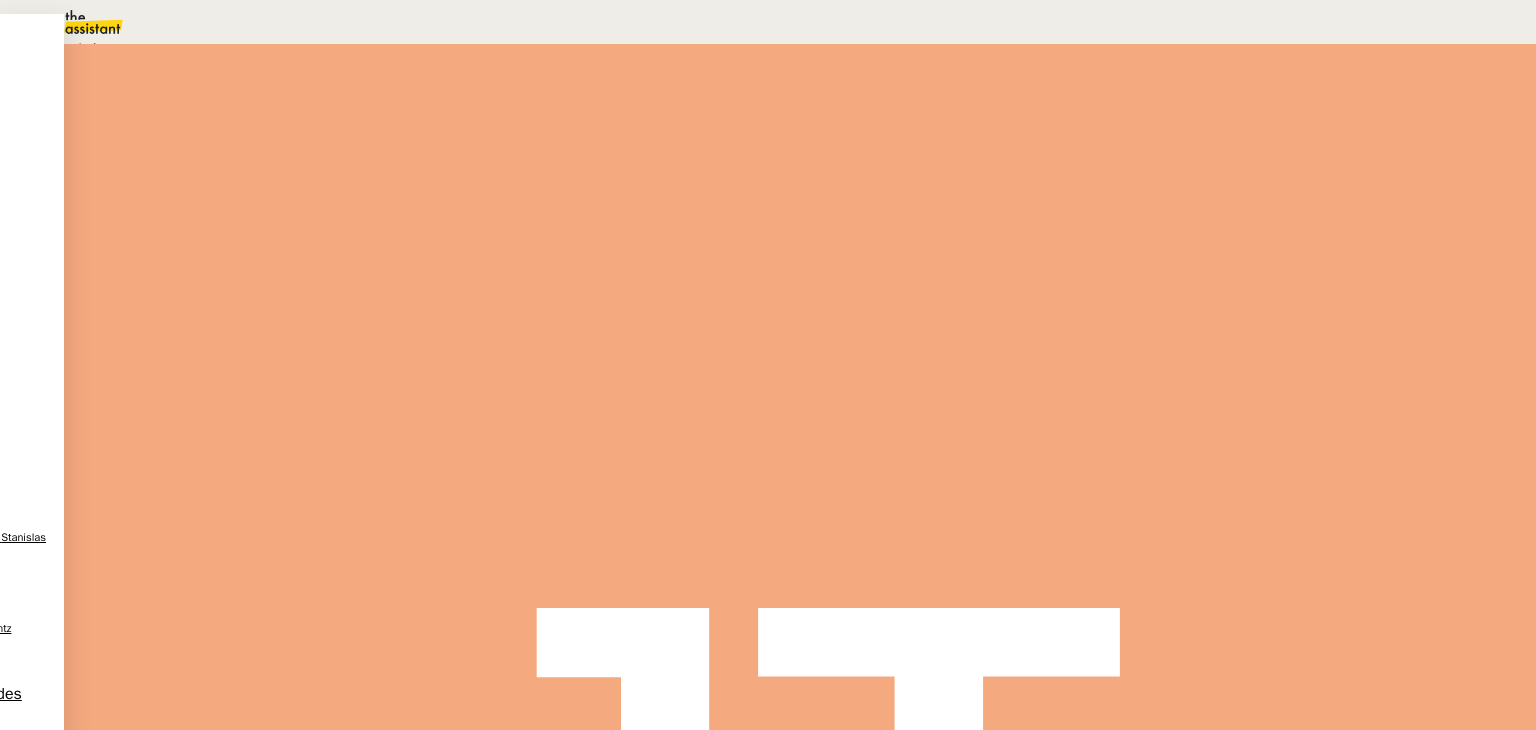 click on "En attente d'une réponse d'un client, d'un contact ou d'un tiers." at bounding box center (213, 49) 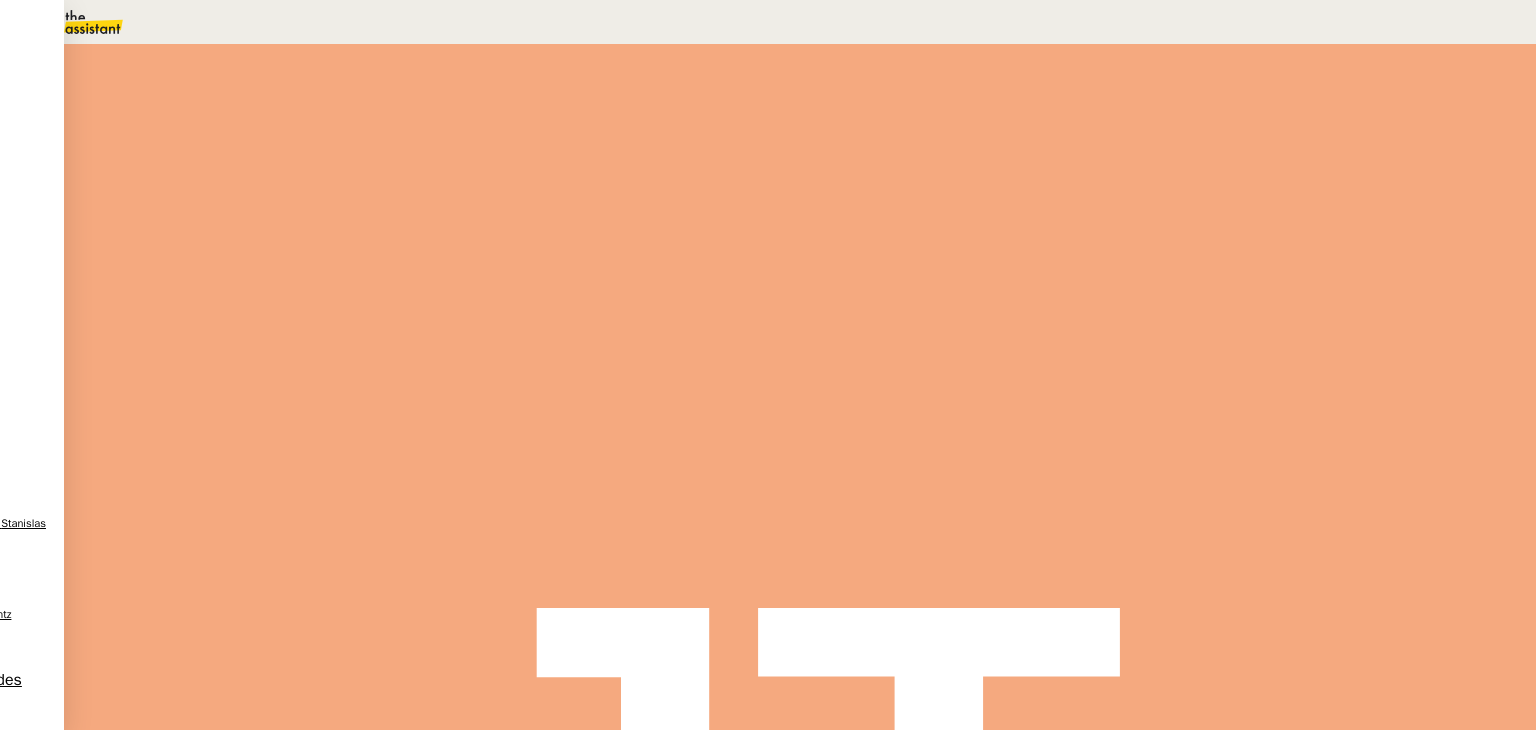 click on "10" at bounding box center [1141, 273] 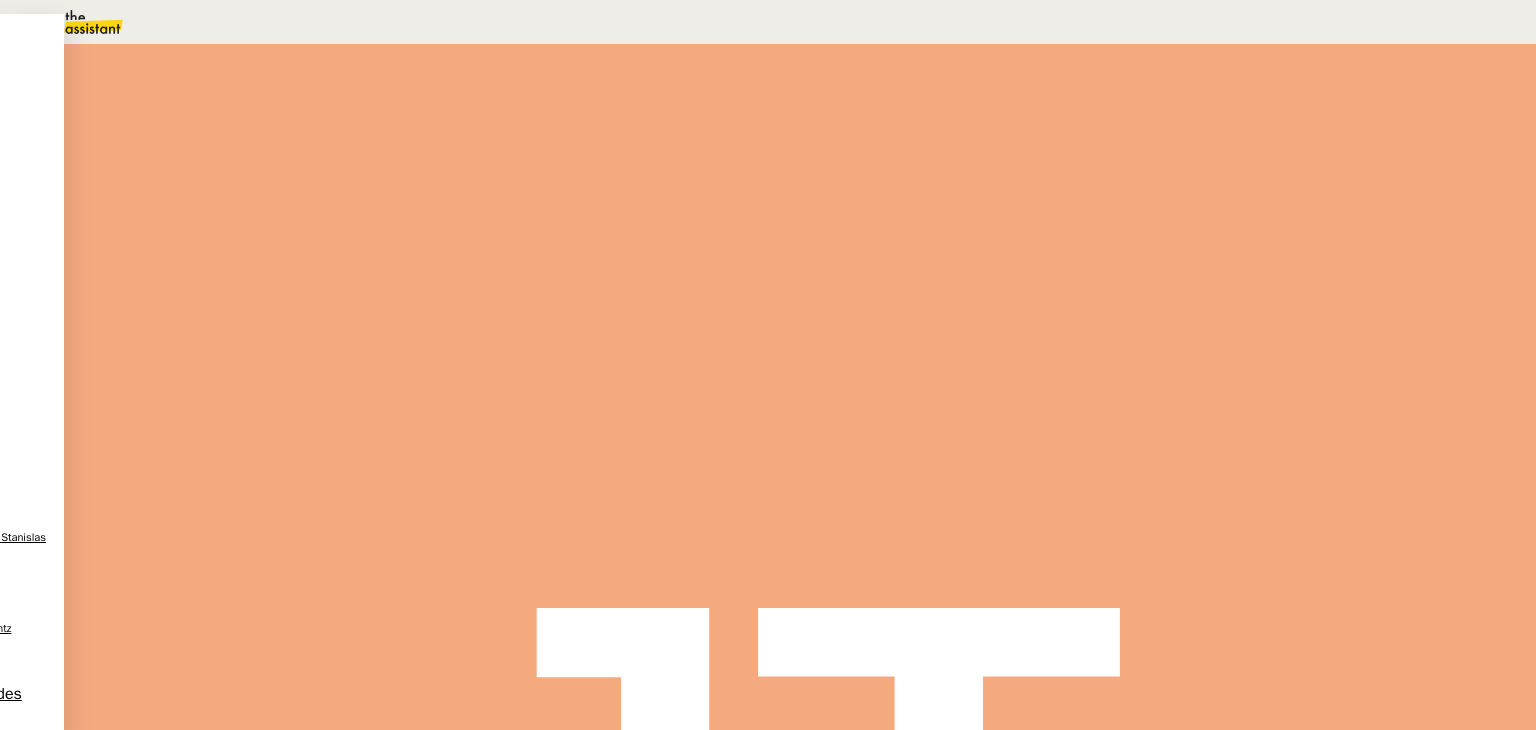 click on "09" at bounding box center [788, 22] 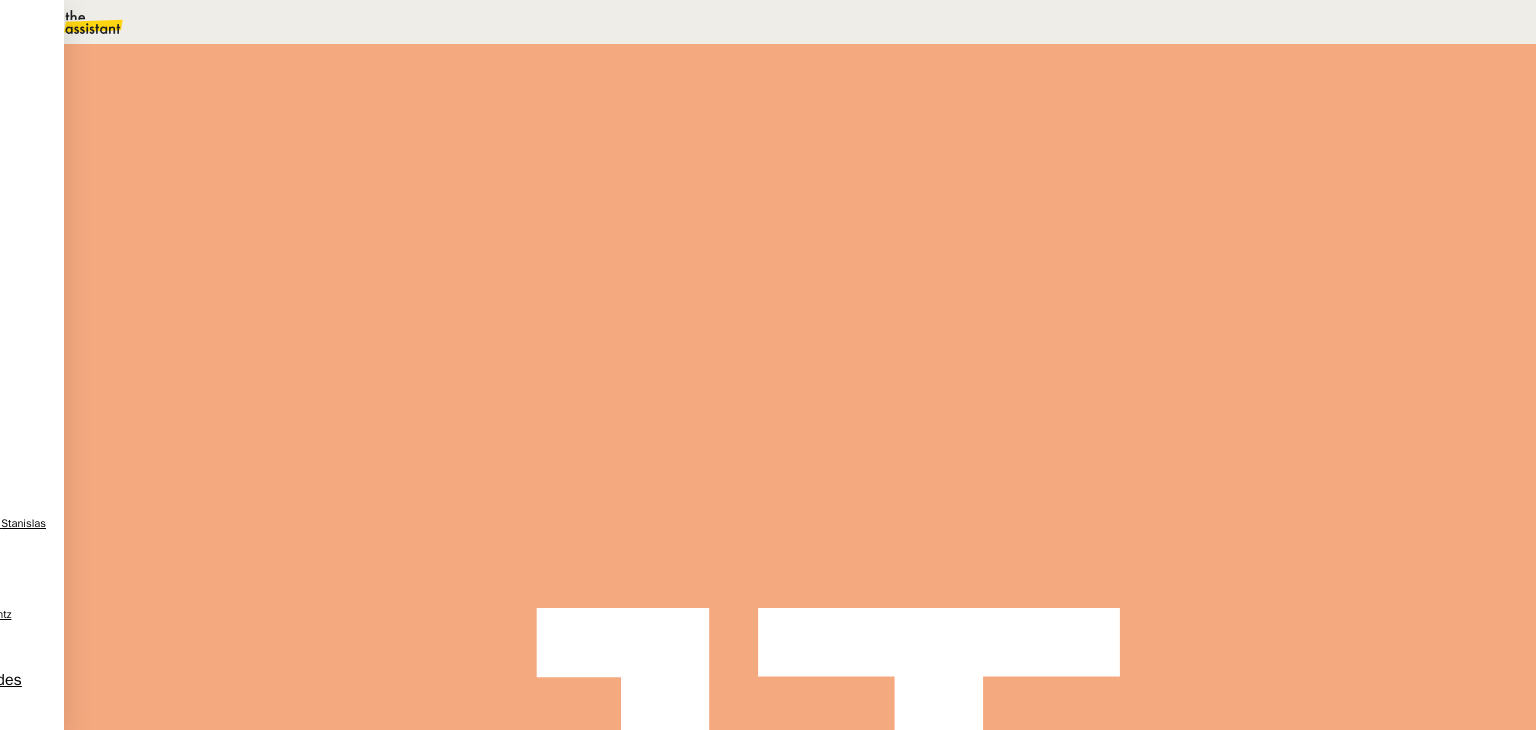 click on "Sauver" at bounding box center (1139, 505) 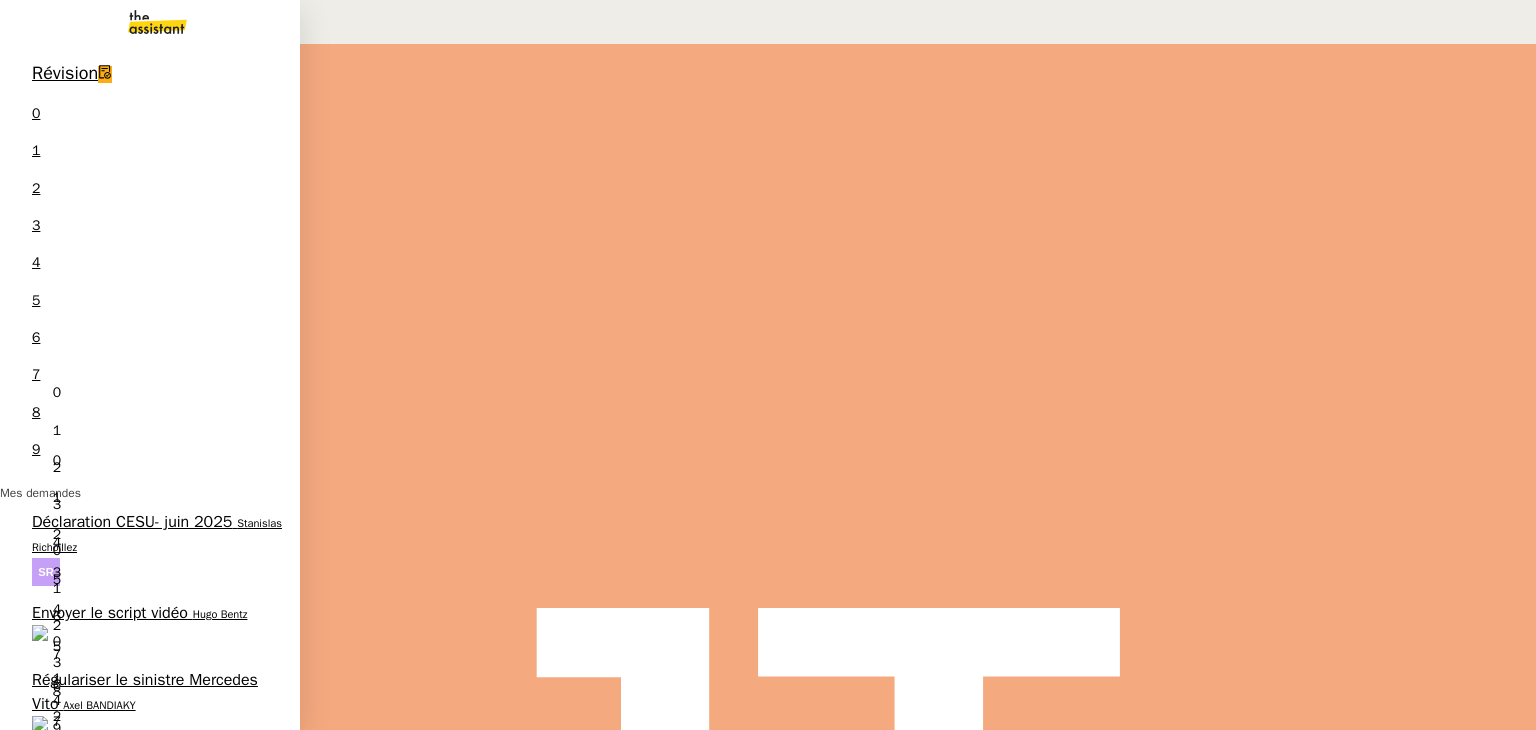 click on "Trouver une nutritionniste pour les menus" at bounding box center (152, 782) 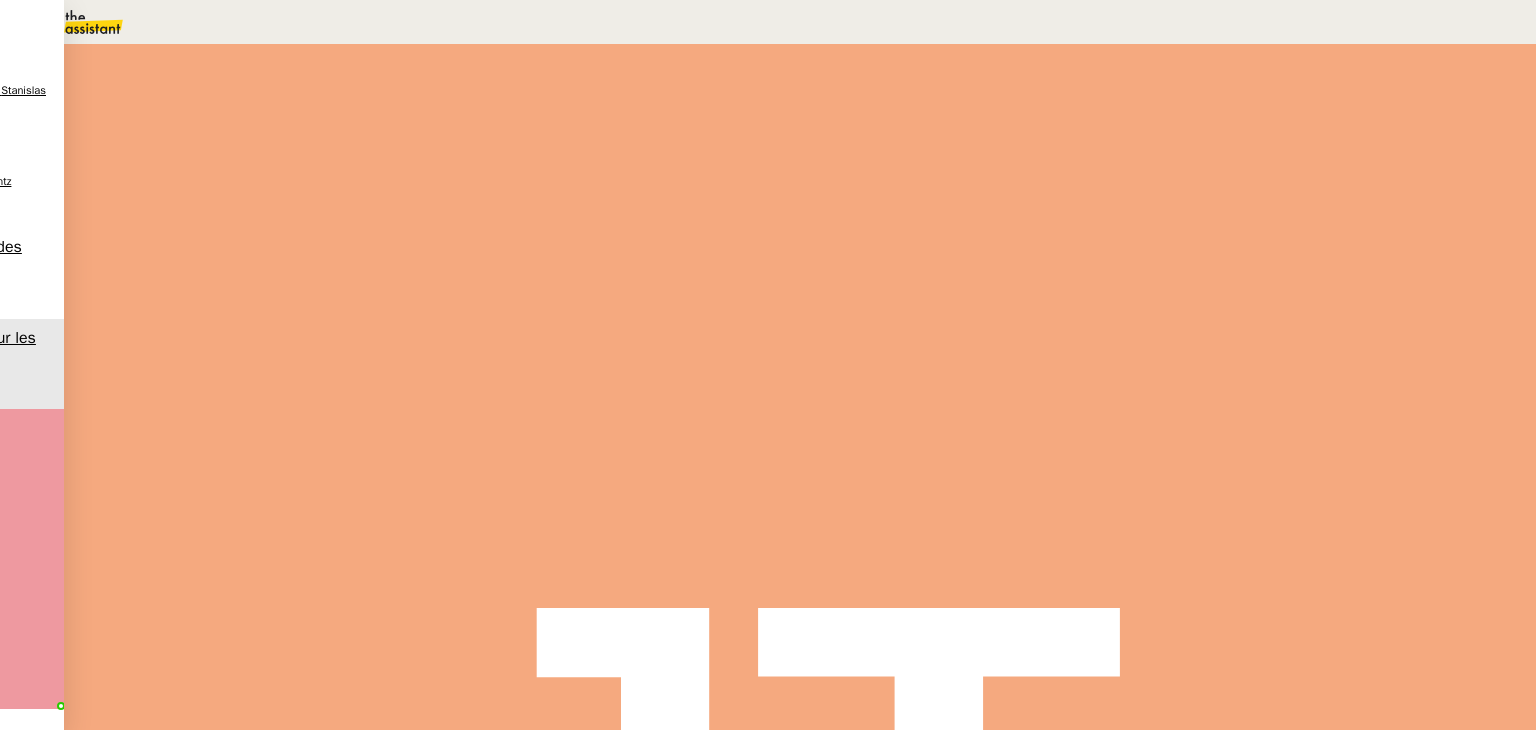 scroll, scrollTop: 900, scrollLeft: 0, axis: vertical 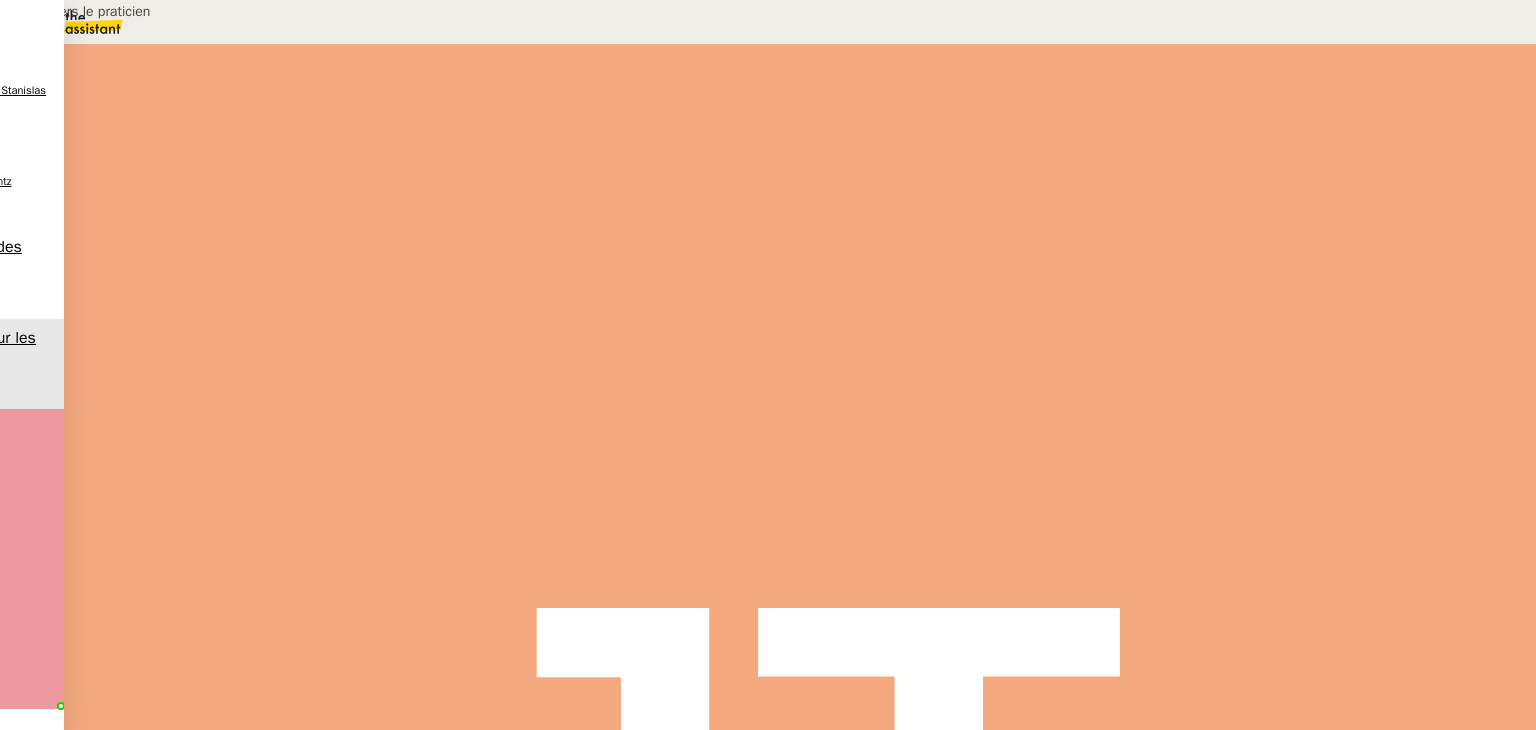 type on "Relance vers le praticien" 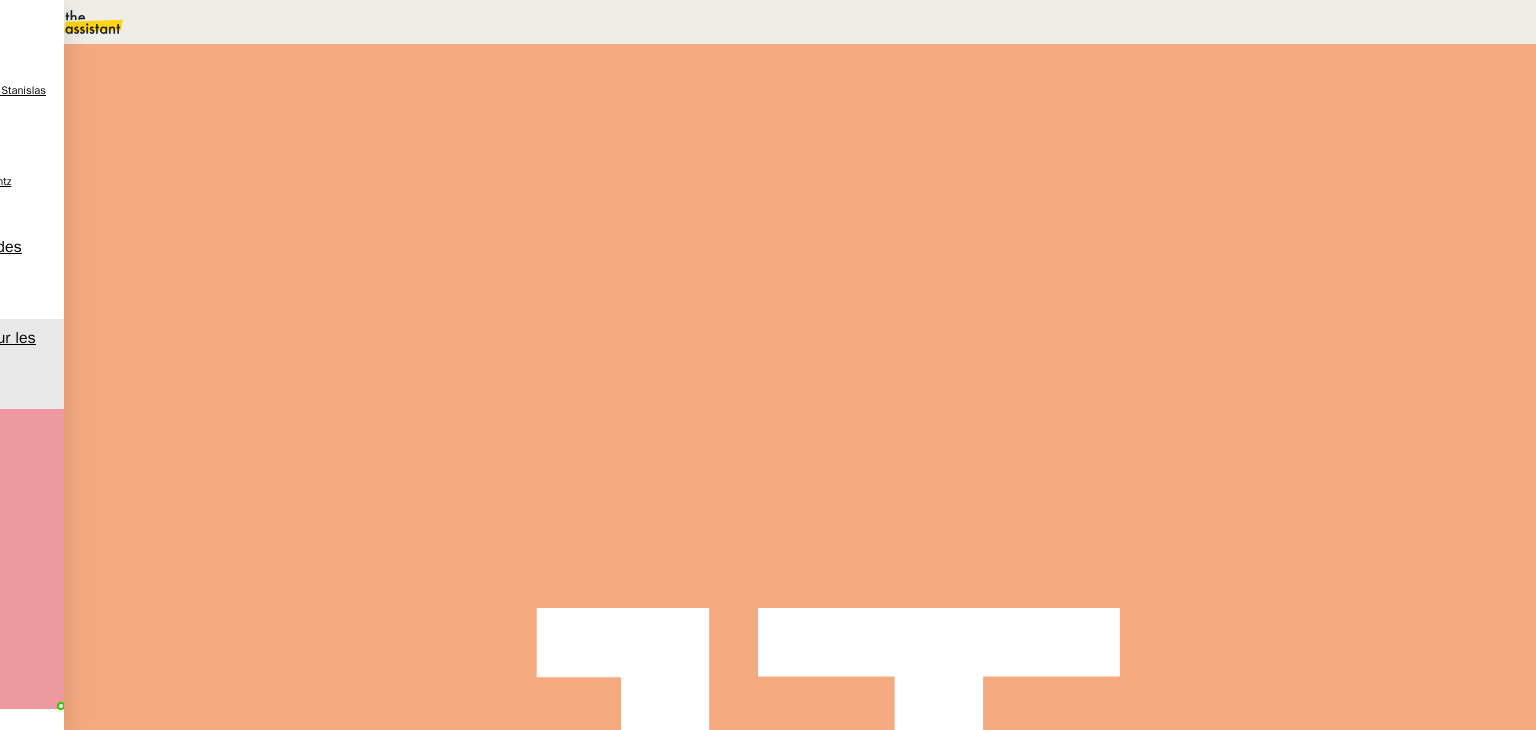 click at bounding box center (267, 340) 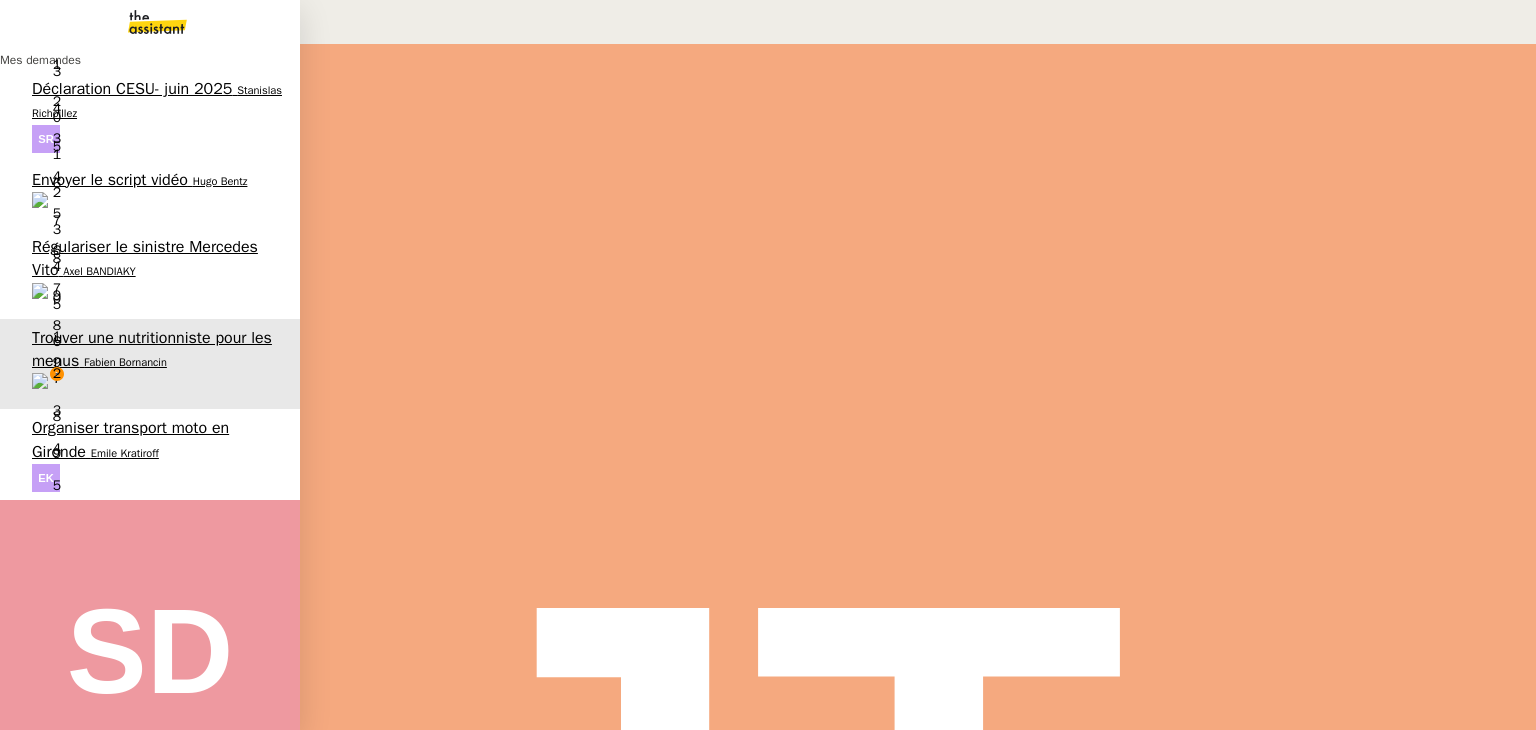 click on "Organiser transport moto en Gironde" at bounding box center (130, 439) 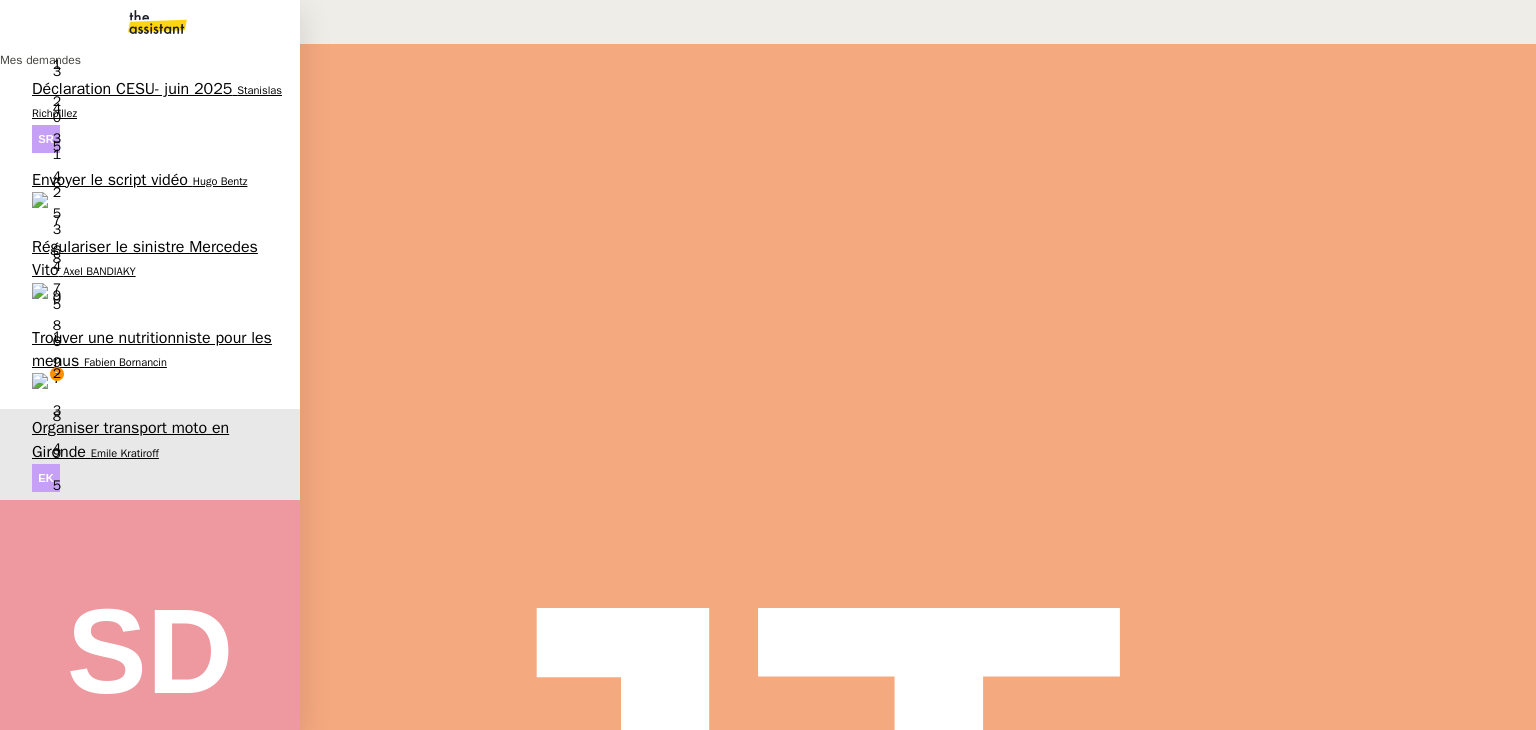 scroll, scrollTop: 0, scrollLeft: 0, axis: both 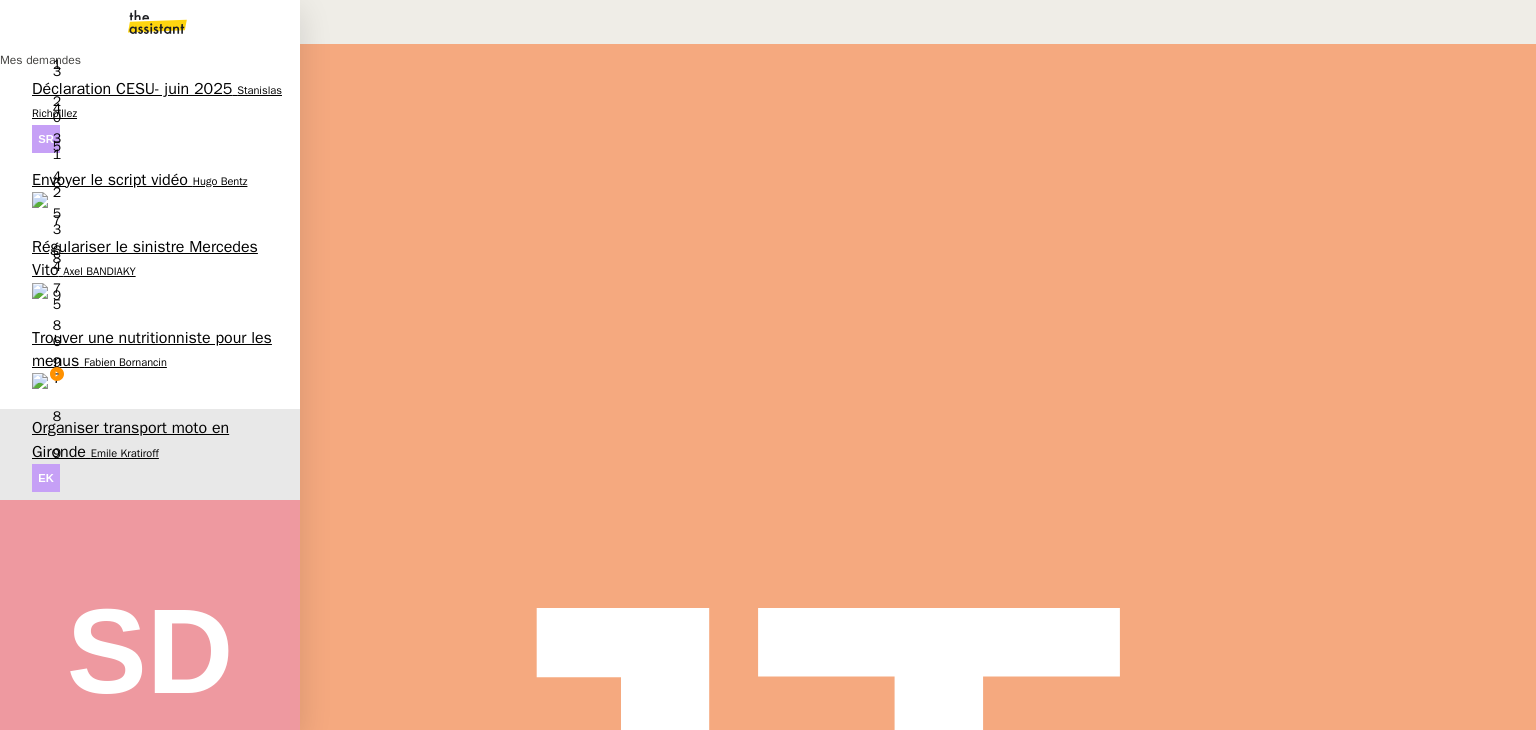 click on "Trouver une nutritionniste pour les menus" at bounding box center [152, 349] 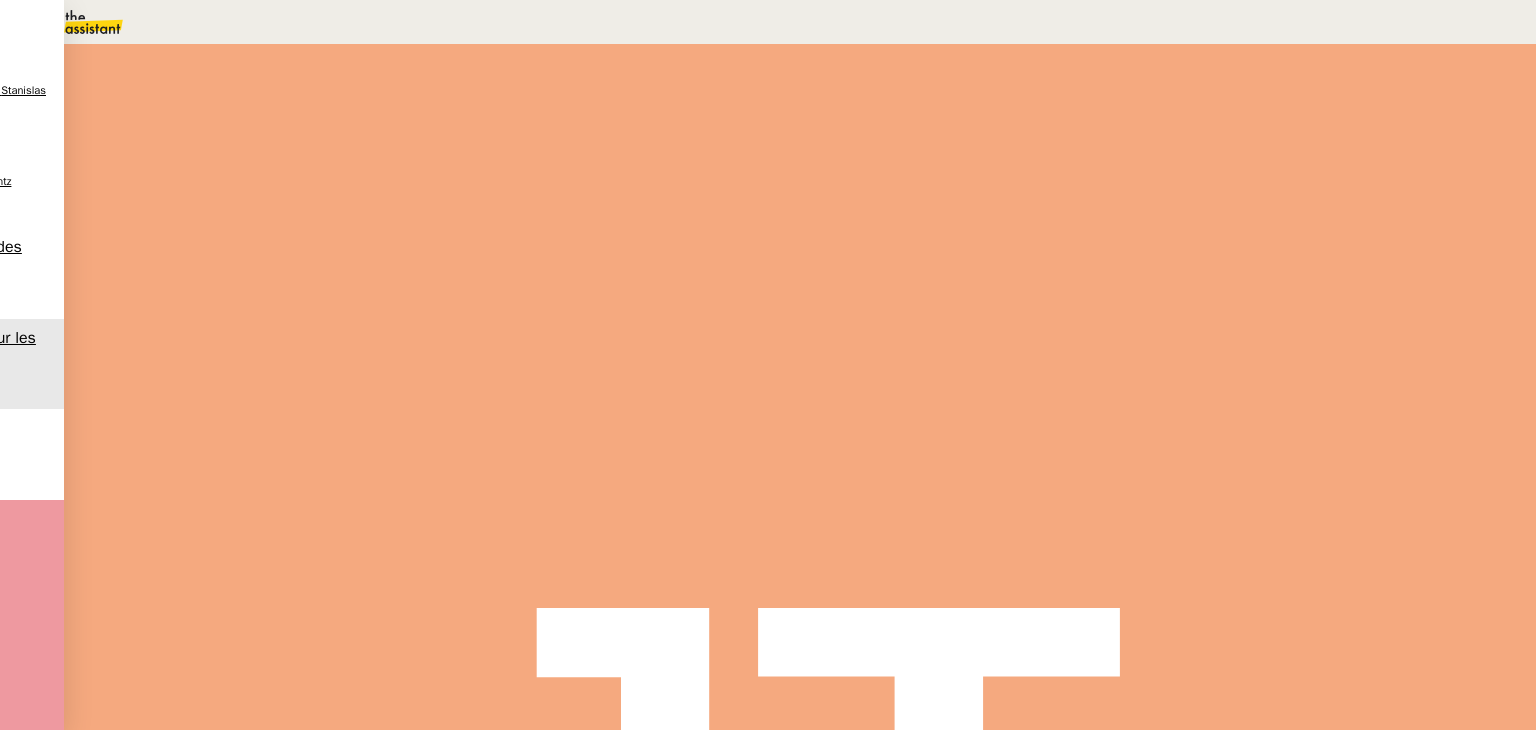 scroll, scrollTop: 300, scrollLeft: 0, axis: vertical 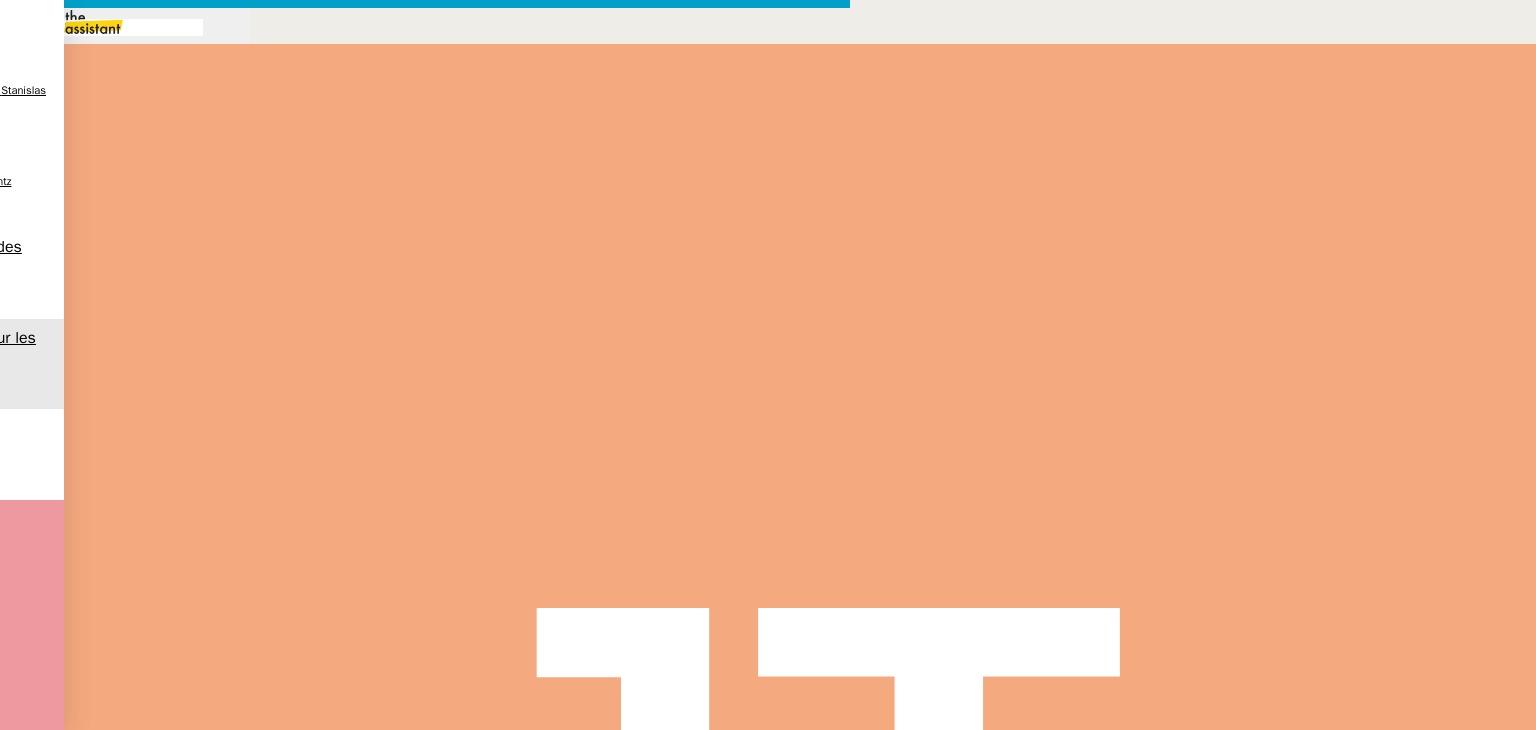 click at bounding box center (425, 837) 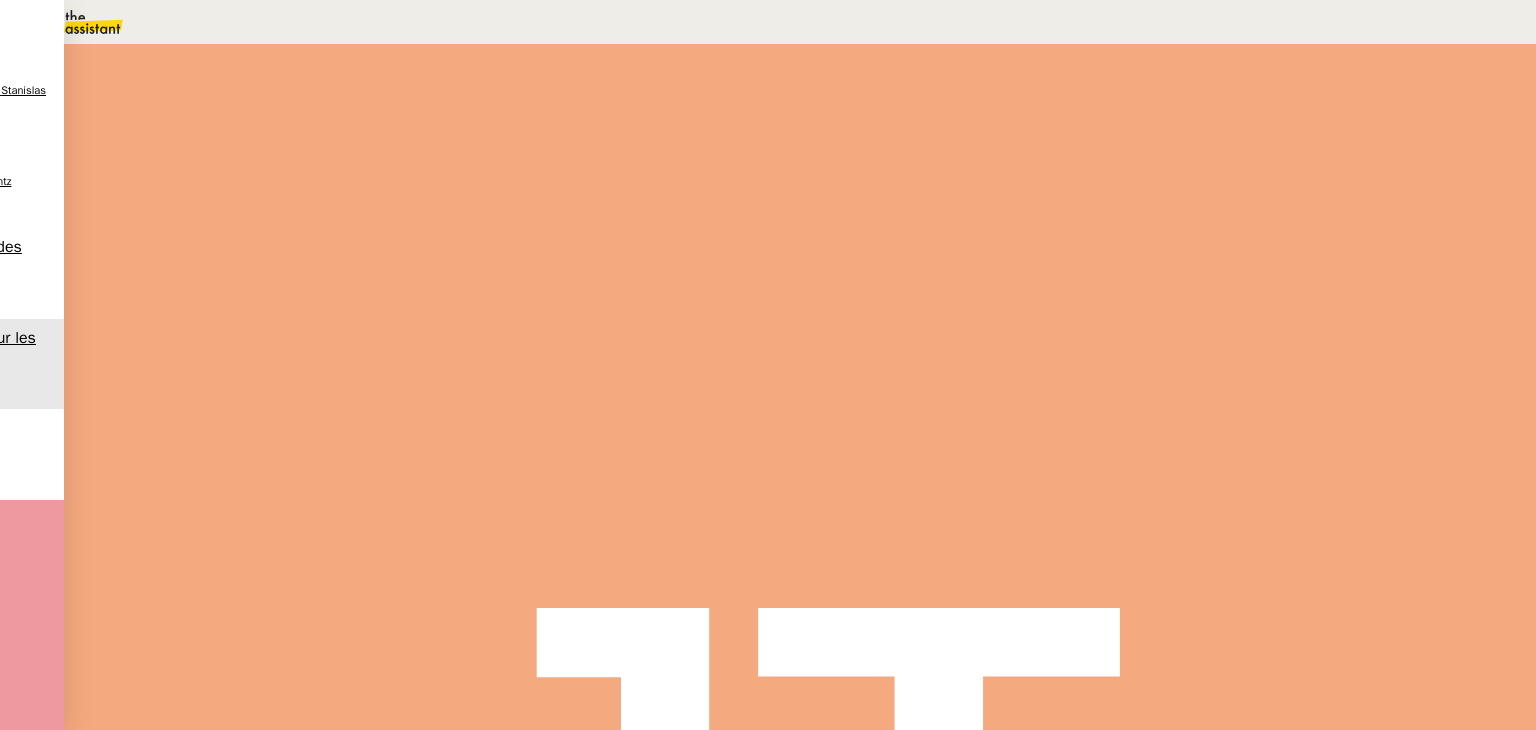 scroll, scrollTop: 700, scrollLeft: 0, axis: vertical 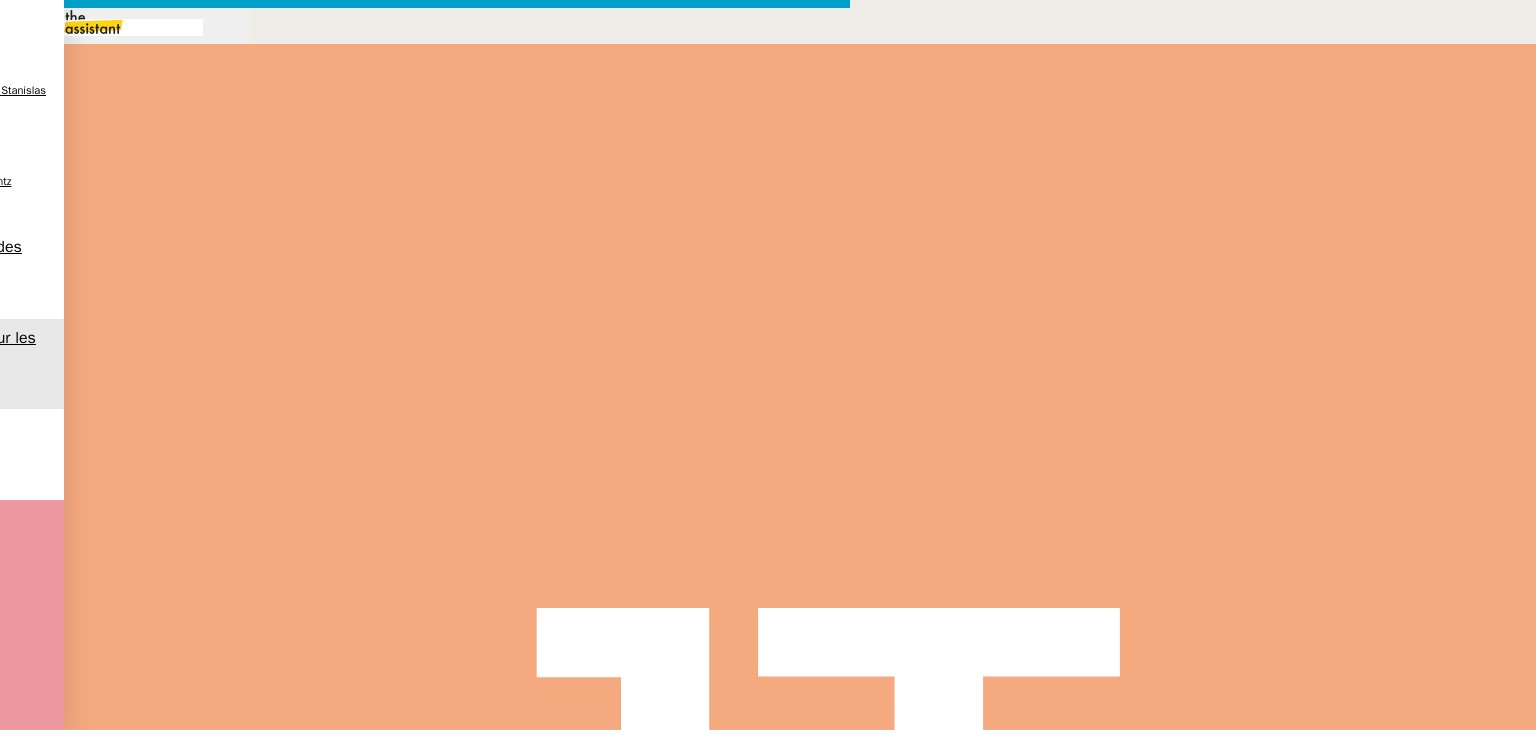 click on "[FIRST], Je me permets de revenir vers vous ce jour, car je n'ai reçu aucun retour du praticien concernant ses disponibilités. J'ai relancé Monsieur [LAST] en laissant un message vocal." at bounding box center [425, 893] 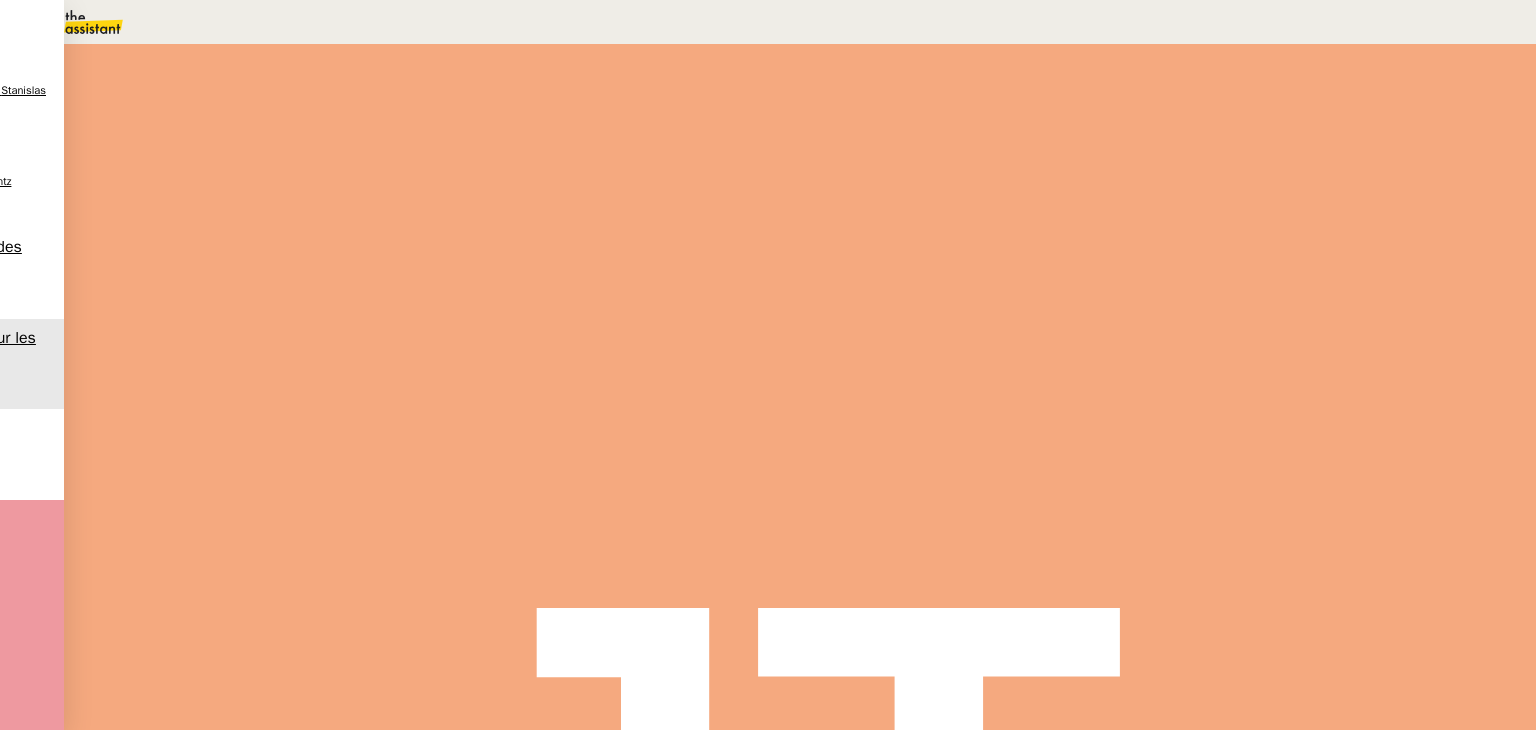 scroll, scrollTop: 0, scrollLeft: 0, axis: both 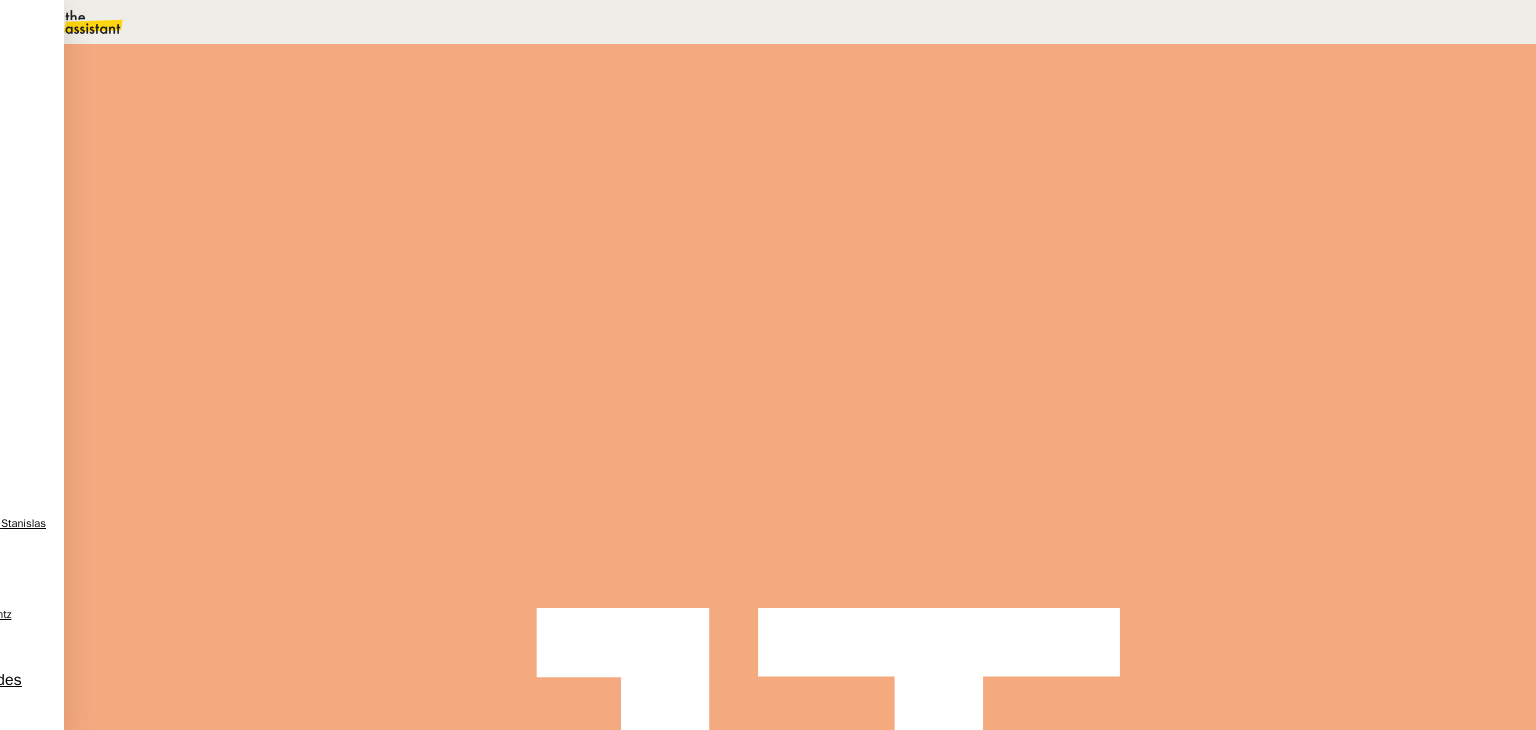 click at bounding box center [287, 340] 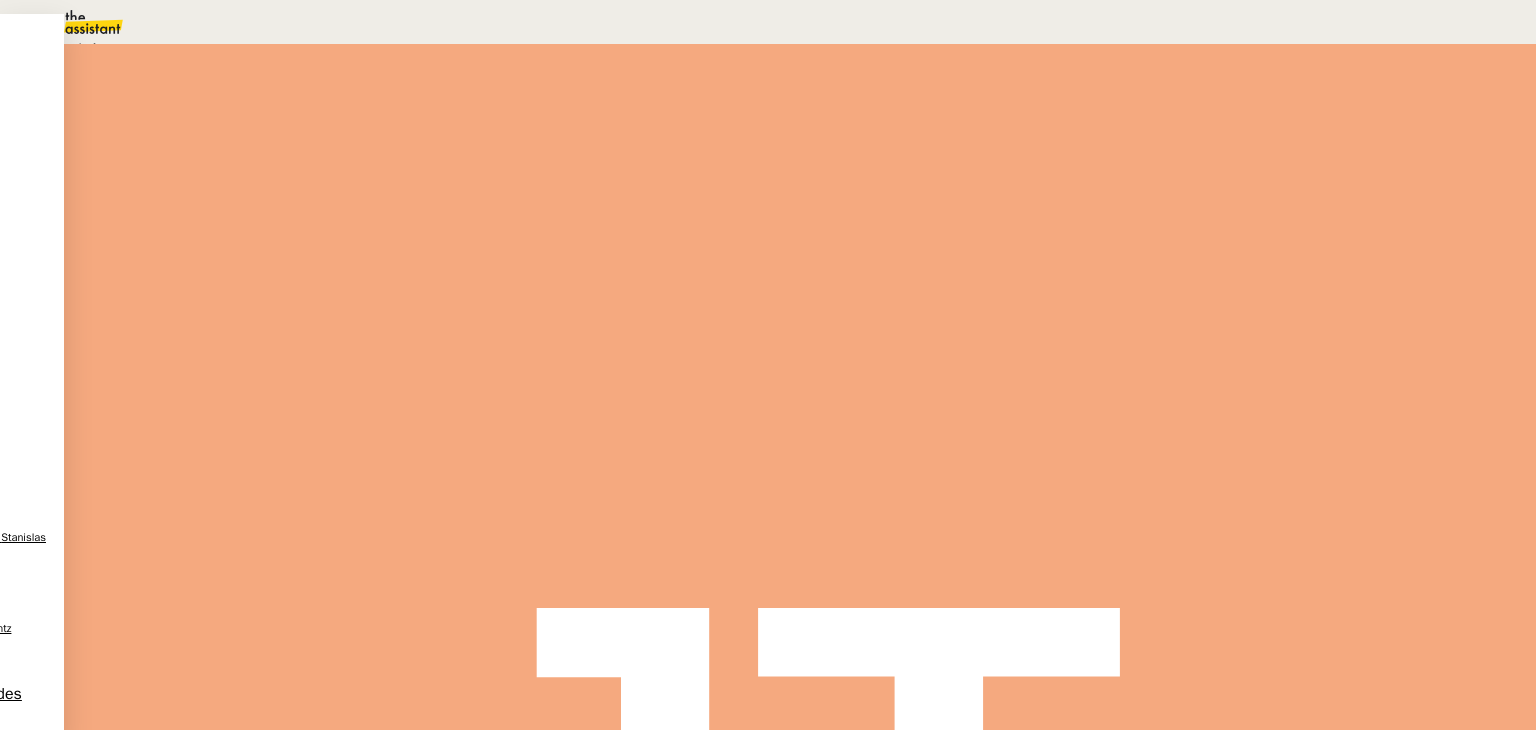 click on "Statut" at bounding box center [290, 112] 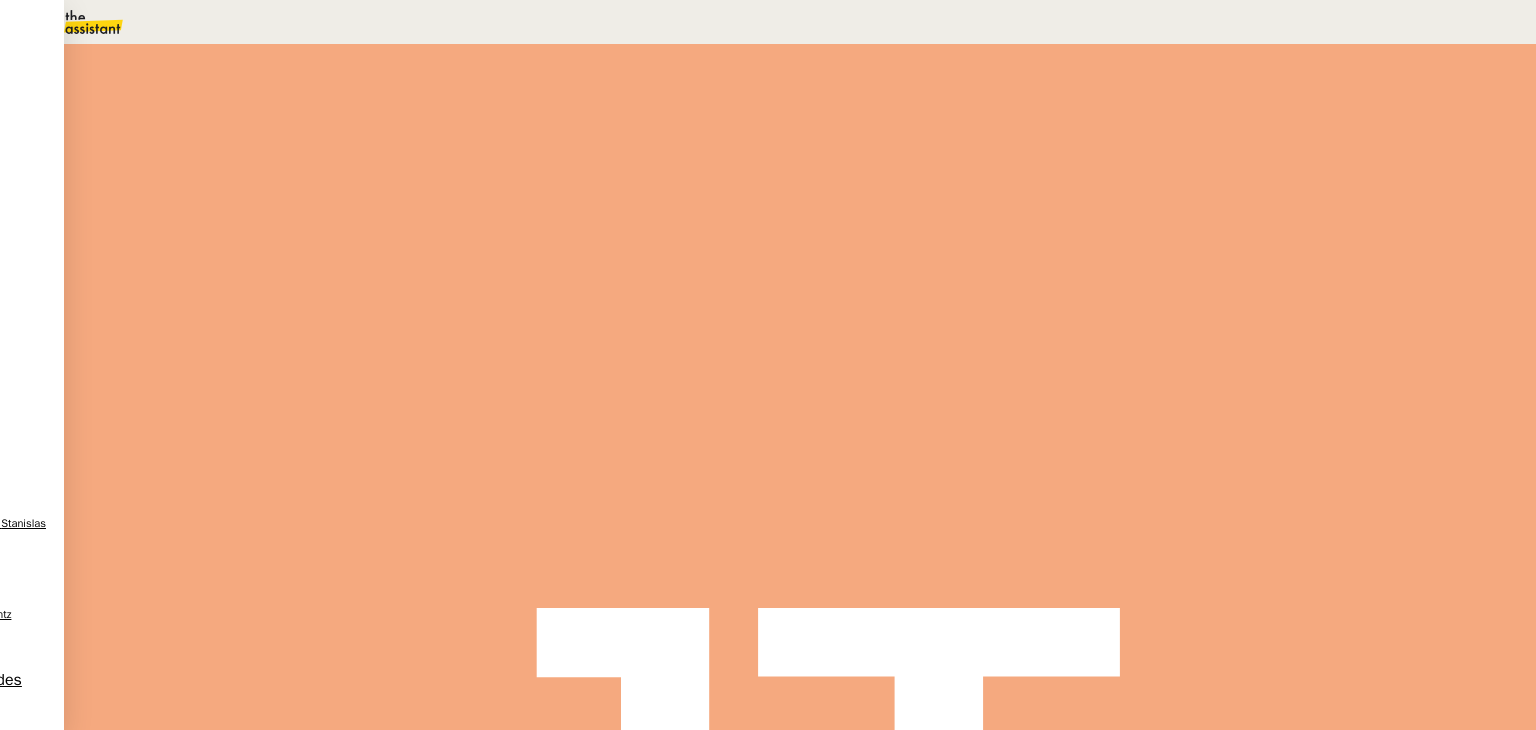 click on "10" at bounding box center [1141, 273] 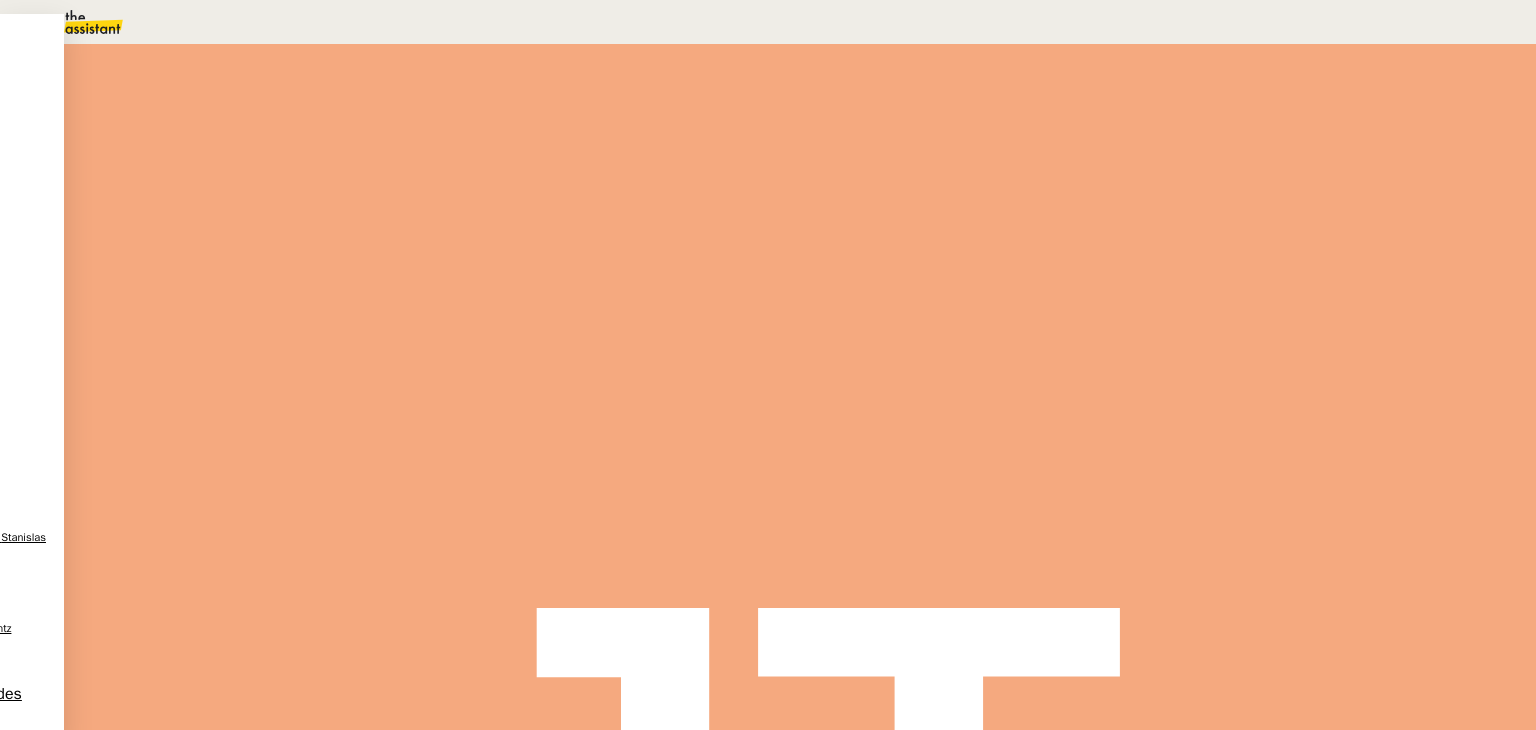 click on "09" at bounding box center [788, 22] 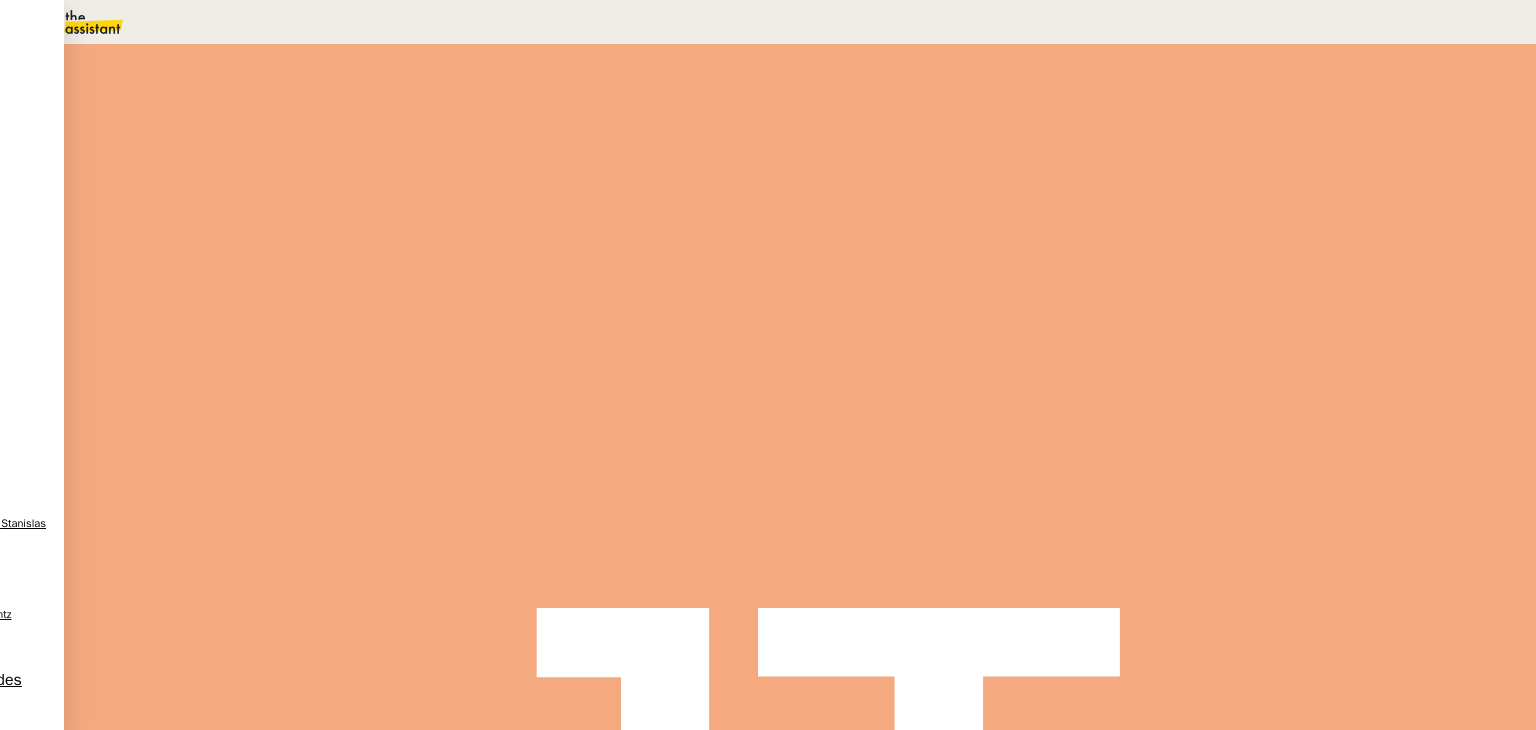 click on "Sauver" at bounding box center [1139, 505] 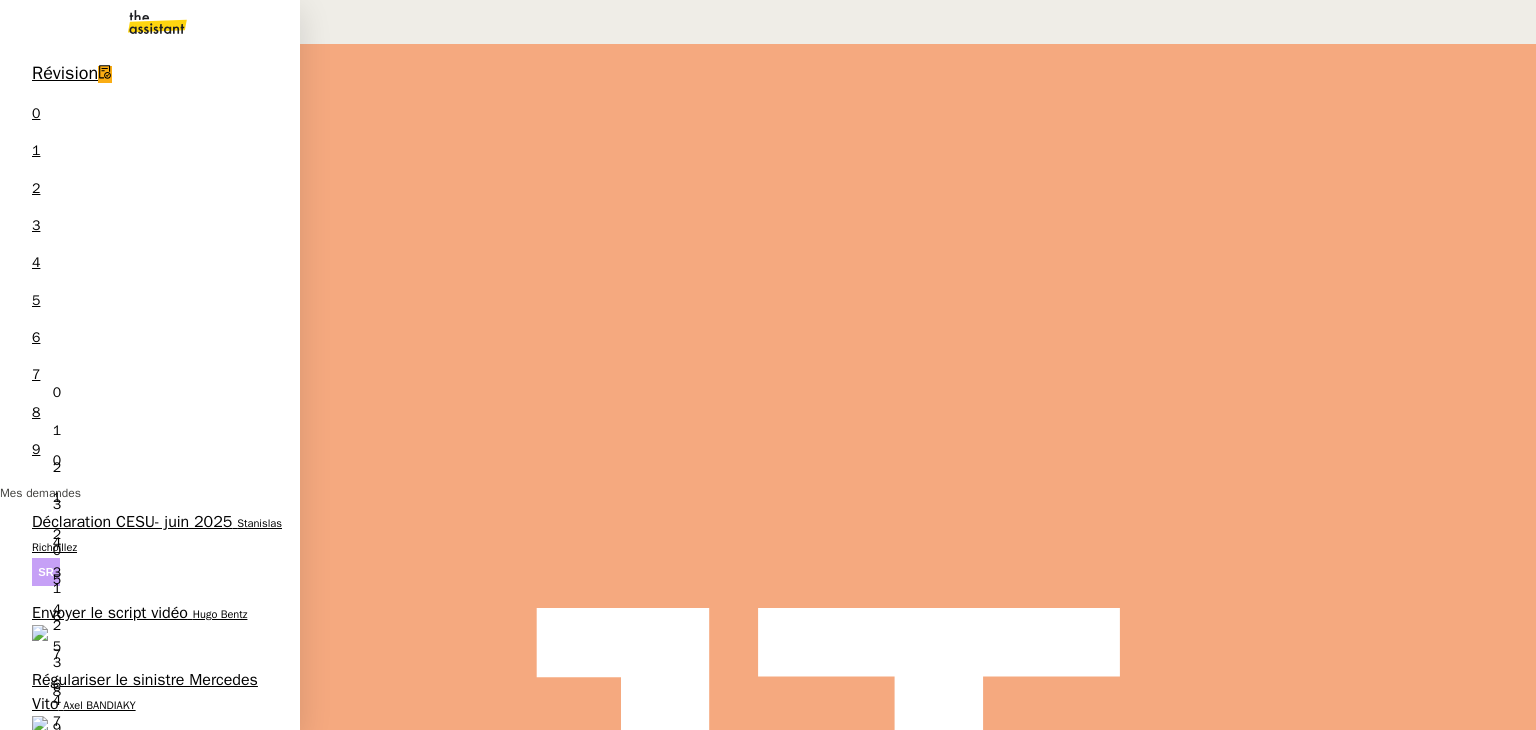 drag, startPoint x: 133, startPoint y: 307, endPoint x: 152, endPoint y: 302, distance: 19.646883 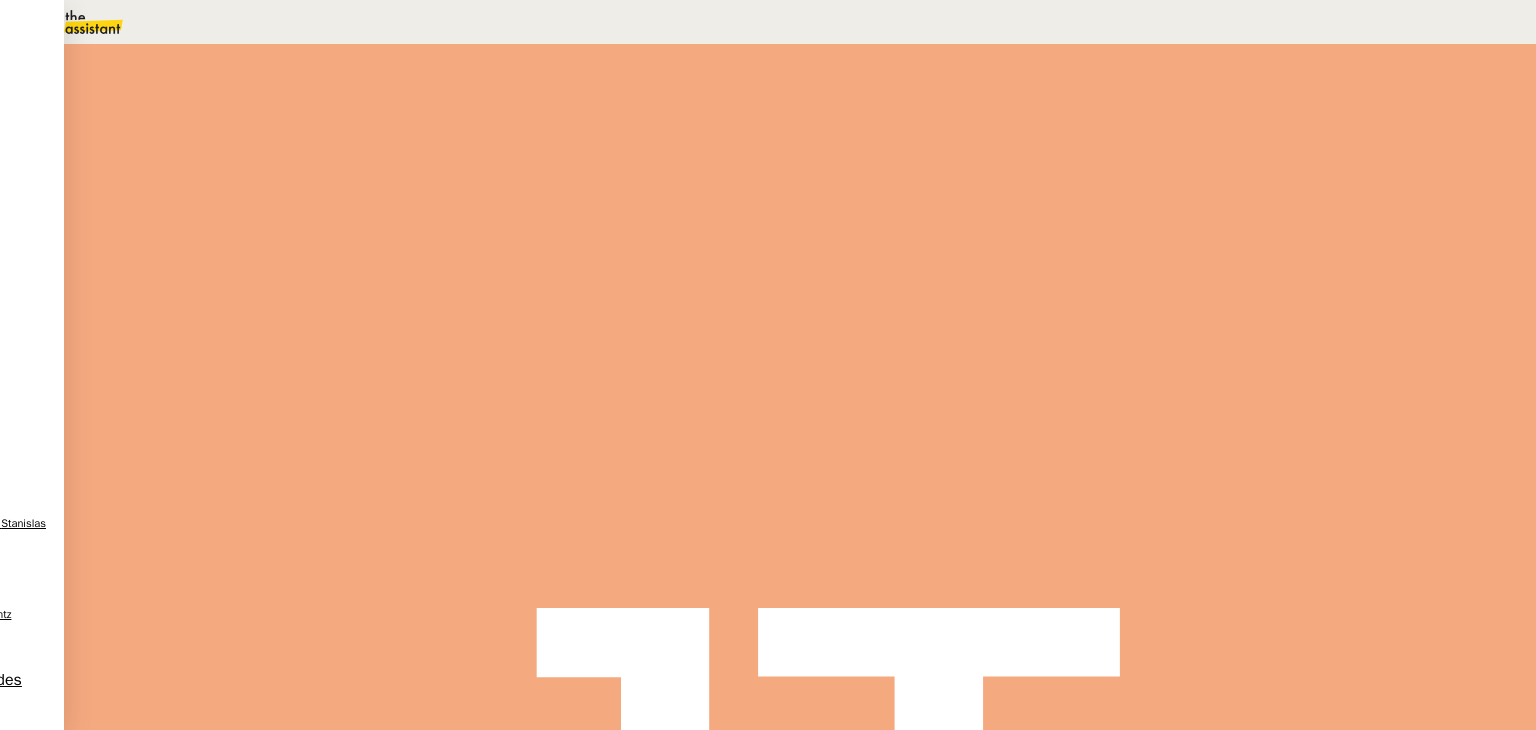 scroll, scrollTop: 1000, scrollLeft: 0, axis: vertical 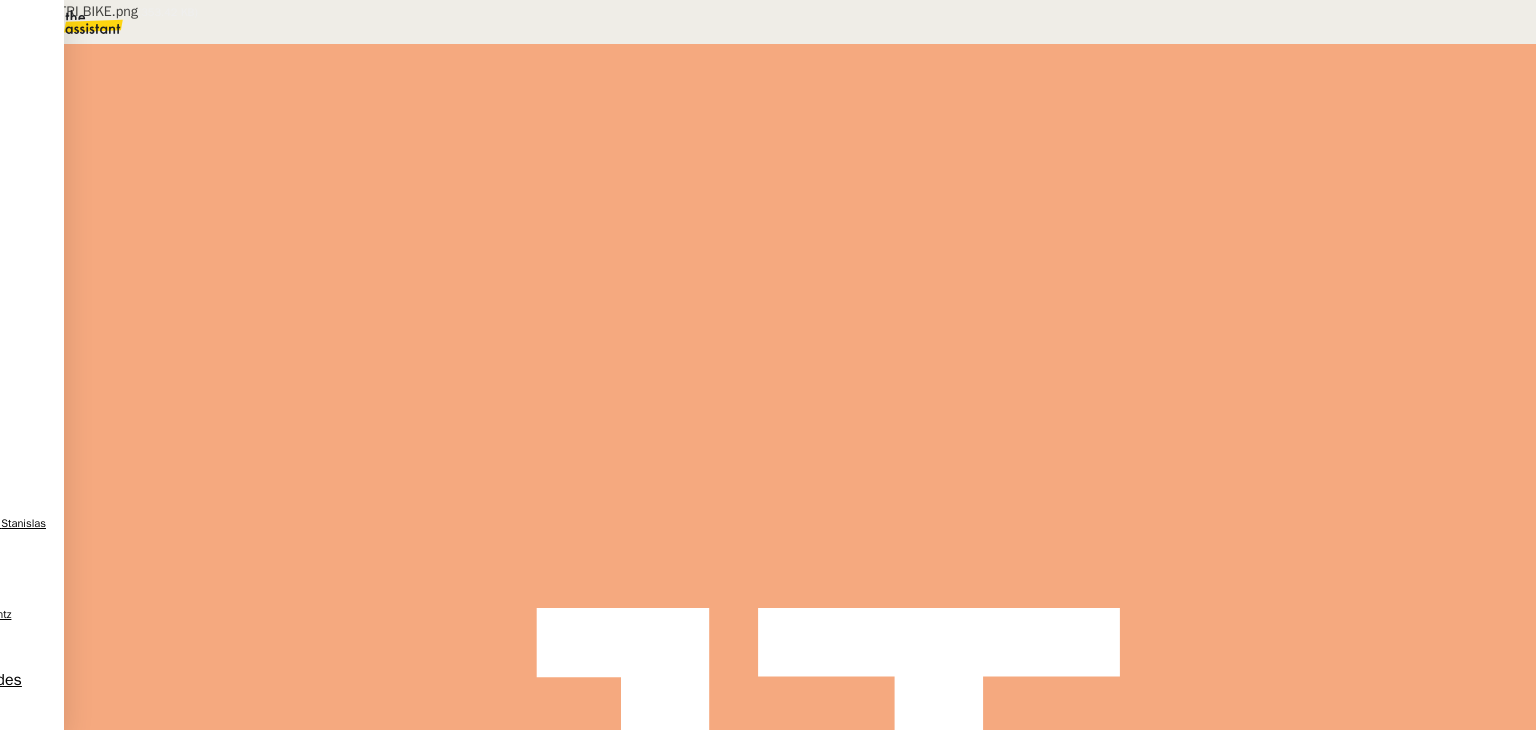 click on "Devis DISTRI BIKE.png" at bounding box center (689, 597) 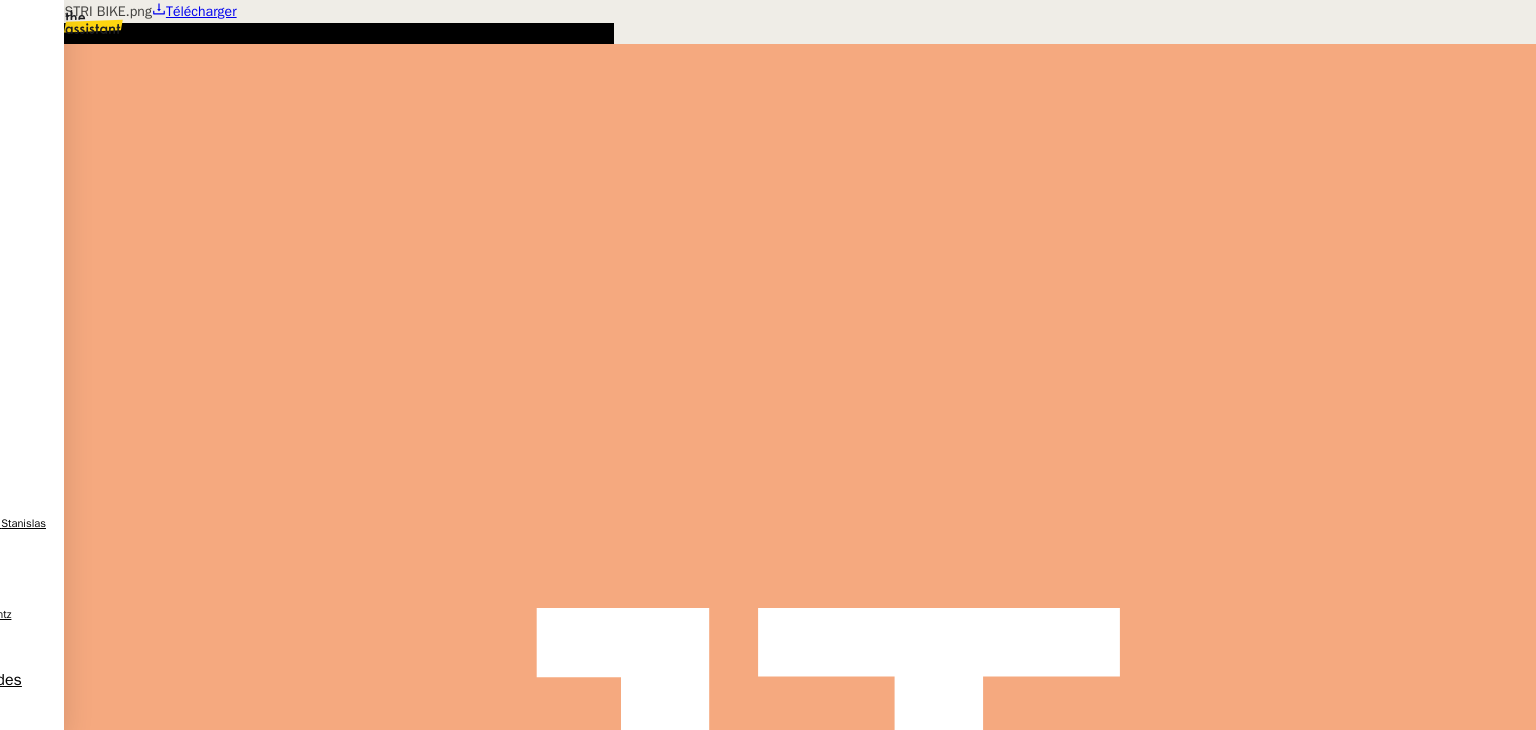 click at bounding box center (768, 0) 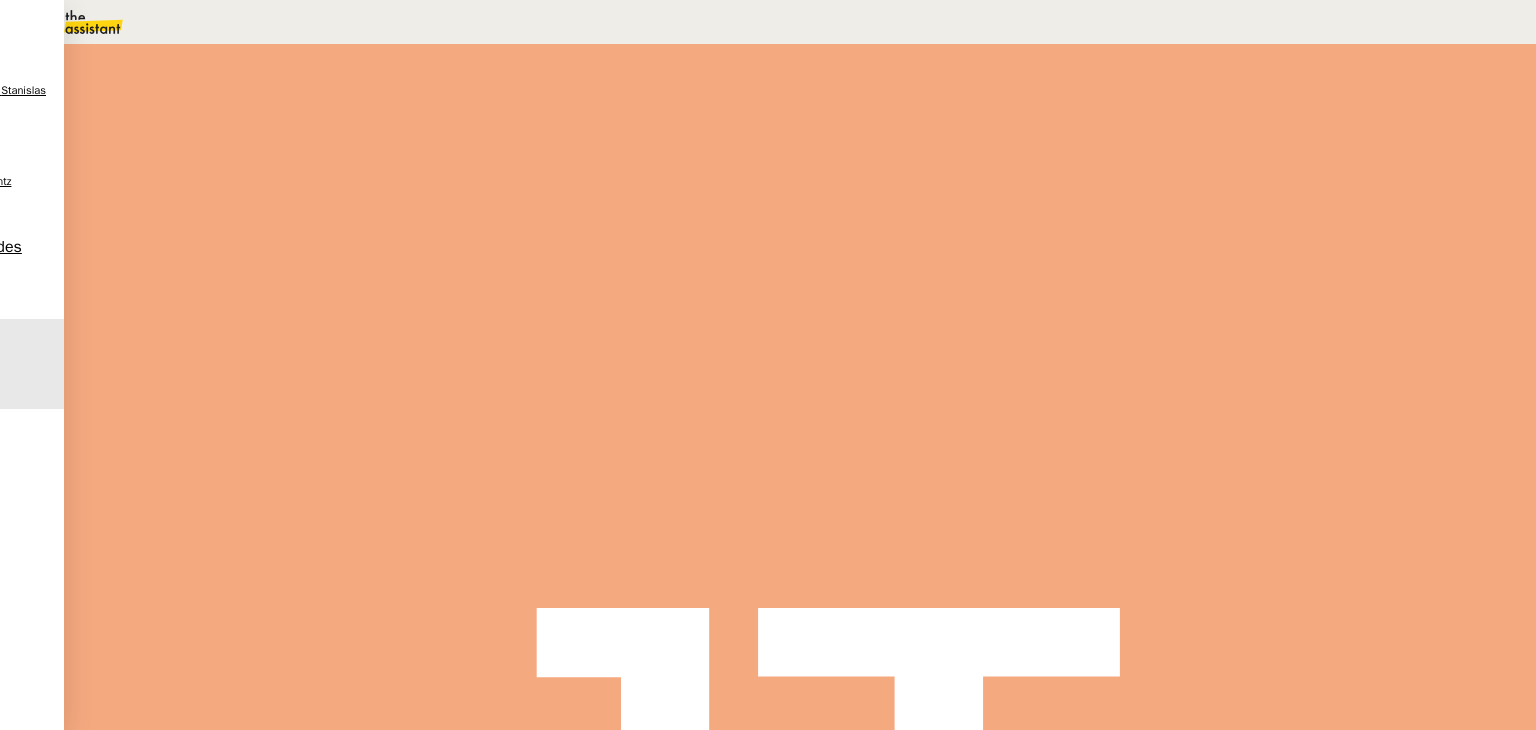 scroll, scrollTop: 0, scrollLeft: 0, axis: both 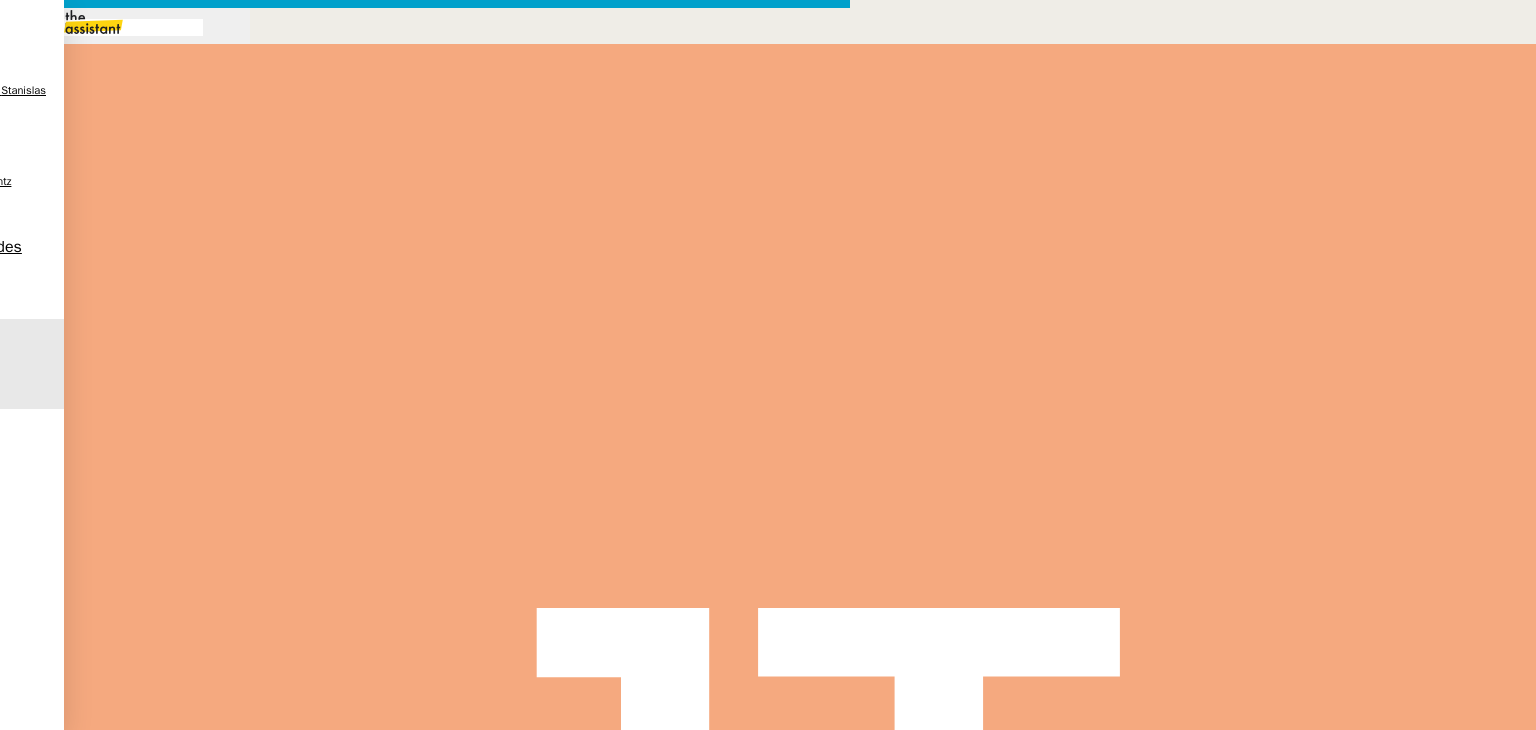 click at bounding box center [425, 837] 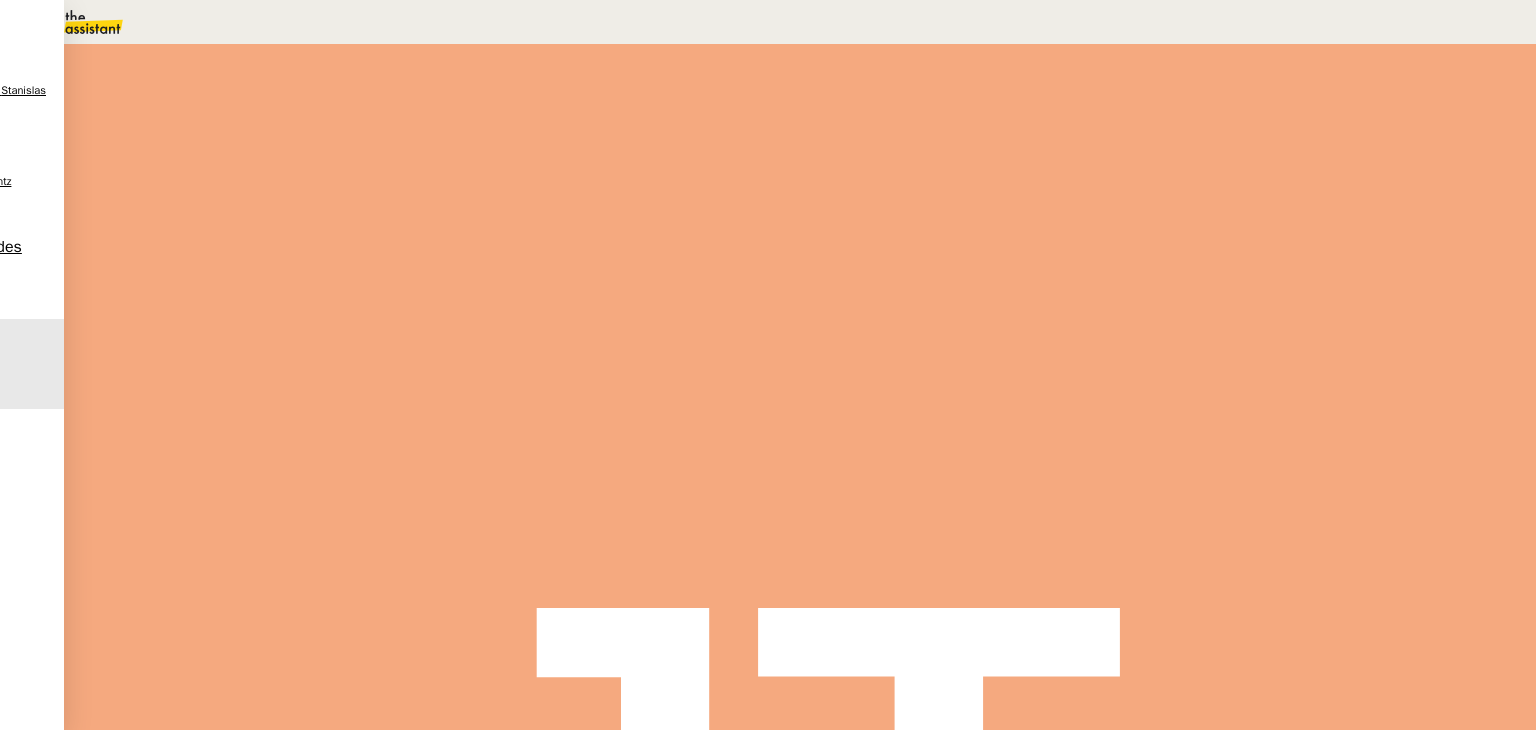 scroll, scrollTop: 180, scrollLeft: 0, axis: vertical 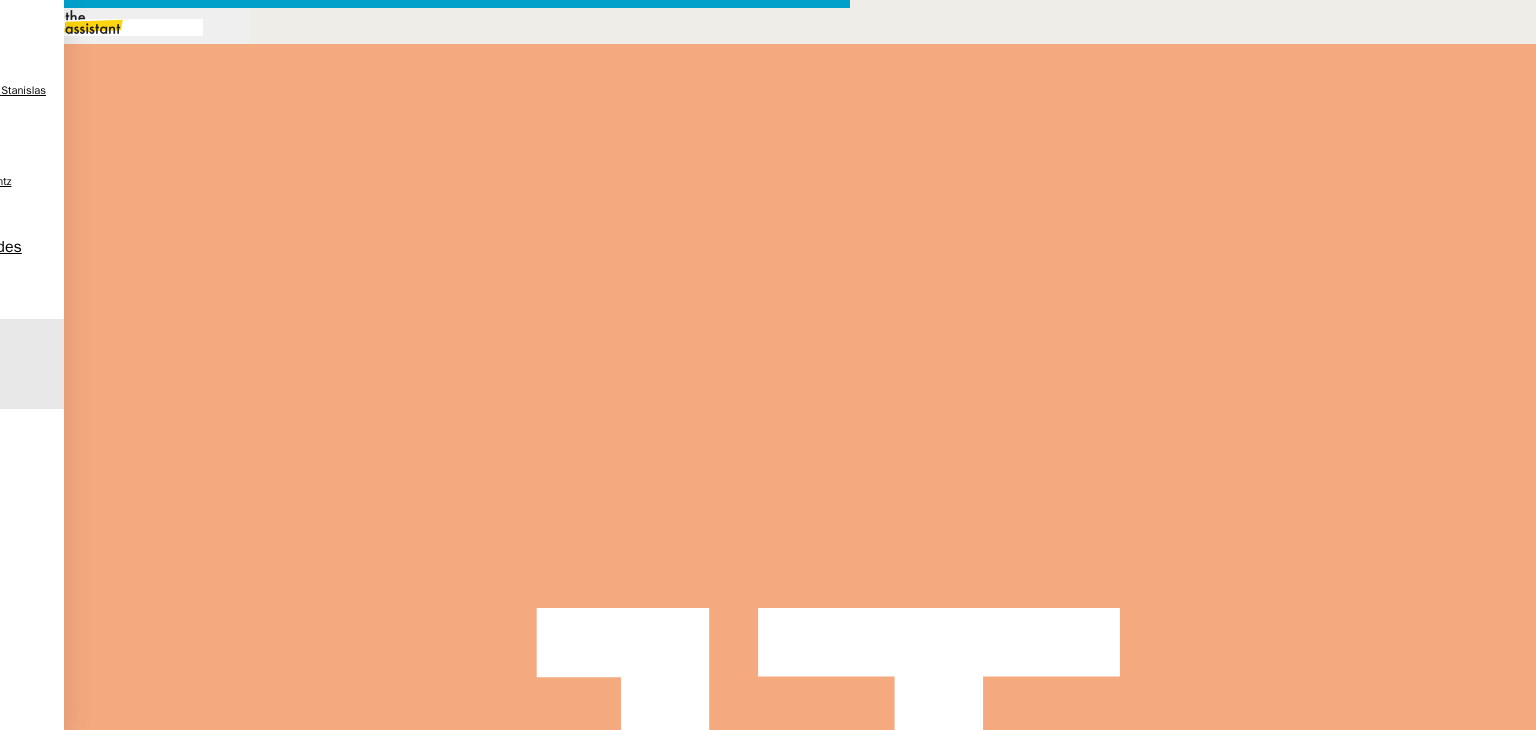 click on "Je viens de contacter Distribike qui m'indique que la" at bounding box center (425, 883) 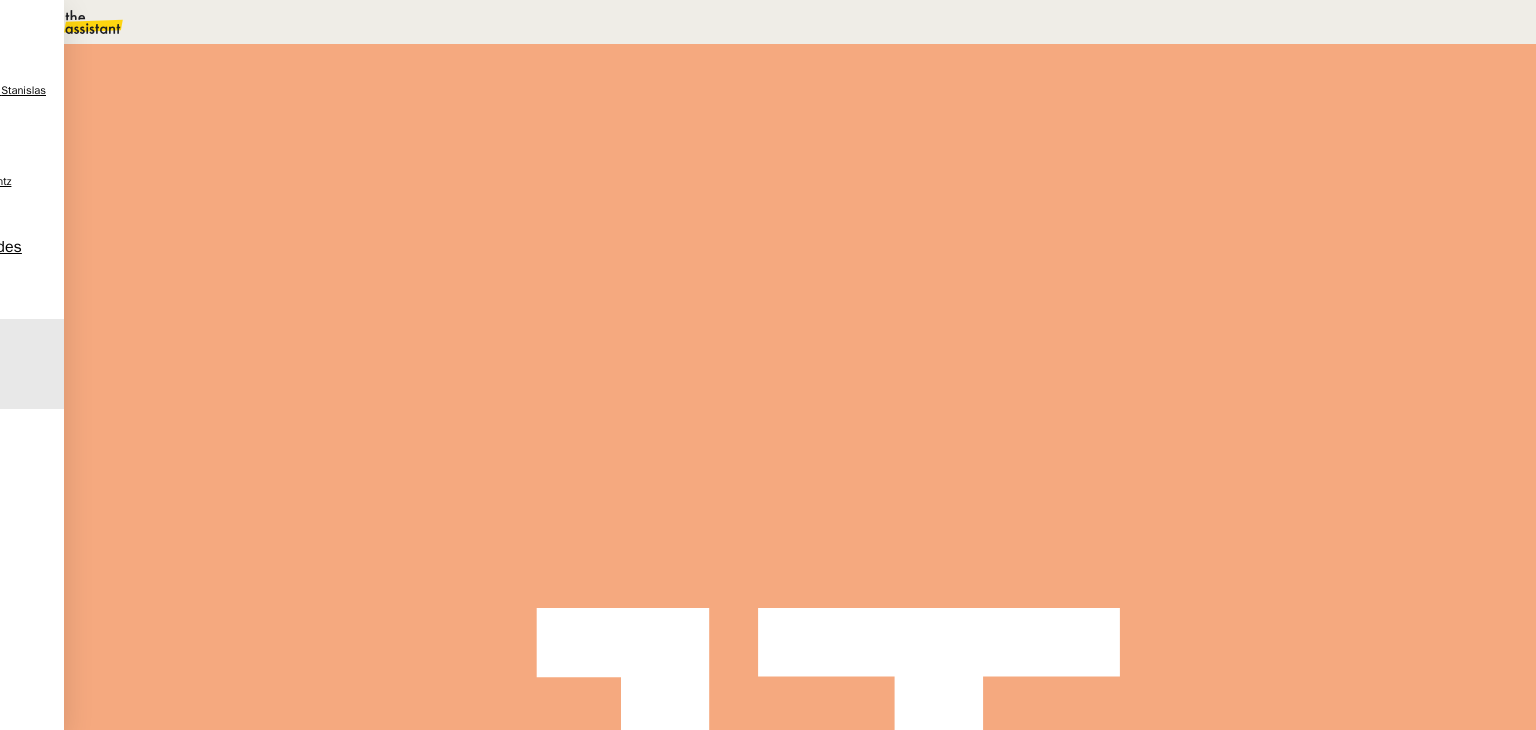 scroll, scrollTop: 80, scrollLeft: 0, axis: vertical 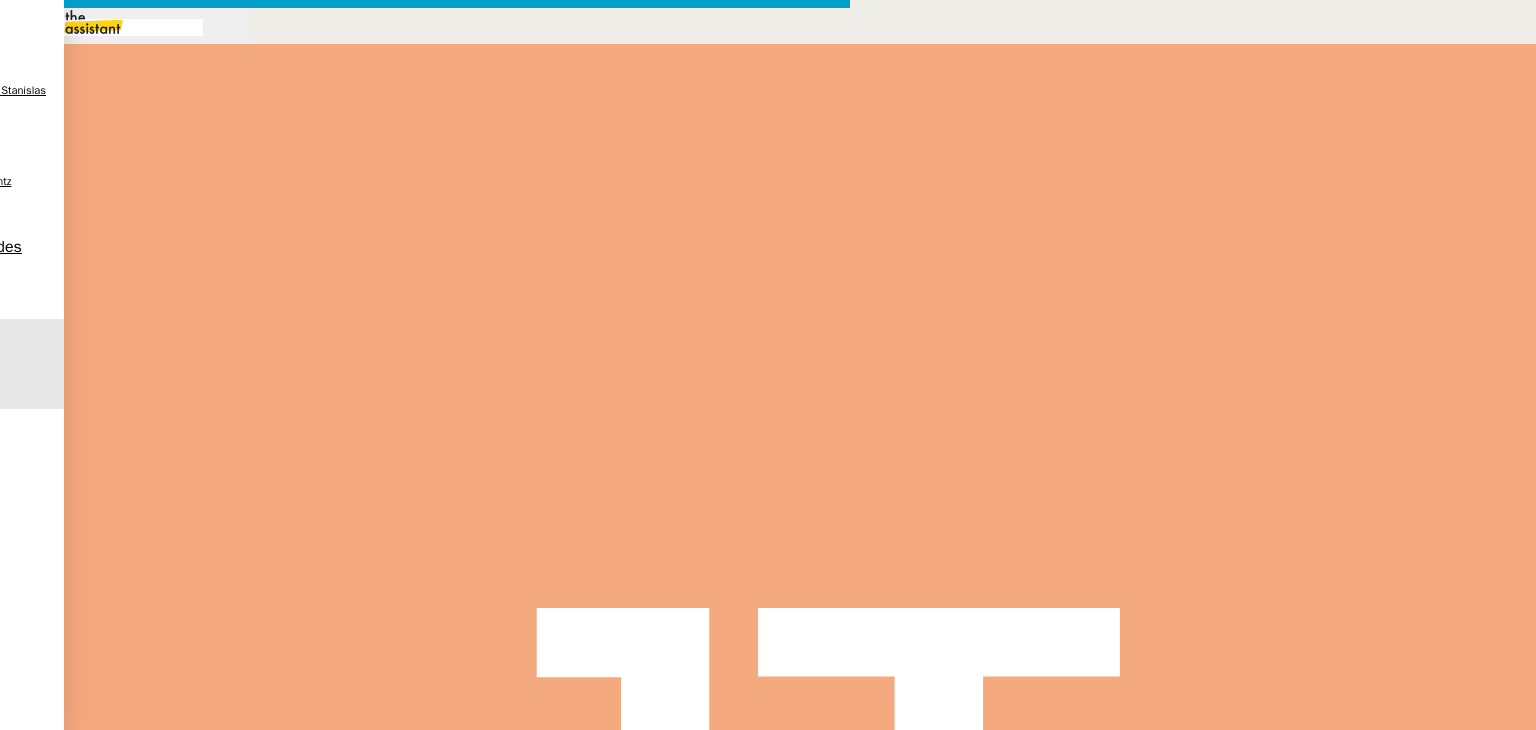 click on "Souhaitez-vous conserver vos coordonnées ou me partager les coordonées du" at bounding box center (425, 1070) 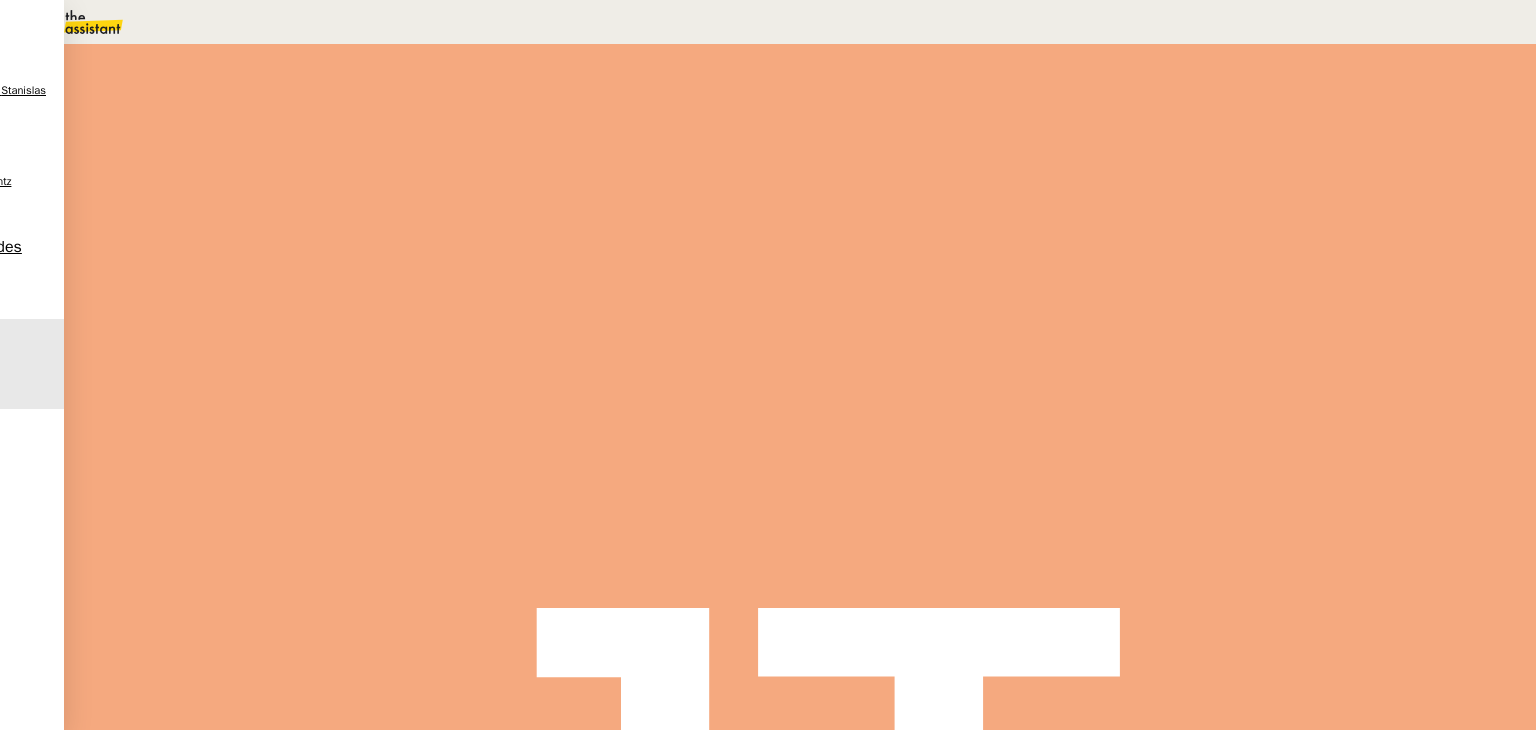 scroll, scrollTop: 1680, scrollLeft: 0, axis: vertical 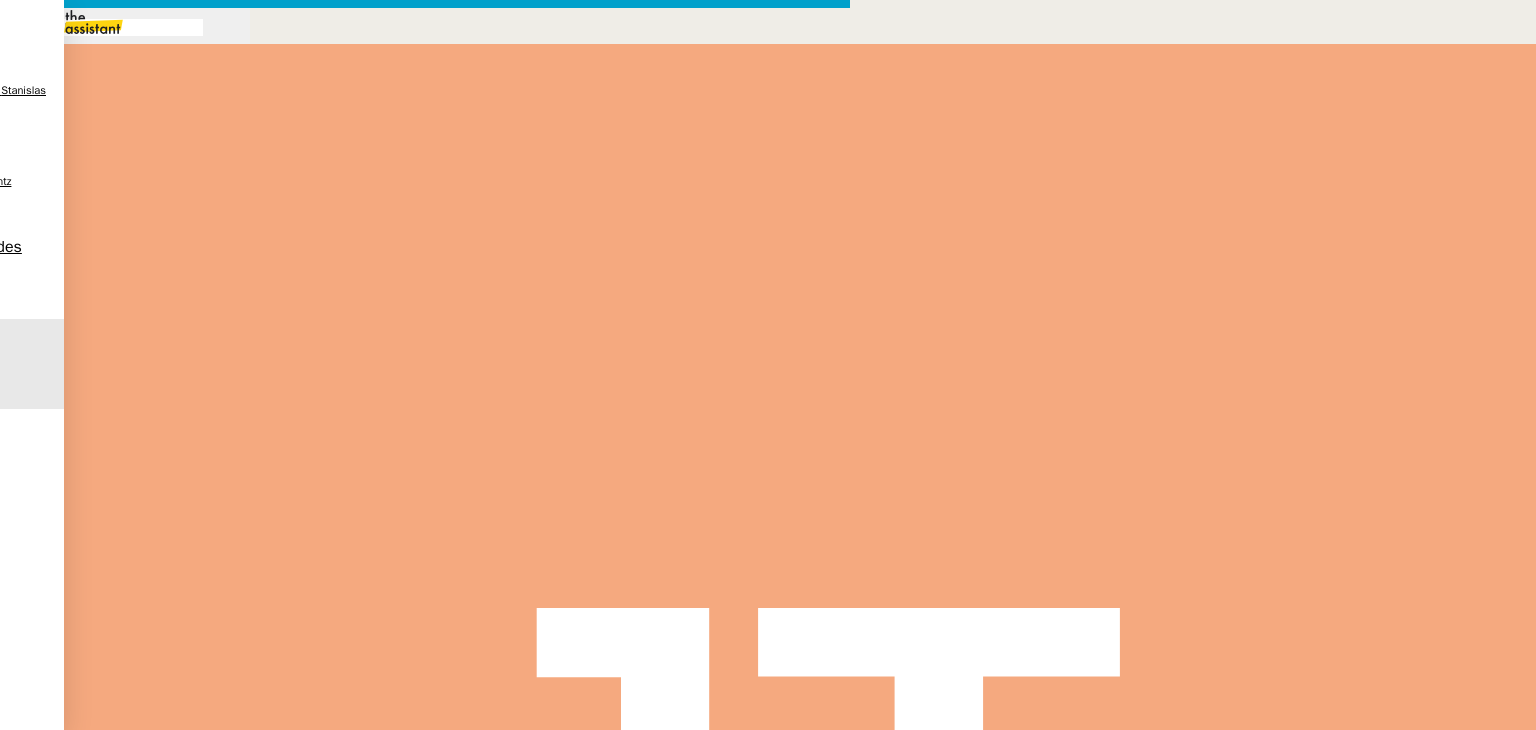 click on "So" at bounding box center [445, 1096] 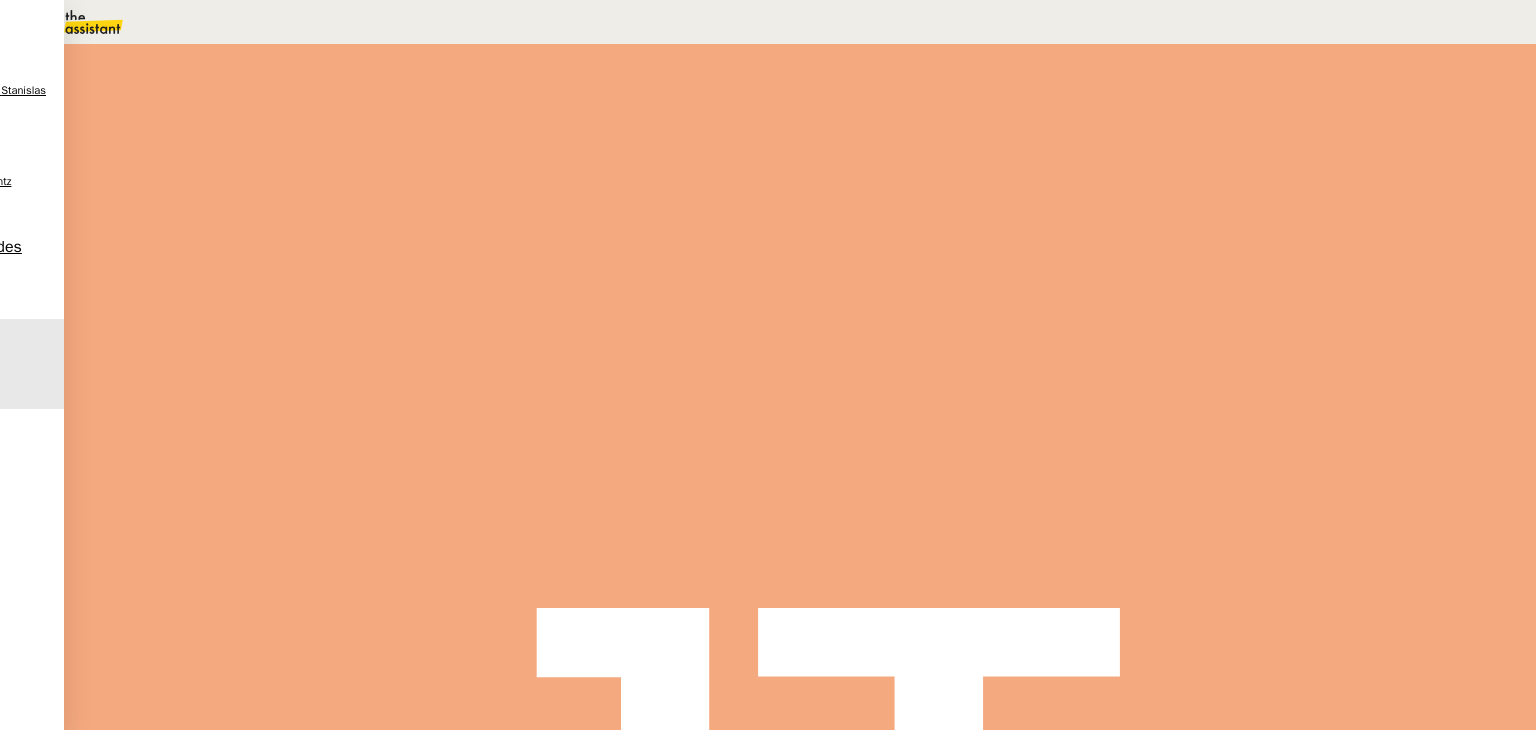 scroll, scrollTop: 1400, scrollLeft: 0, axis: vertical 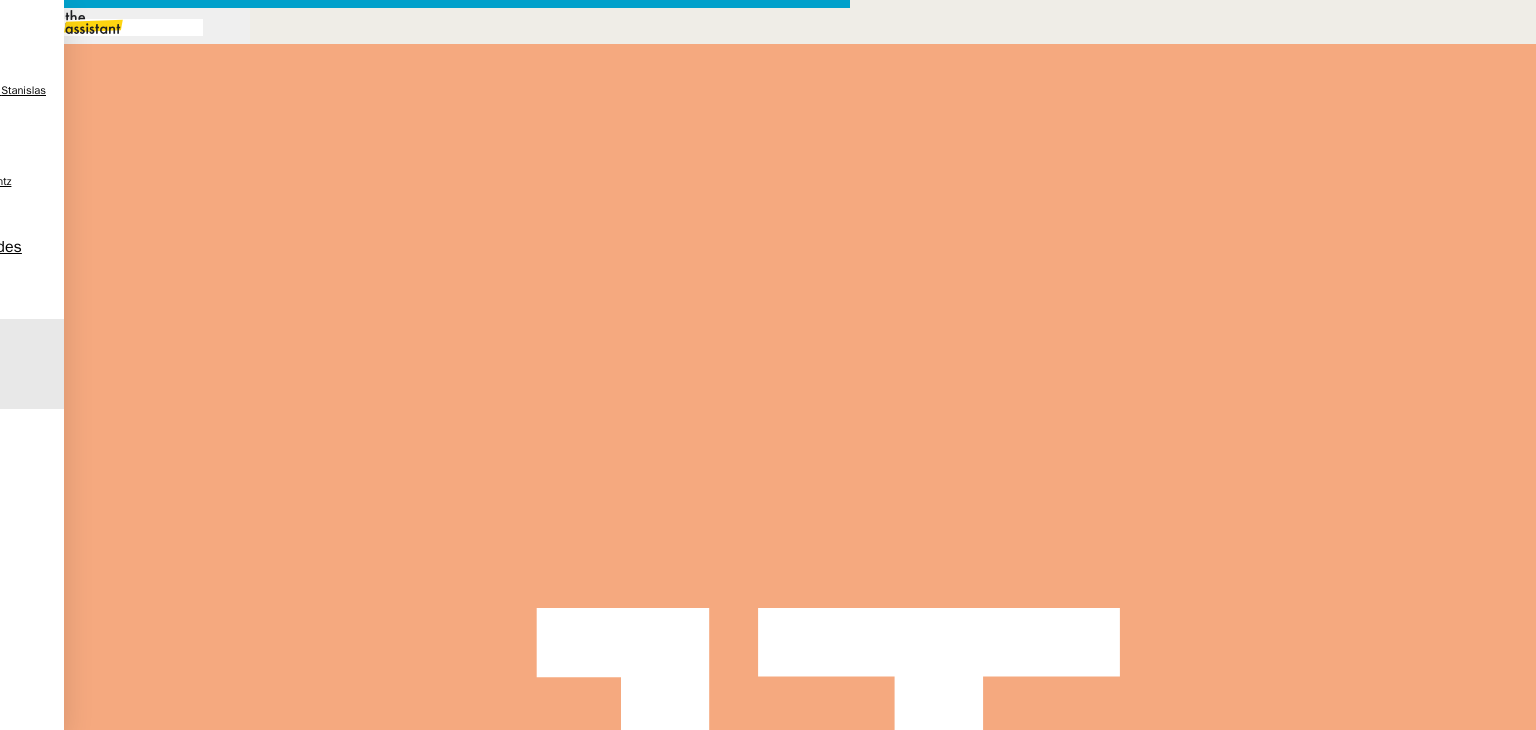 click on "So" at bounding box center [445, 1096] 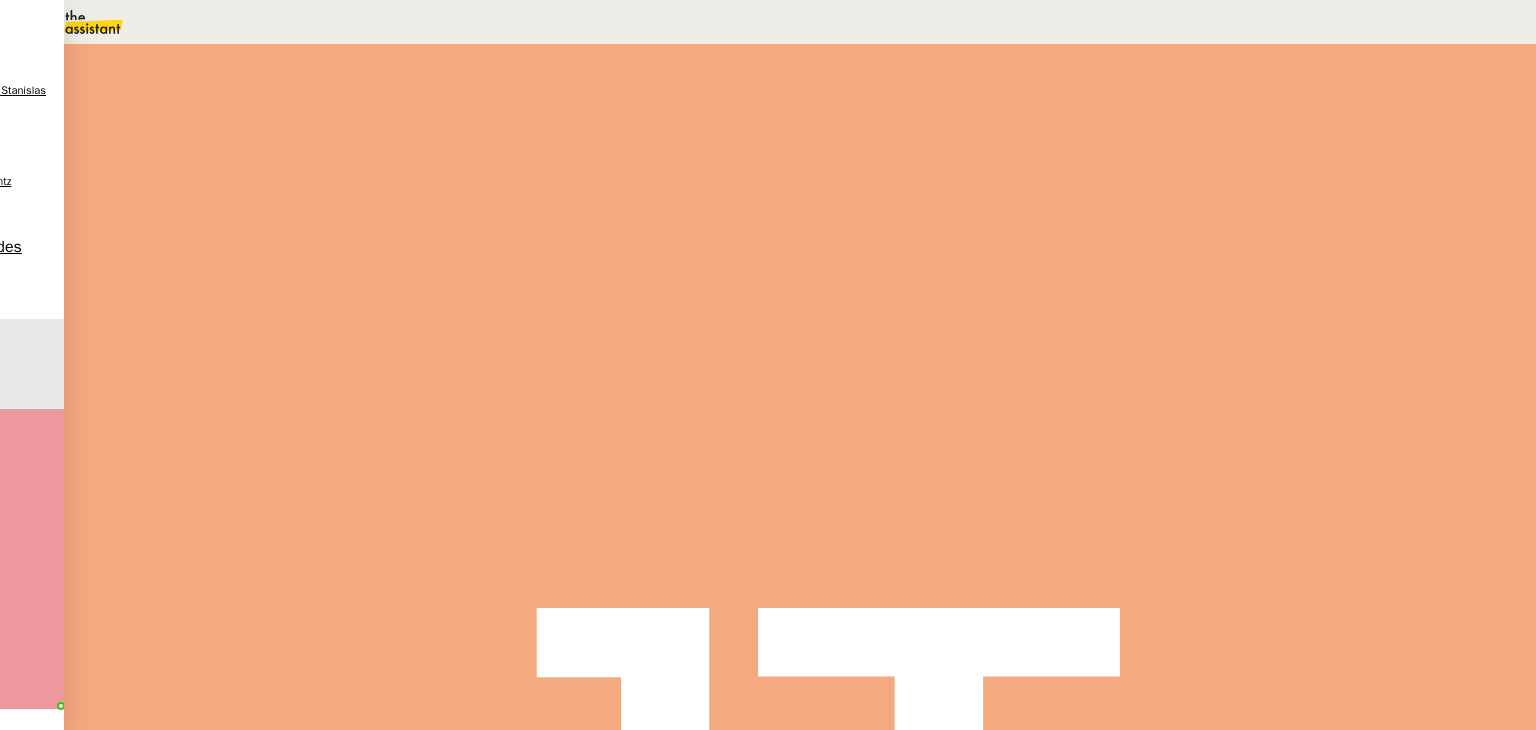 click on "Ouvert Réinitialiser comme  ' En attente'  false il y a 17 minutes" at bounding box center [800, 338] 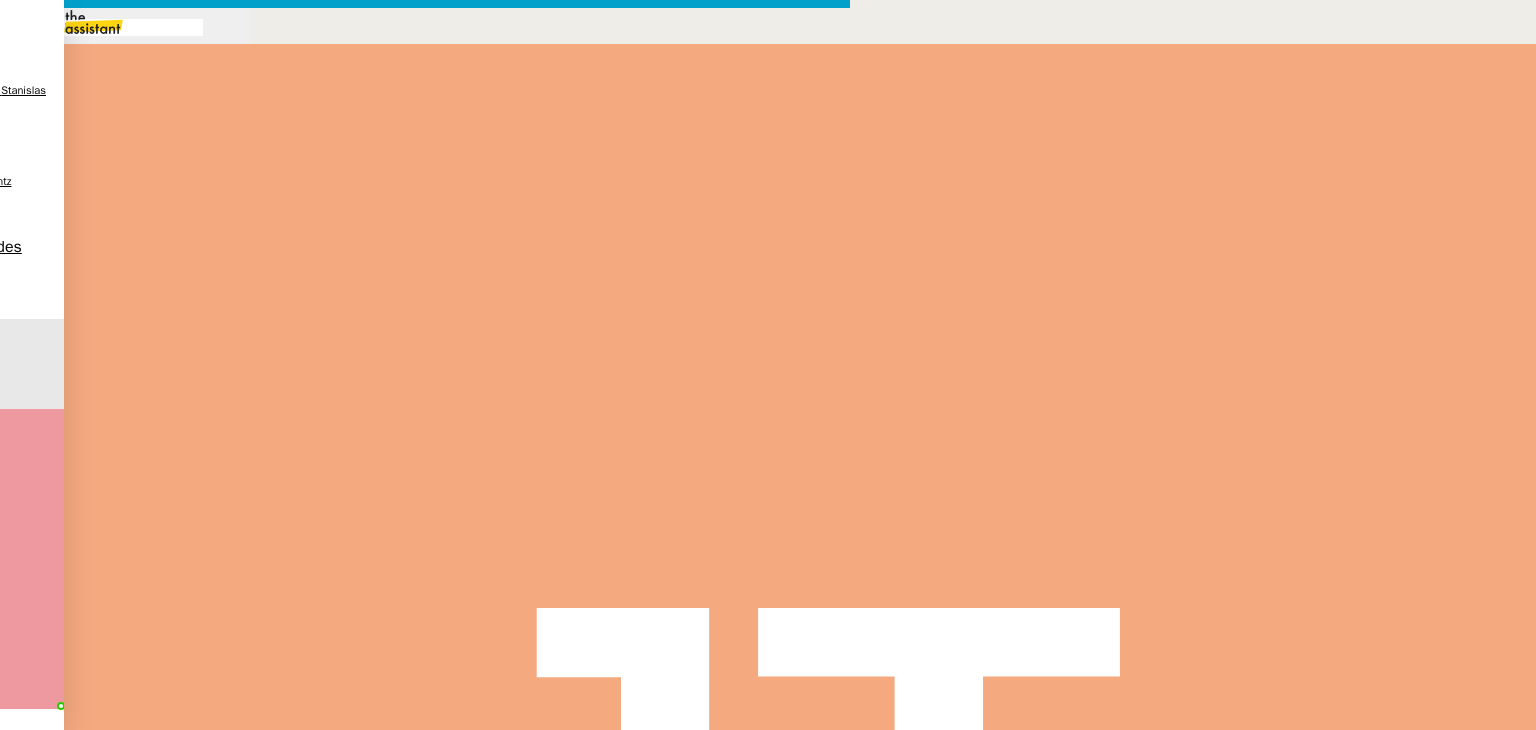 scroll, scrollTop: 0, scrollLeft: 42, axis: horizontal 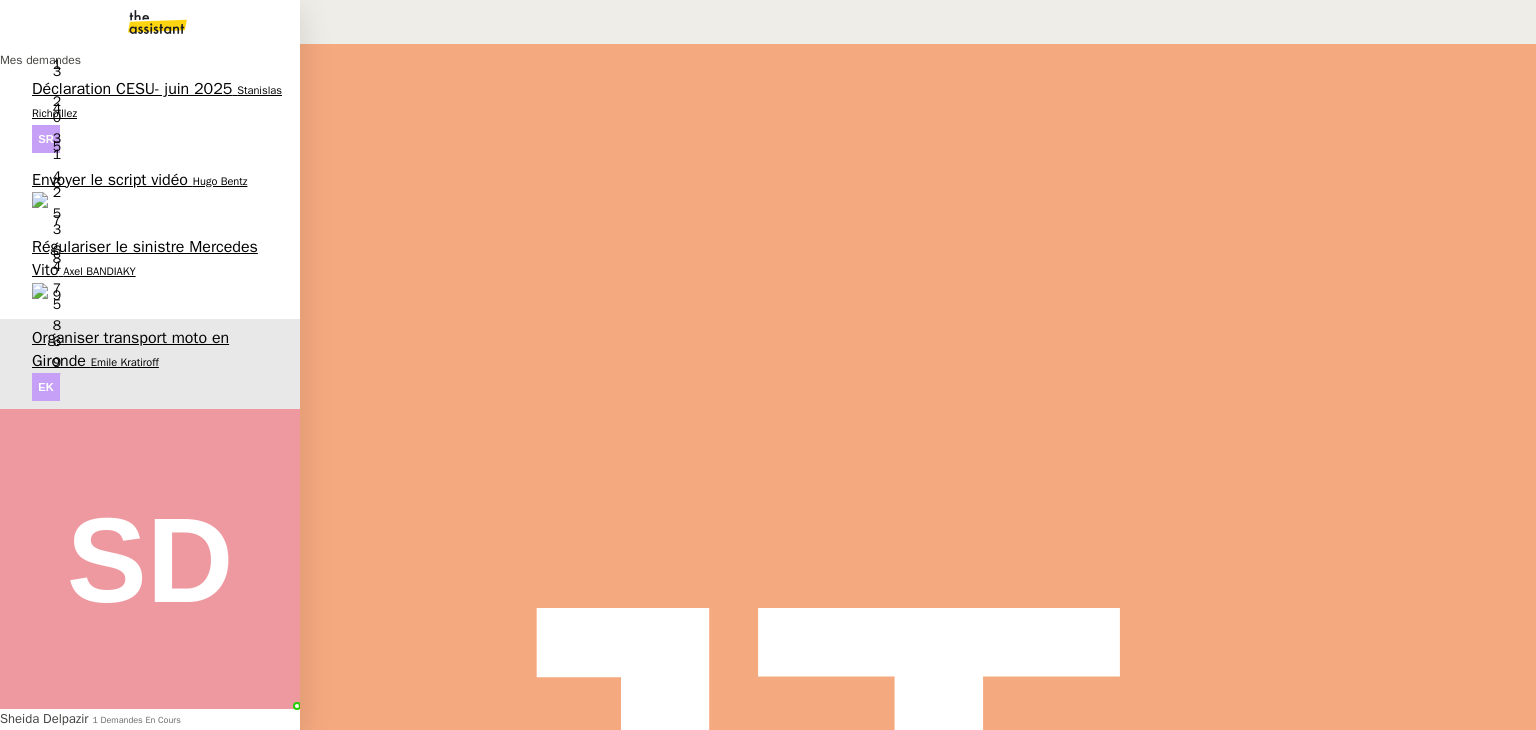 click on "1 demandes en cours" at bounding box center [136, 720] 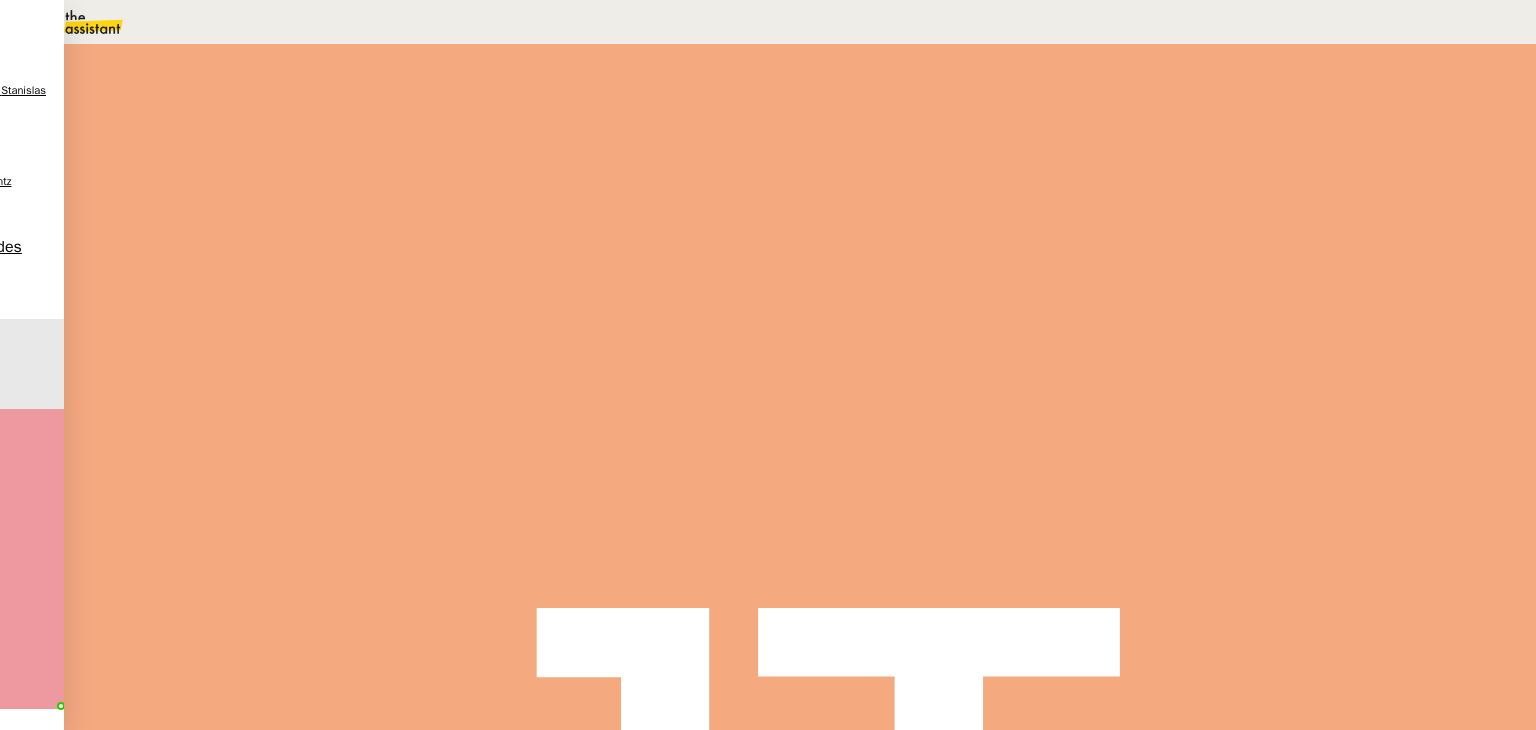 scroll, scrollTop: 0, scrollLeft: 0, axis: both 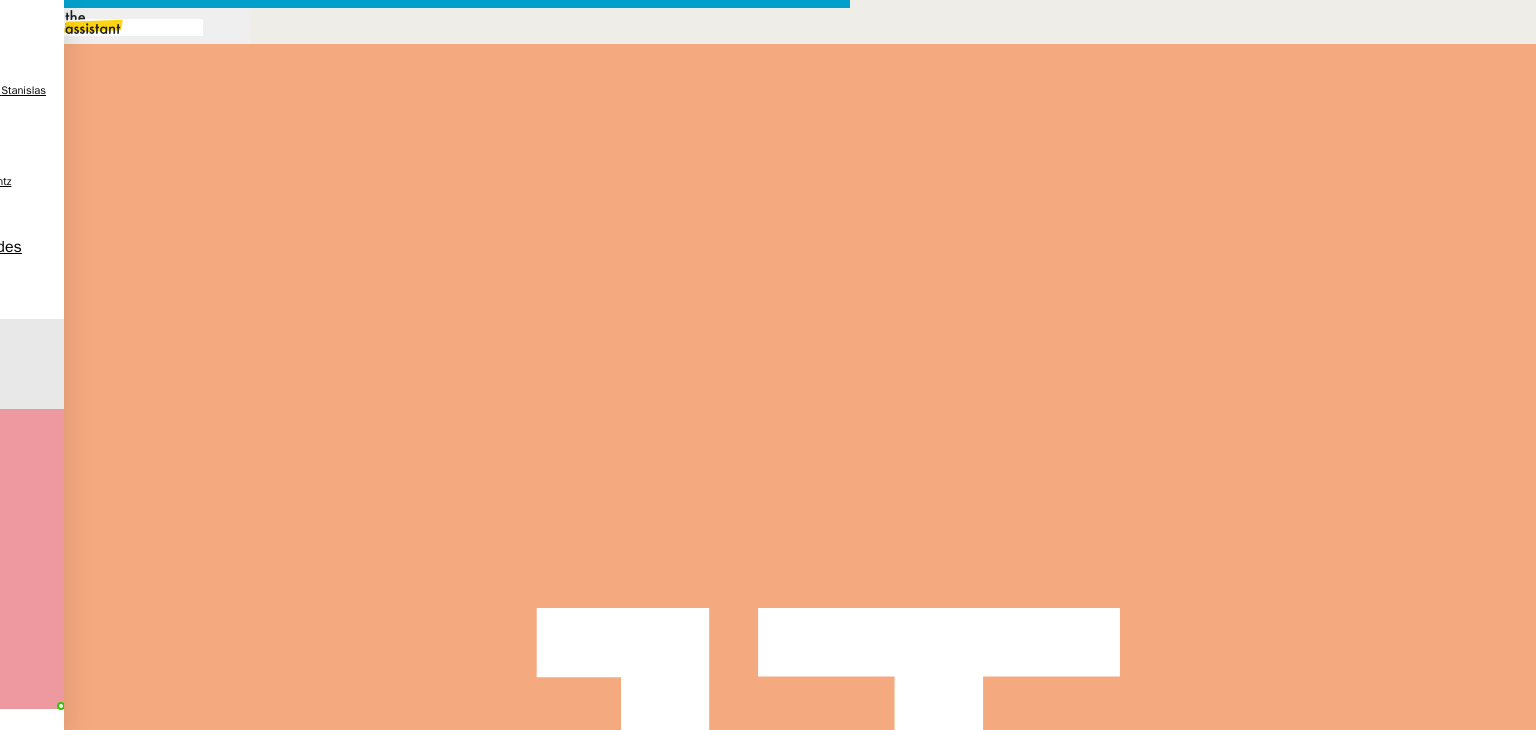 click on "So" at bounding box center [445, 1096] 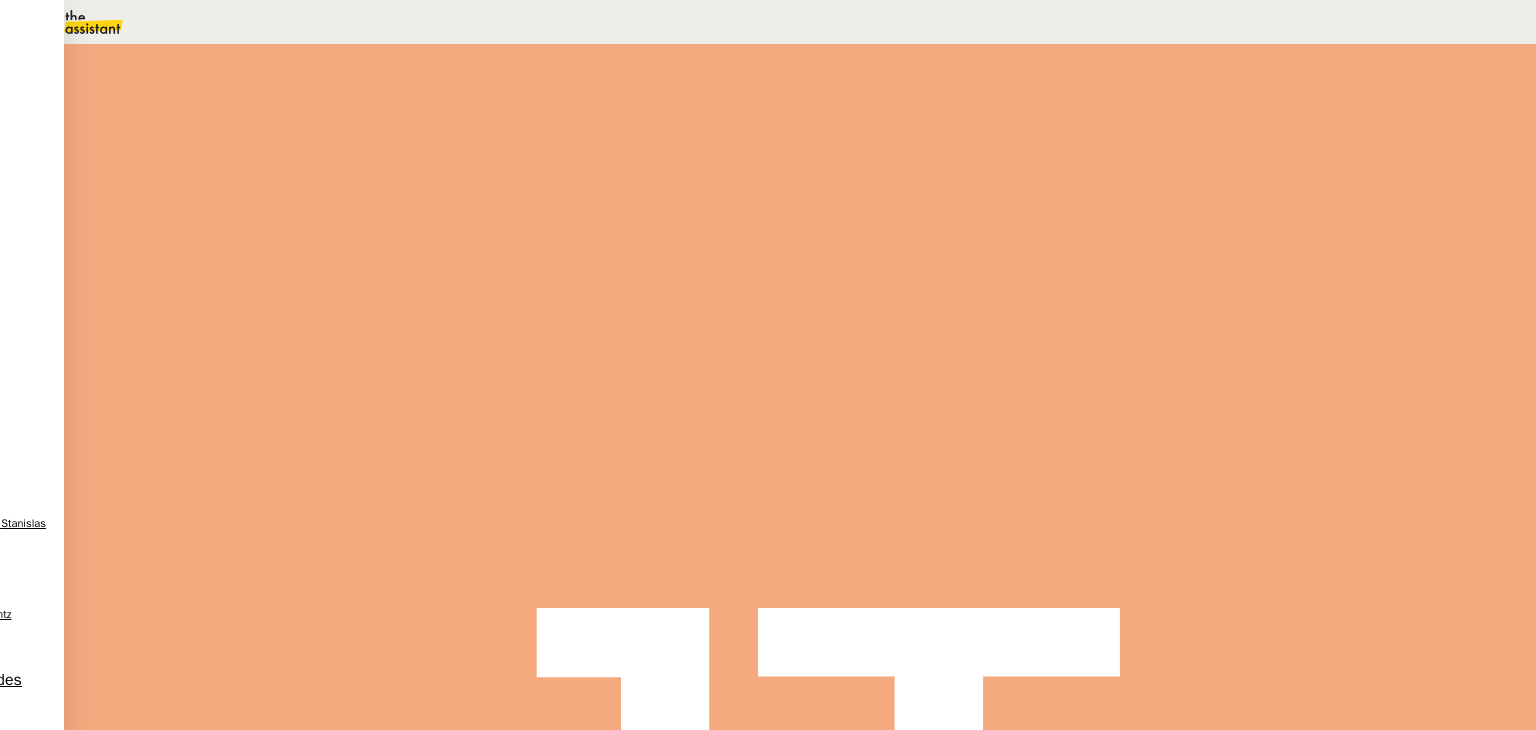 scroll, scrollTop: 1900, scrollLeft: 0, axis: vertical 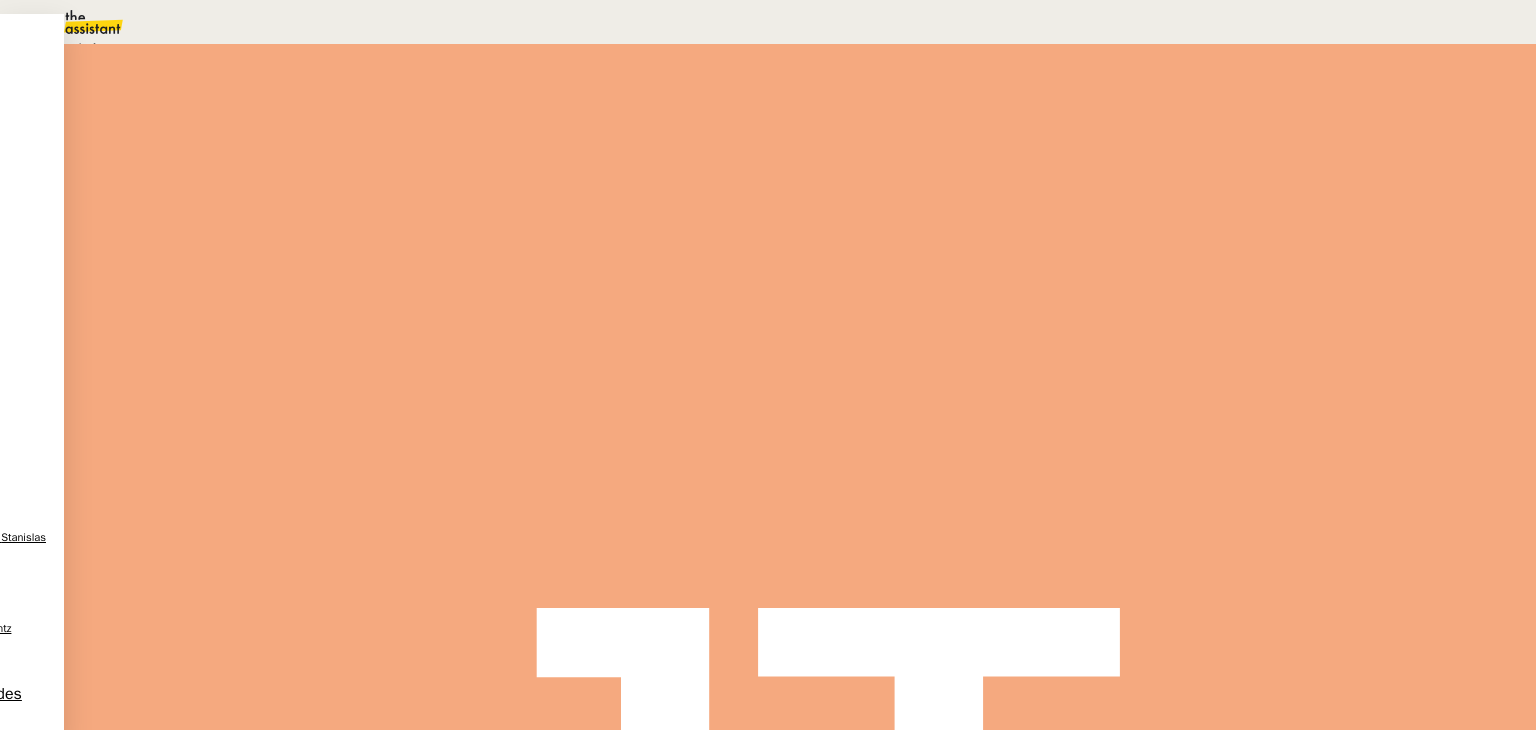 click on "En attente d'une réponse d'un client, d'un contact ou d'un tiers." at bounding box center (213, 49) 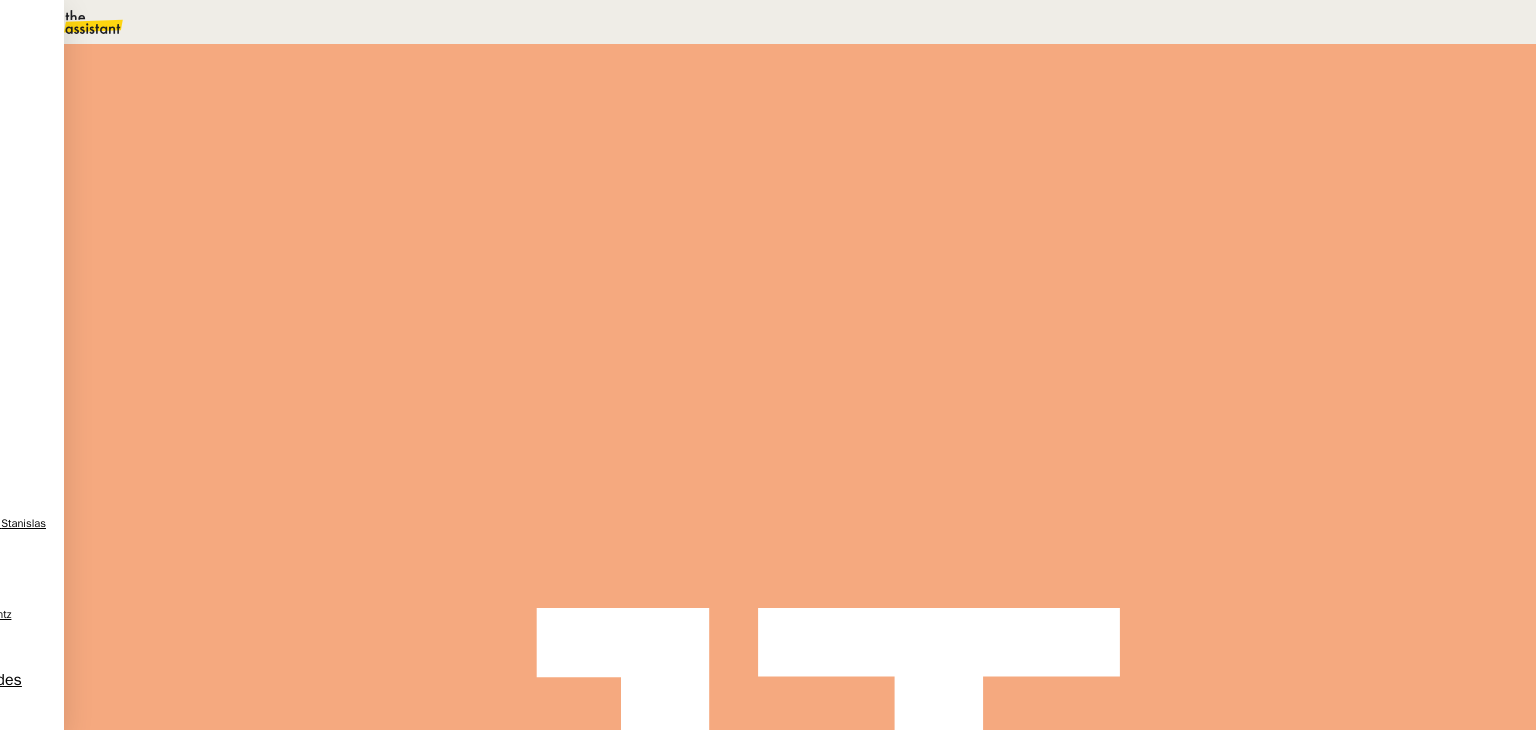 click on "10" at bounding box center [1182, 273] 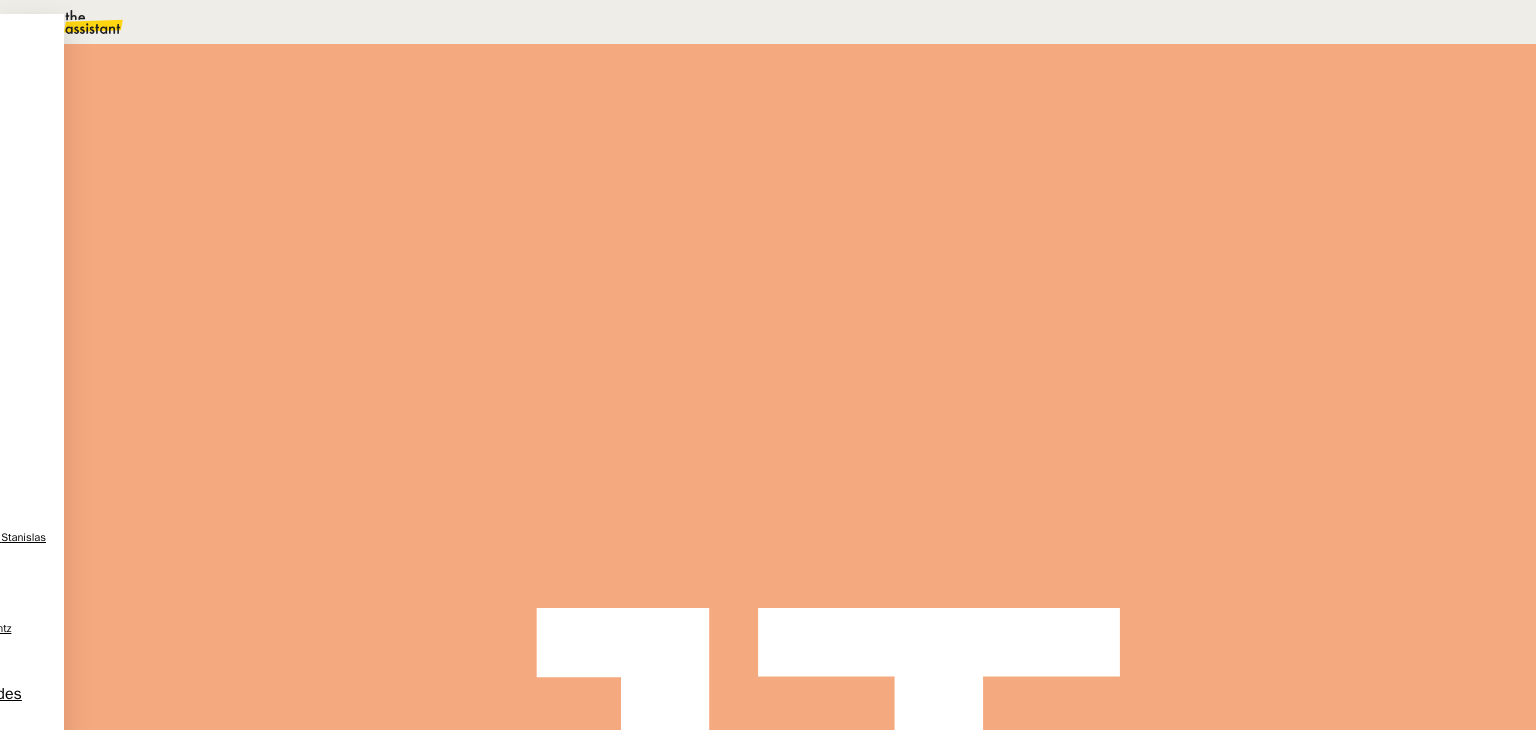 click on "09" at bounding box center (788, 22) 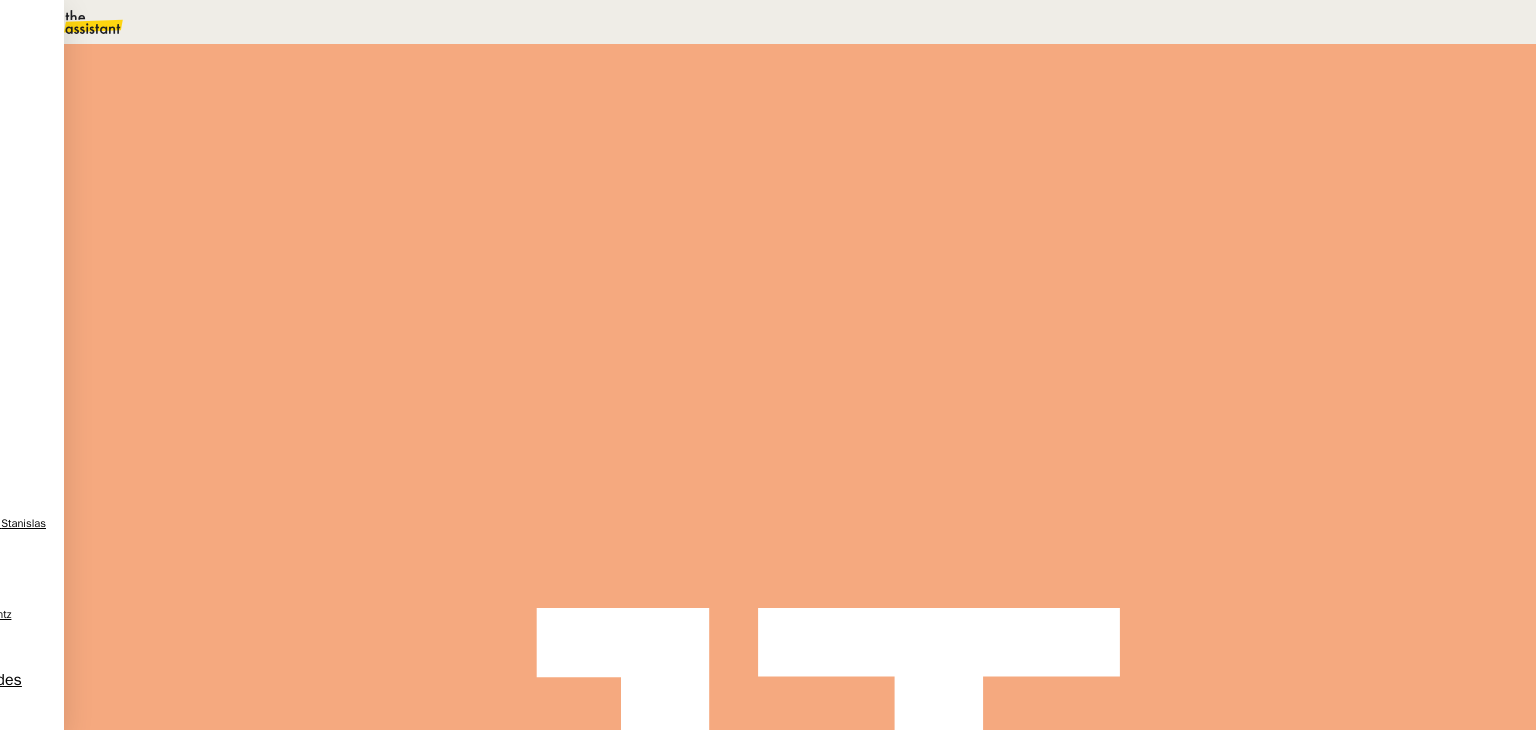 click on "Sauver" at bounding box center [1139, 505] 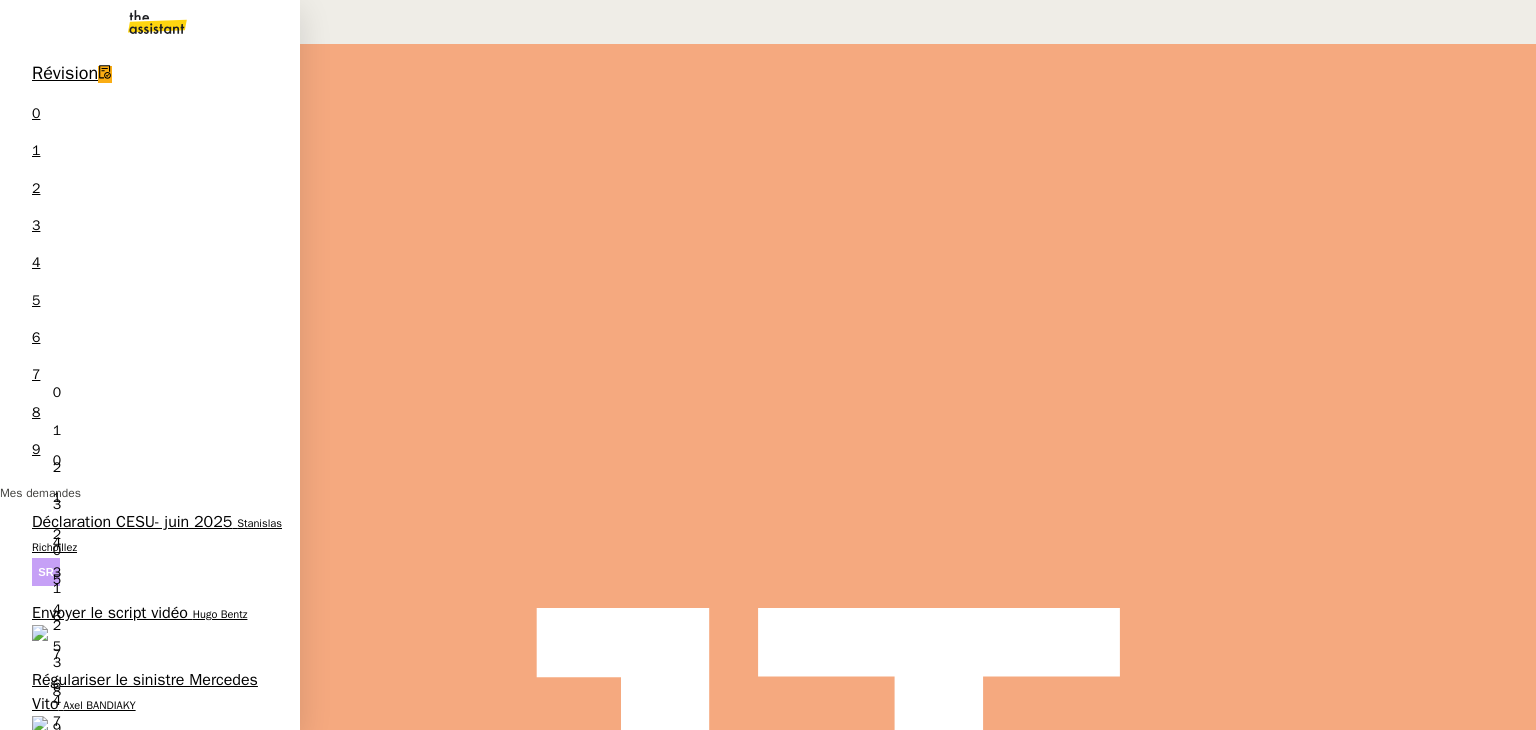 click on "Axel BANDIAKY" at bounding box center (99, 705) 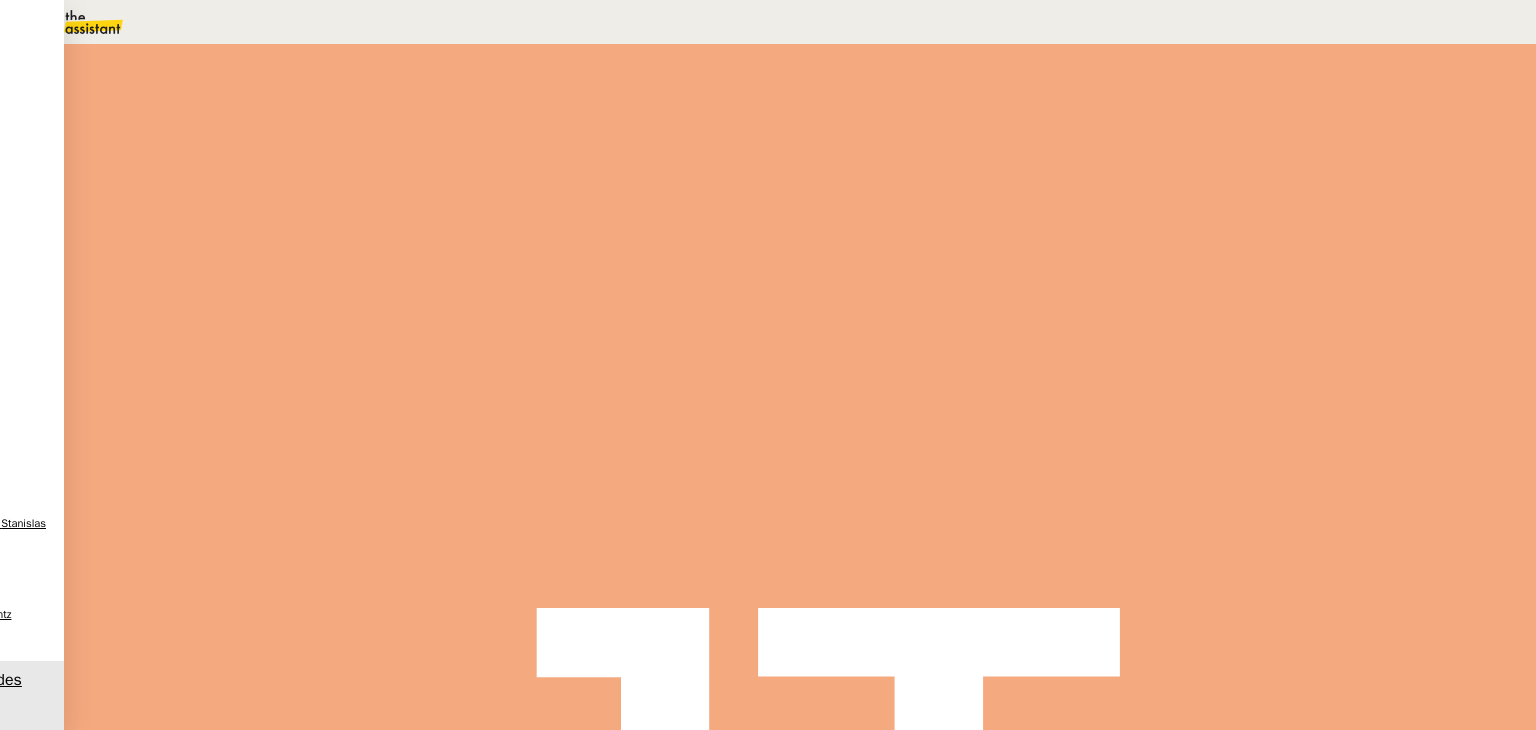 scroll, scrollTop: 0, scrollLeft: 0, axis: both 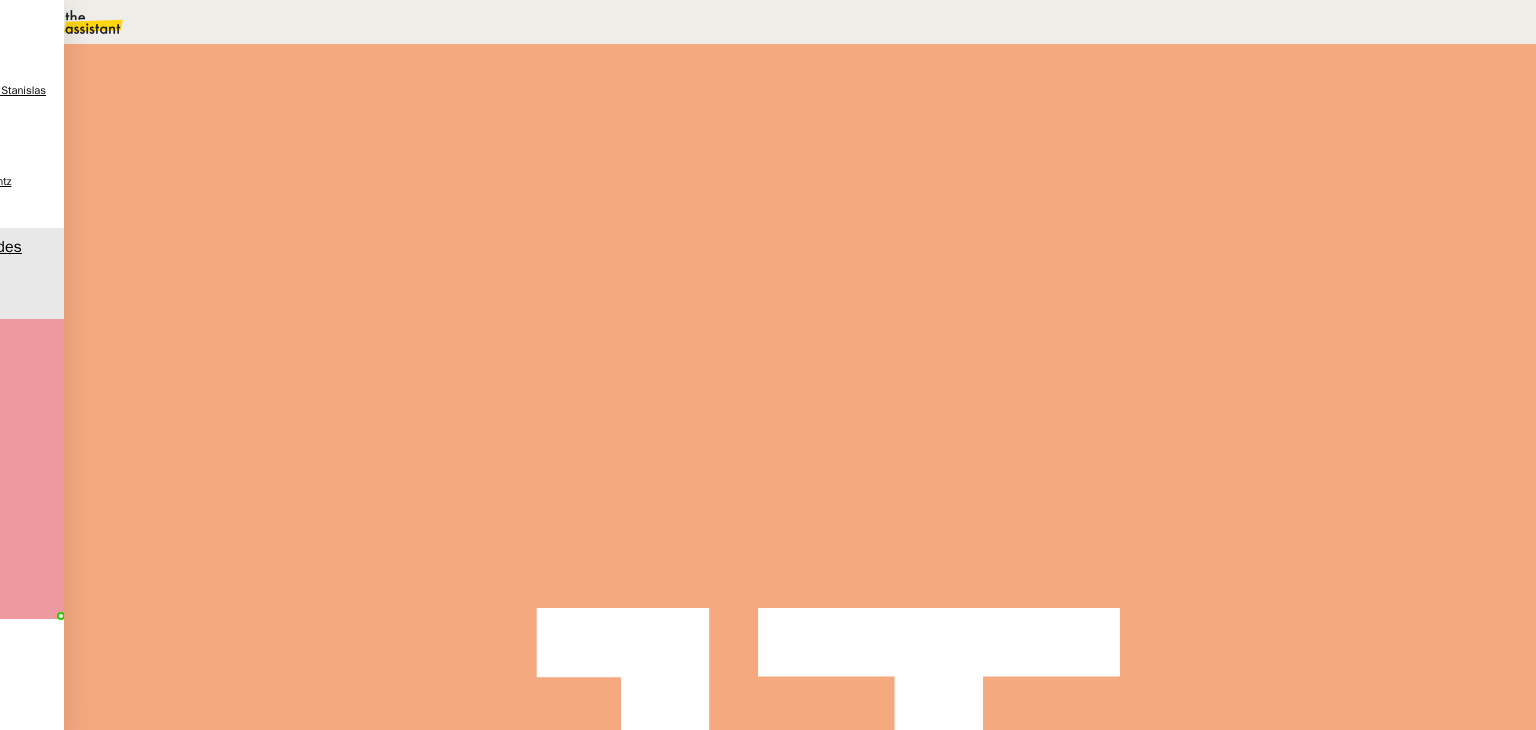 click on "Répondre" at bounding box center [291, 431] 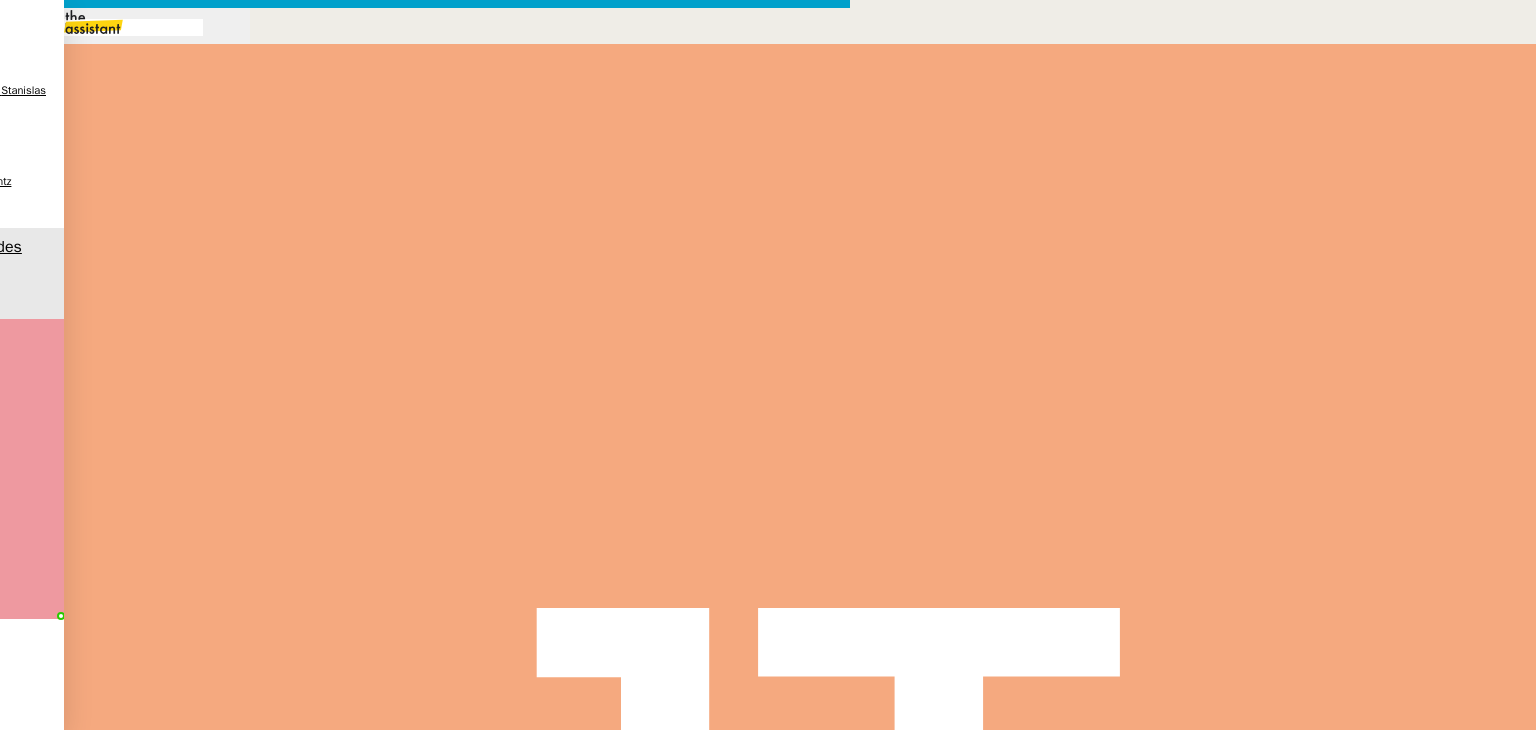 click on "Service Common Other [FIRST] The Assistant [FIRST] The Assistant [EMAIL] au Cc: [FIRST] [LAST] - STRACKER Cc: Ccc: Re: Déclaration de sinistre Envoyer Ajouter des fichiers Supprimer Fermer" at bounding box center (768, 495) 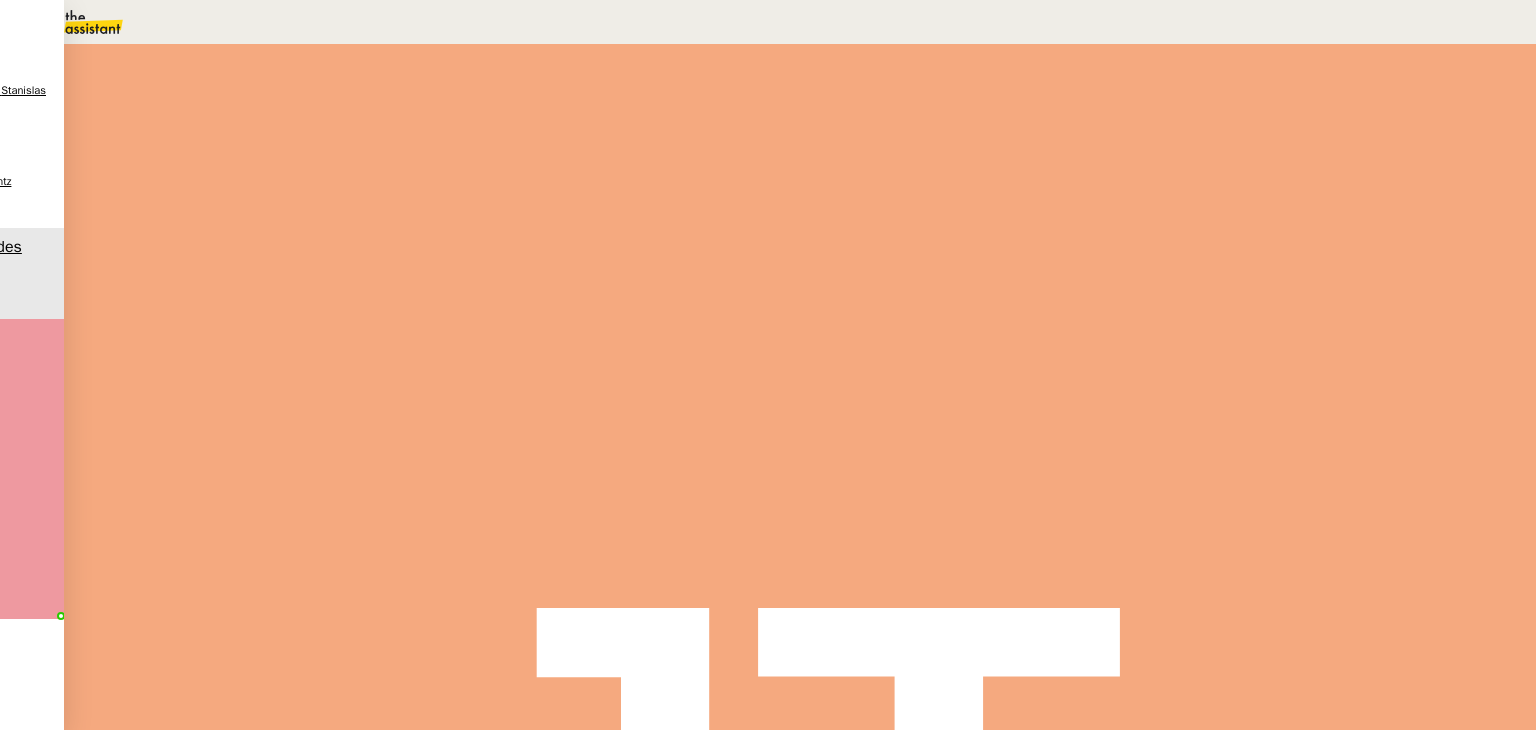 scroll, scrollTop: 0, scrollLeft: 0, axis: both 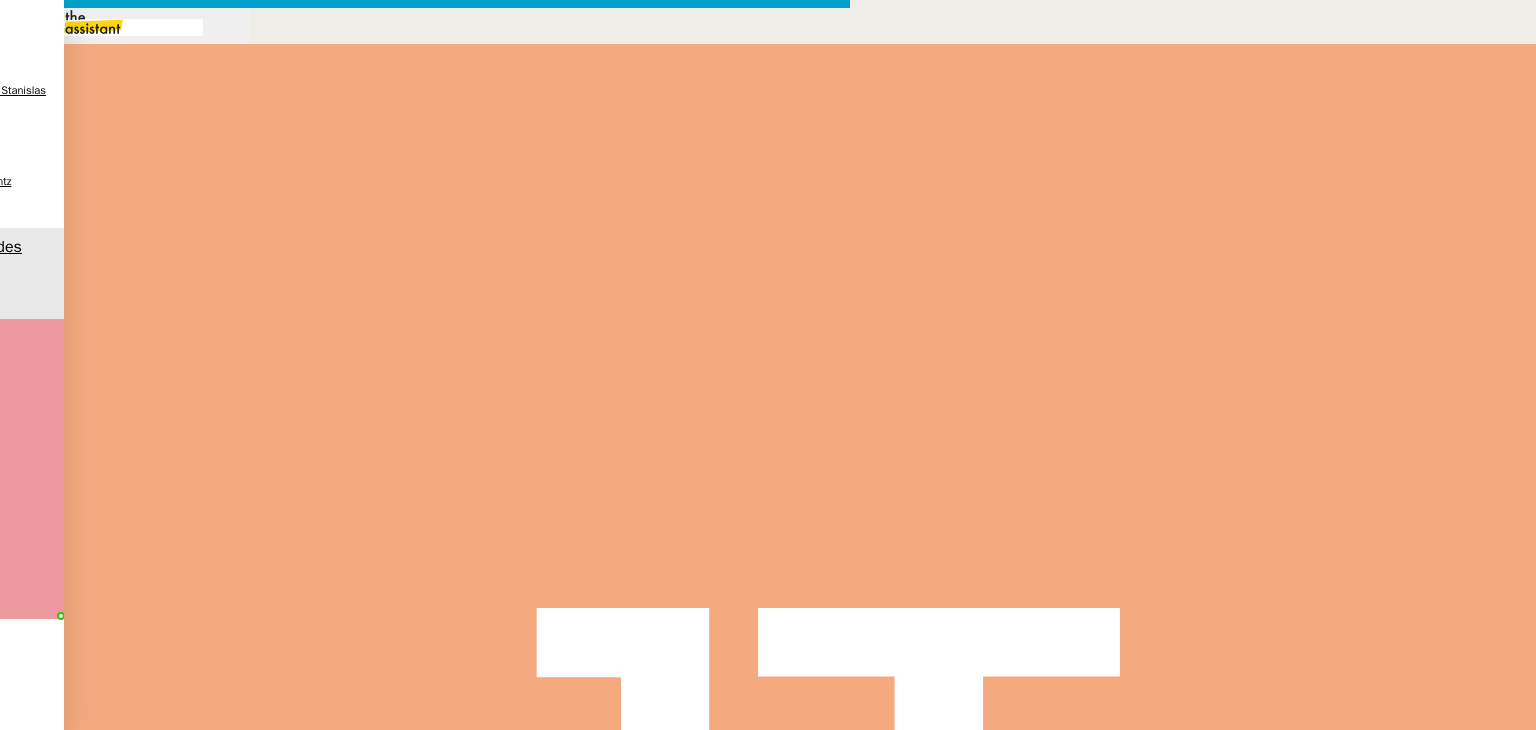 click at bounding box center [425, 837] 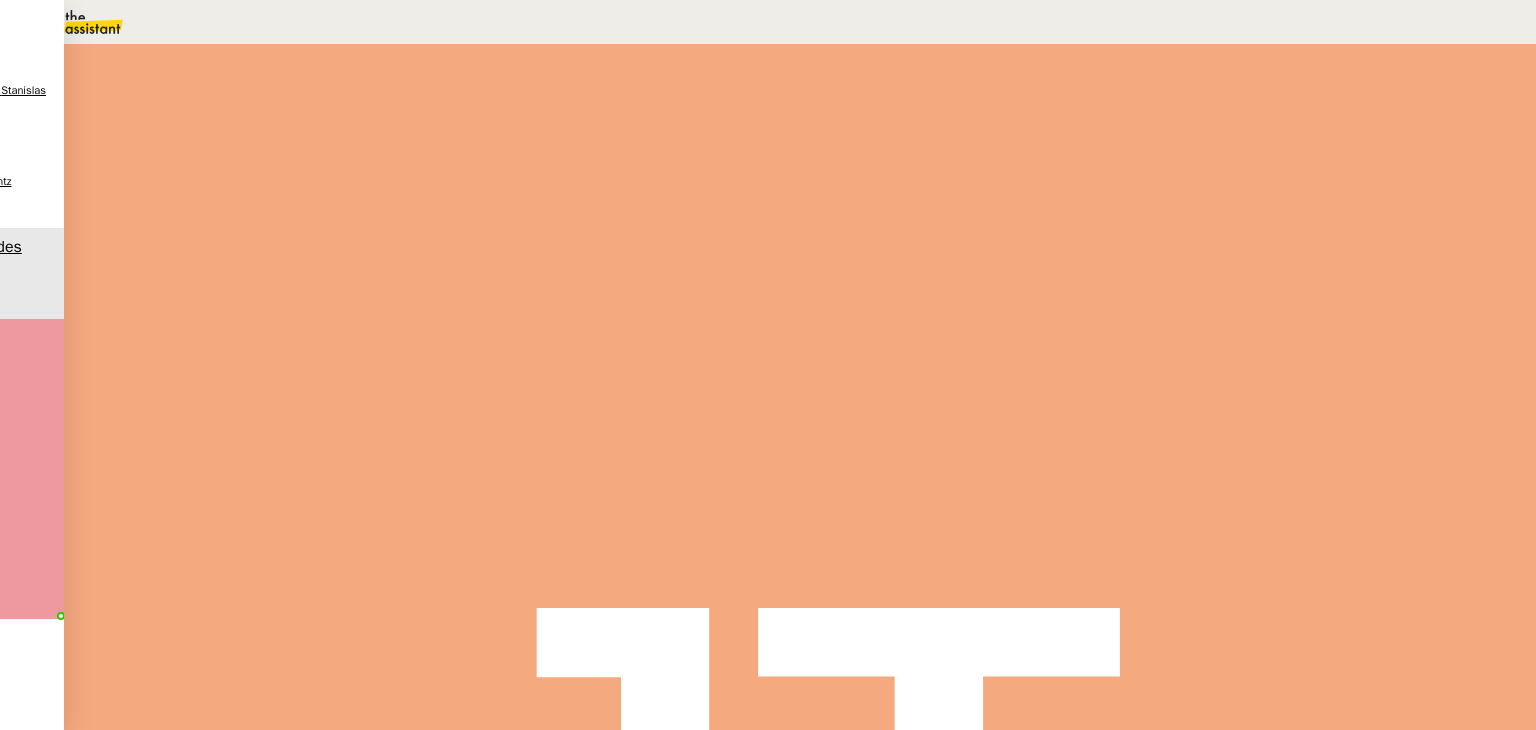 scroll, scrollTop: 0, scrollLeft: 0, axis: both 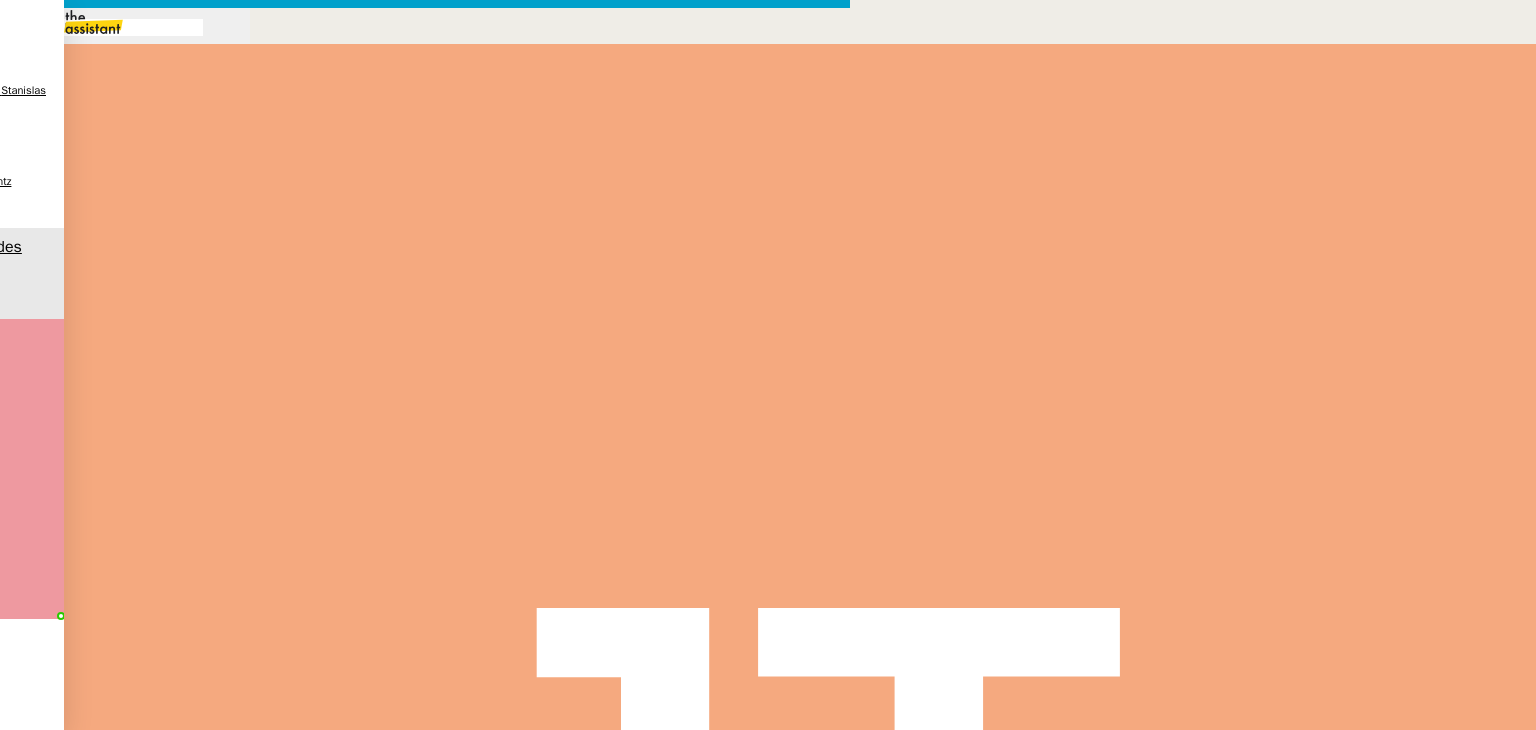click at bounding box center (425, 1210) 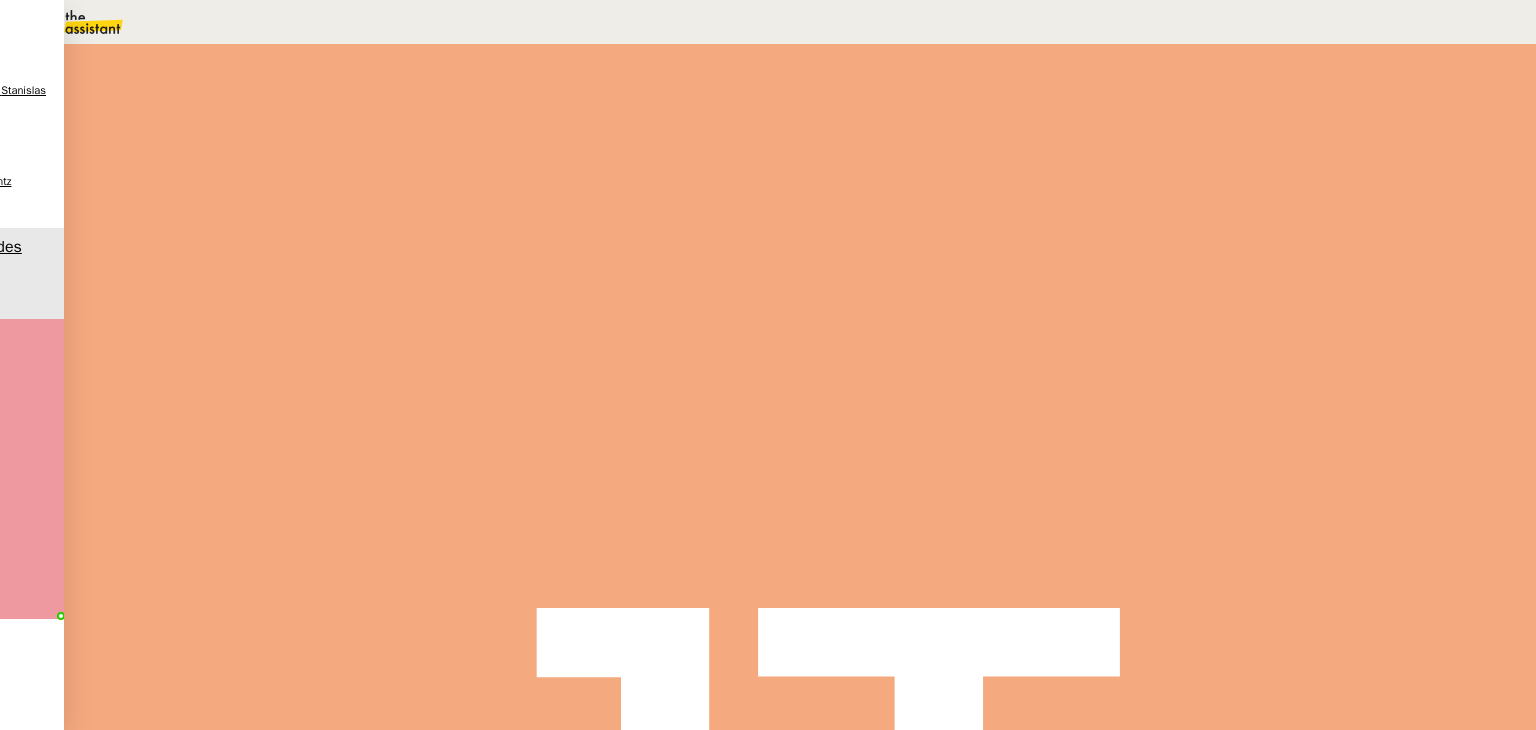 click at bounding box center [287, 336] 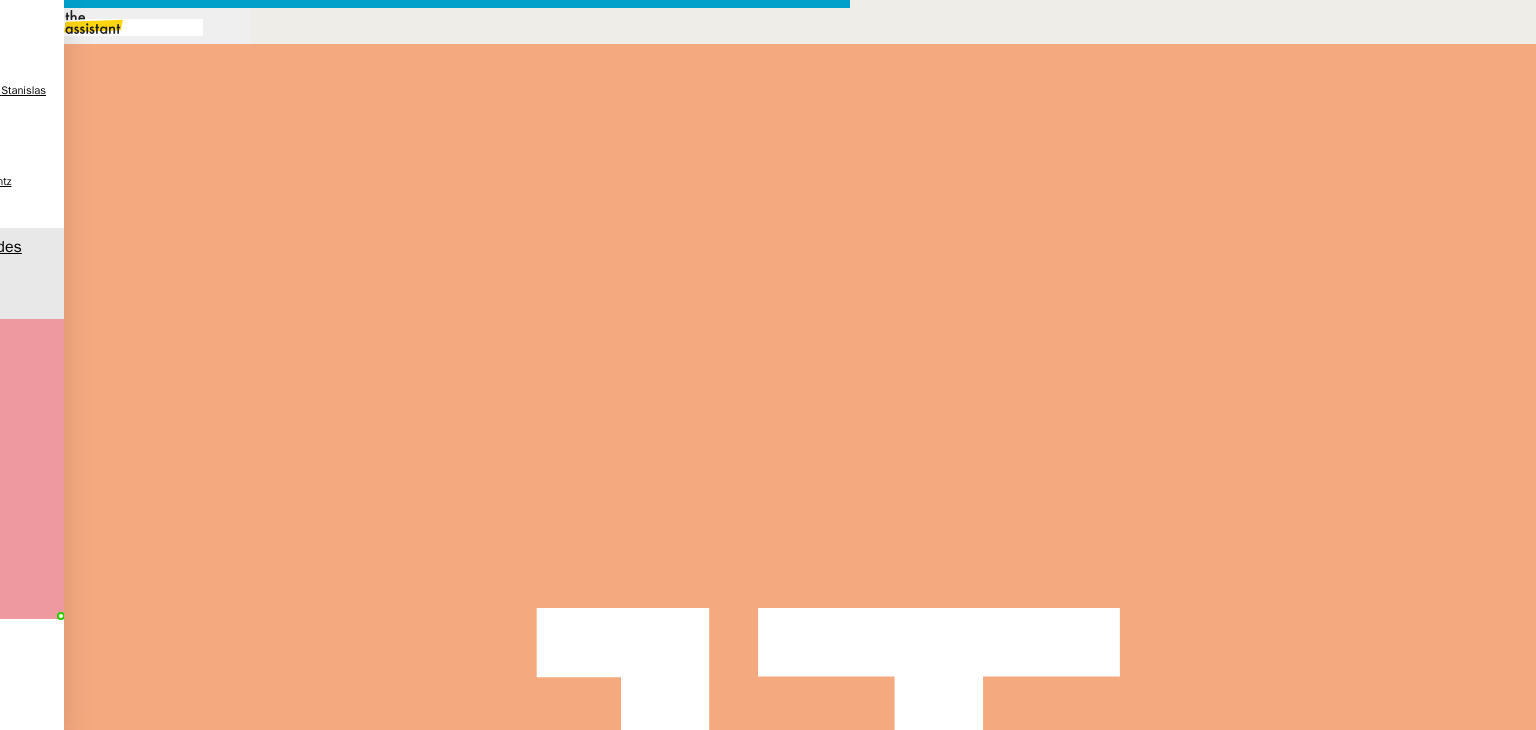 scroll, scrollTop: 0, scrollLeft: 42, axis: horizontal 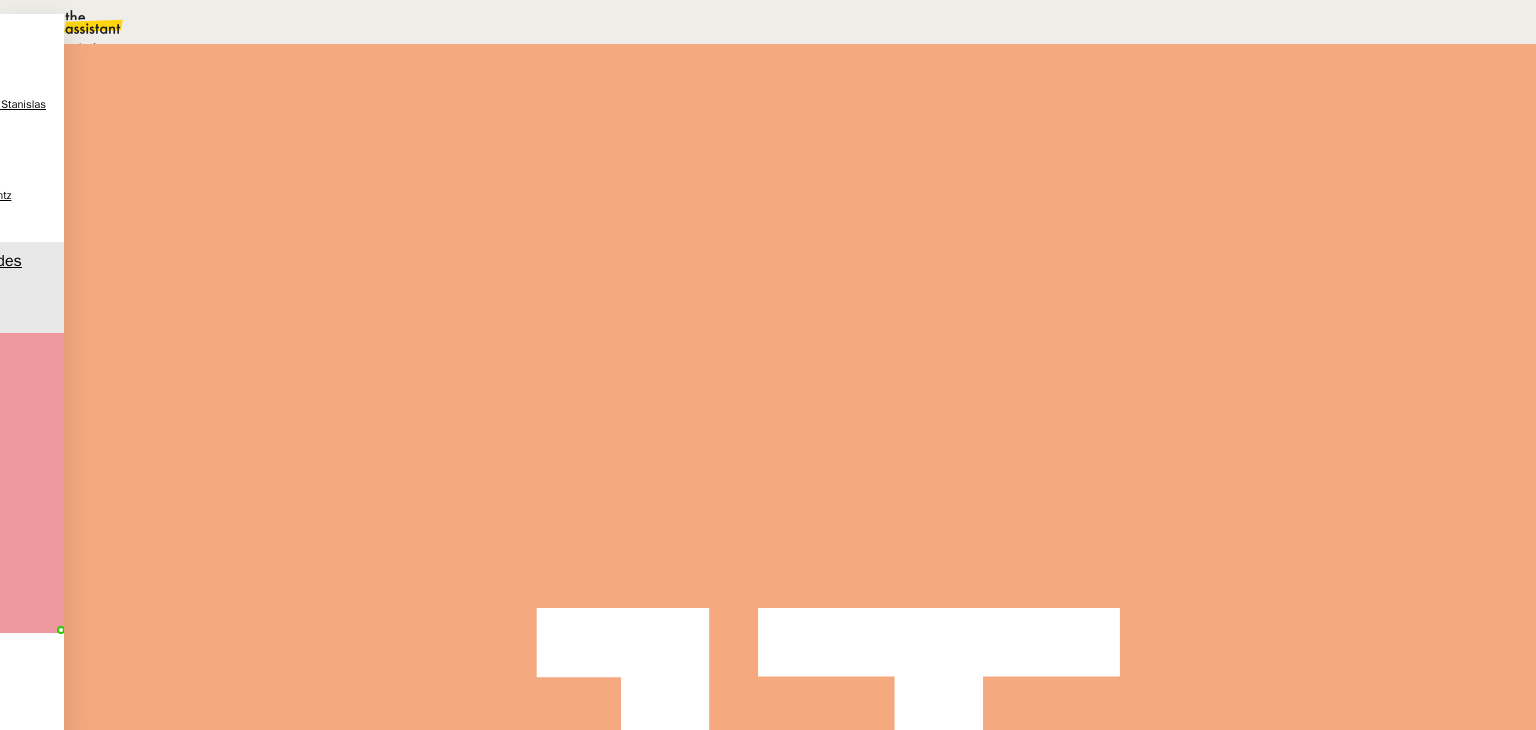 click on "En attente" at bounding box center (72, 48) 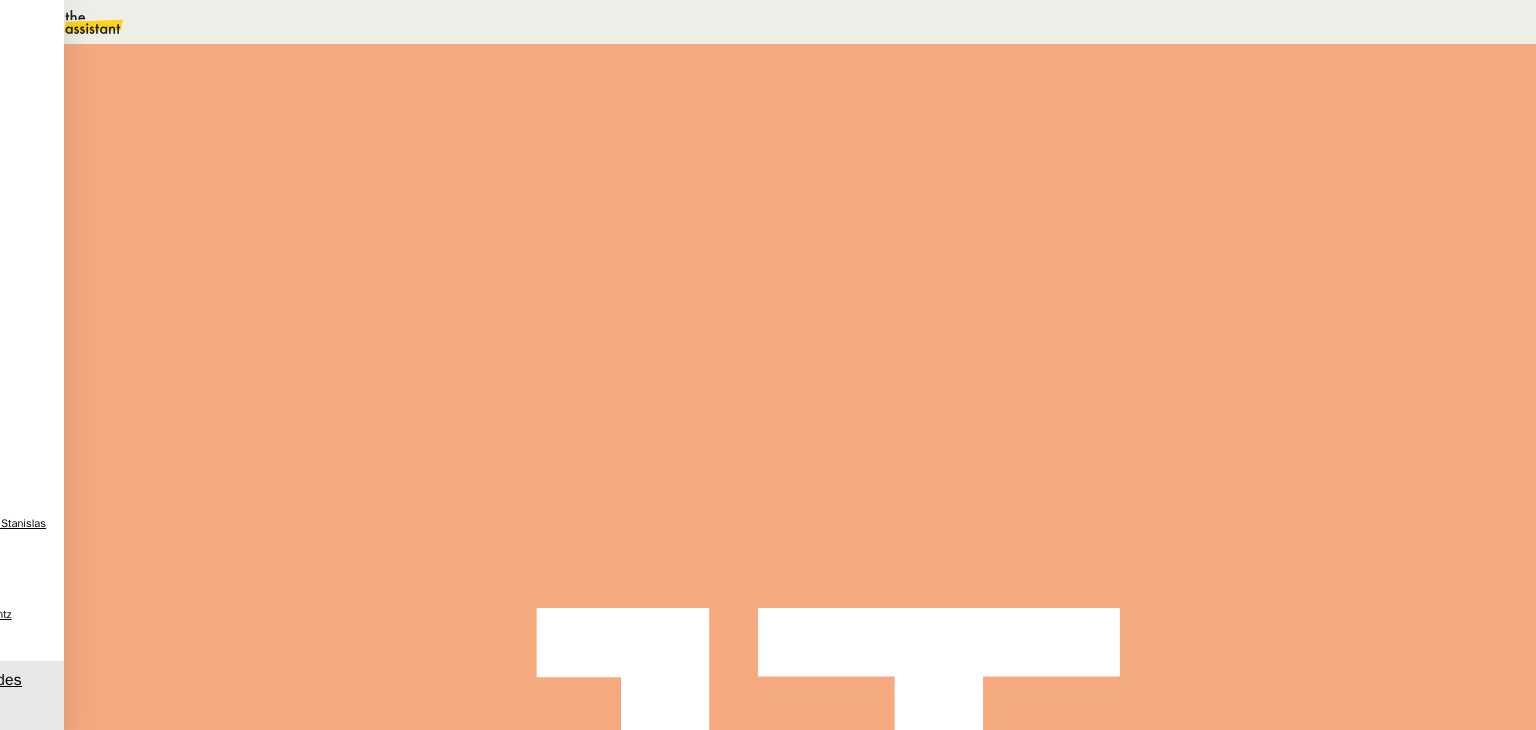 scroll, scrollTop: 200, scrollLeft: 0, axis: vertical 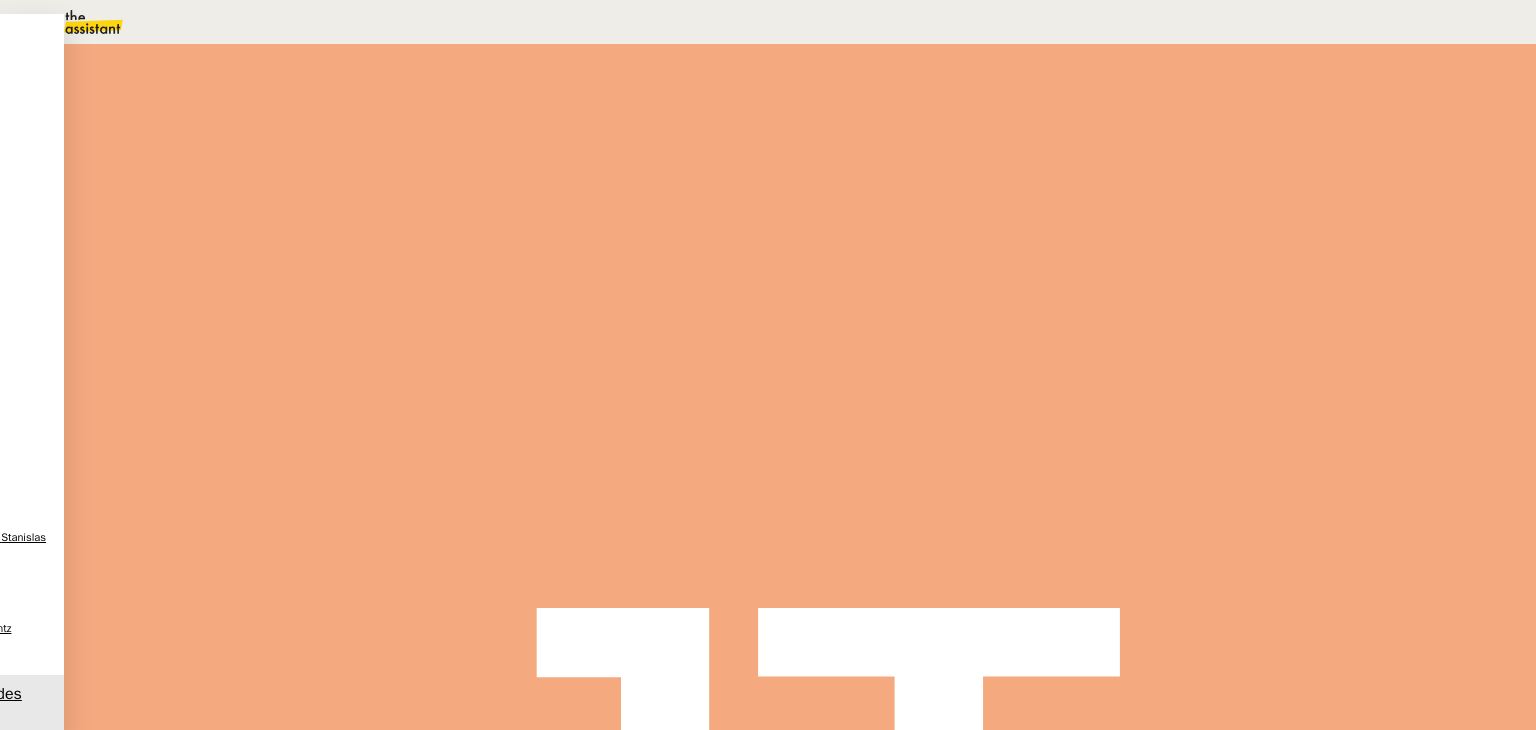 click on "09" at bounding box center [788, 22] 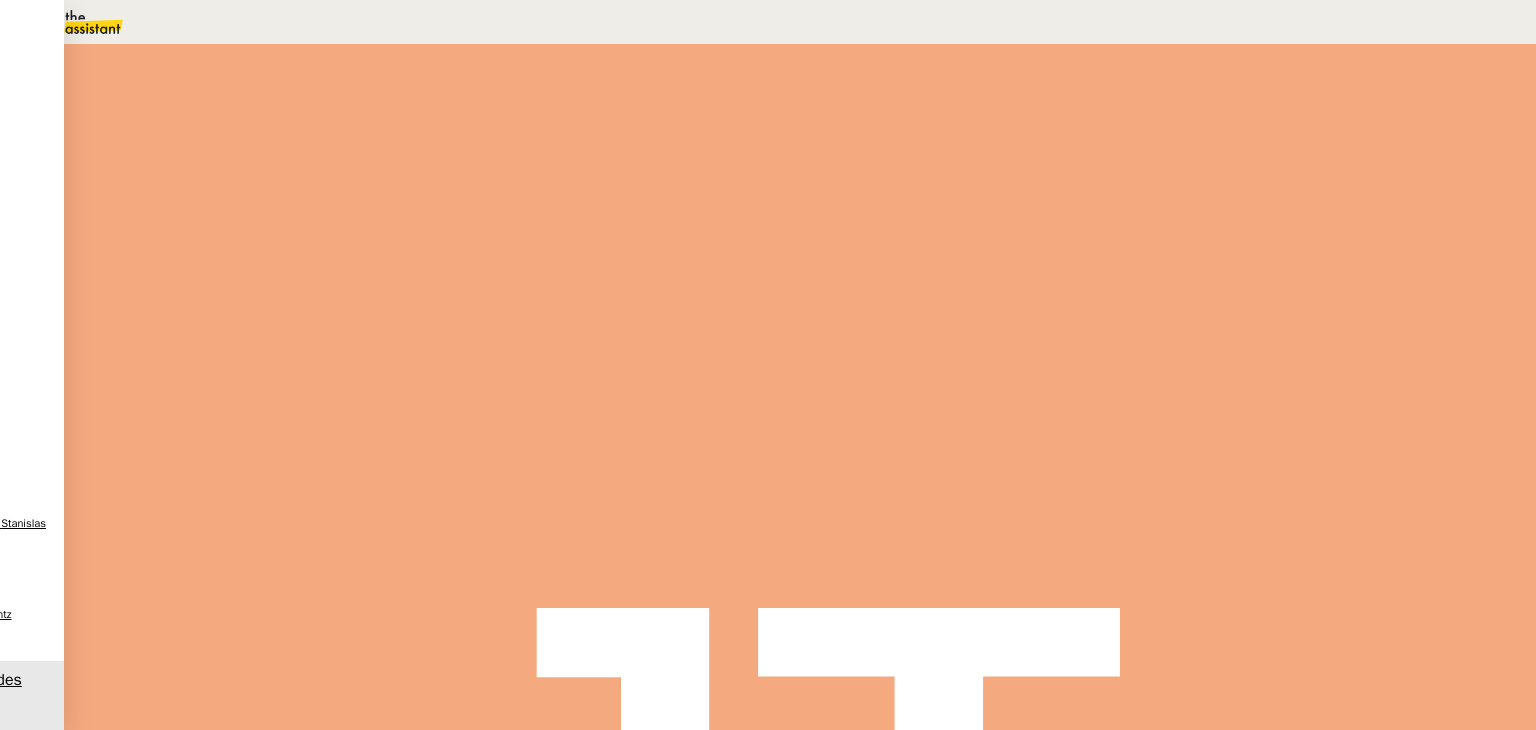 click on "Sauver" at bounding box center [1139, 505] 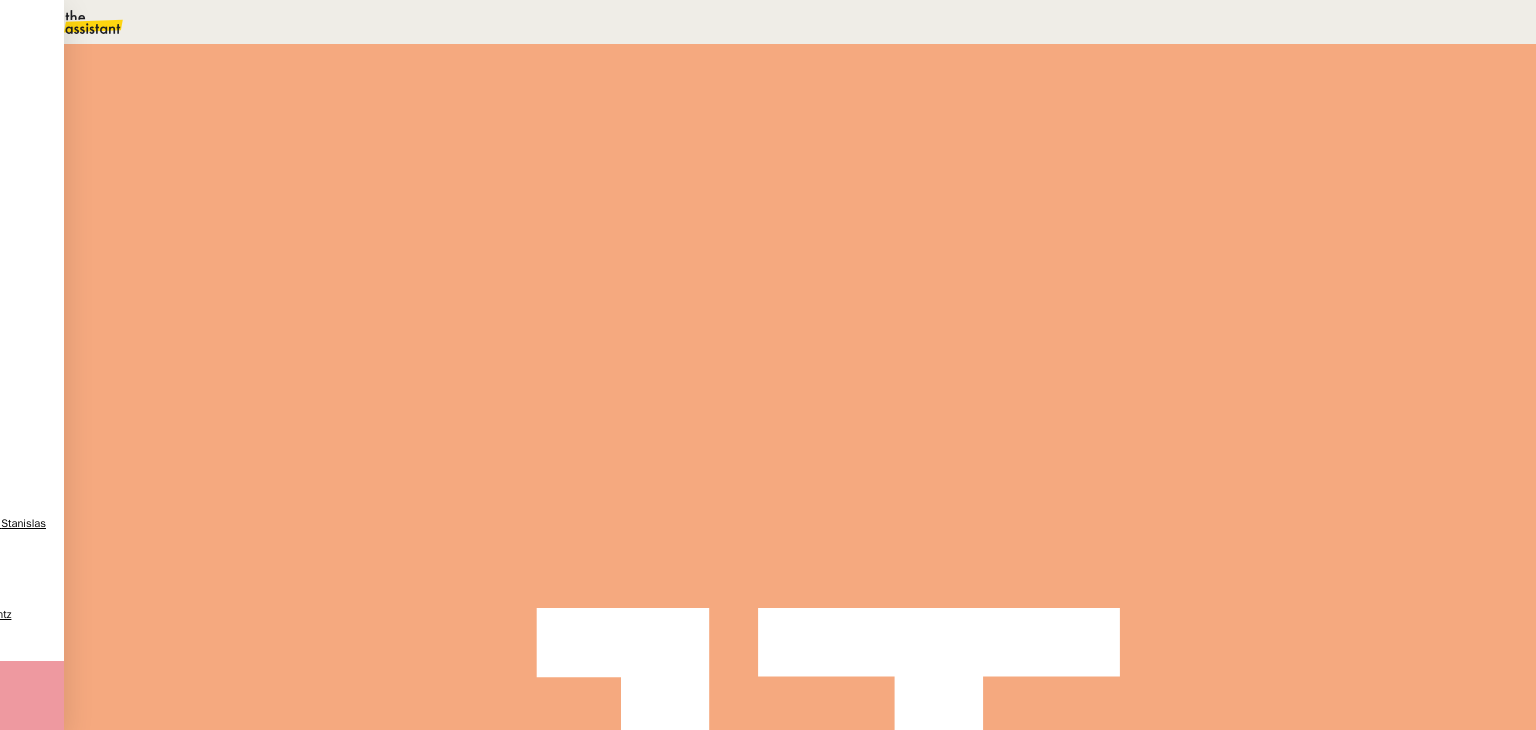 scroll, scrollTop: 0, scrollLeft: 0, axis: both 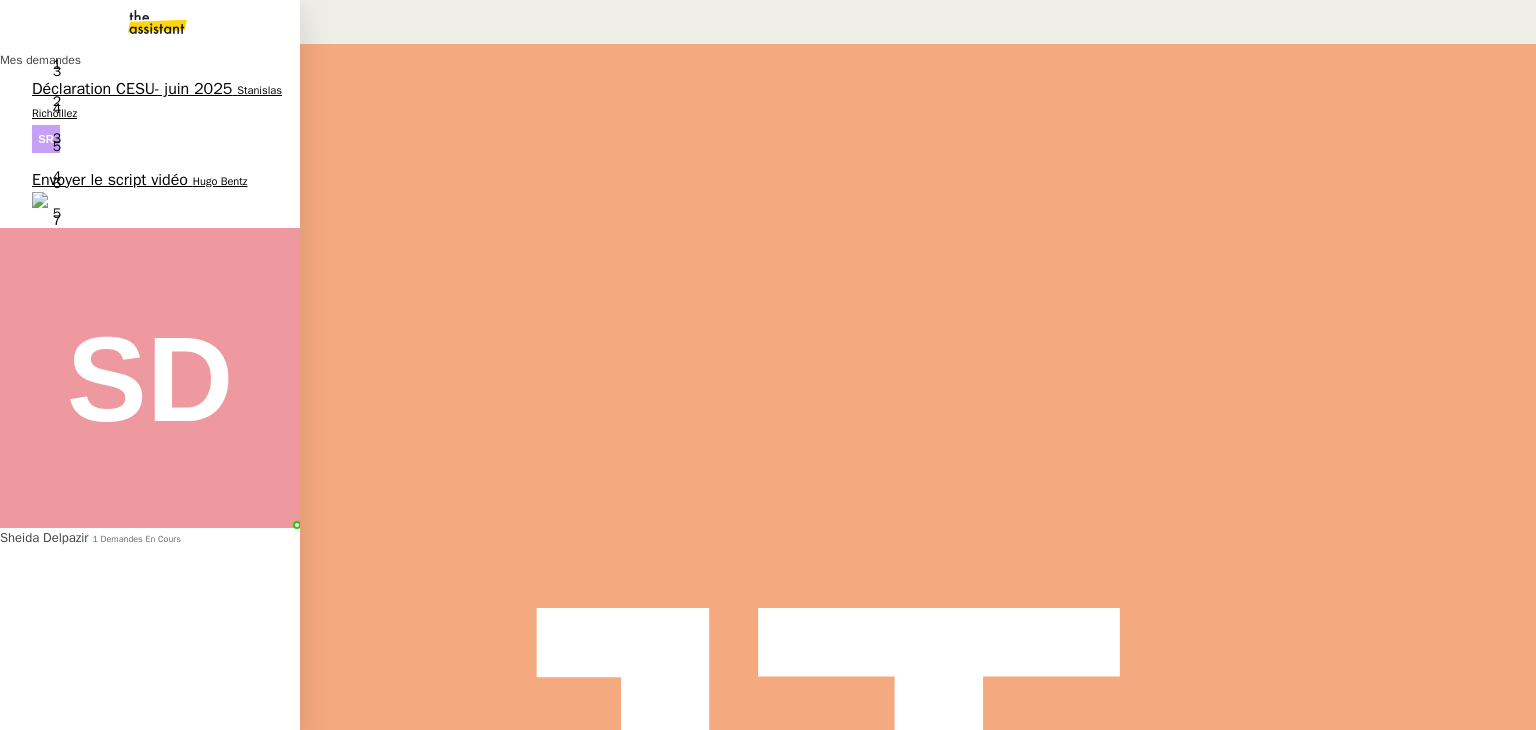 click on "Stanislas Richoillez" at bounding box center [157, 101] 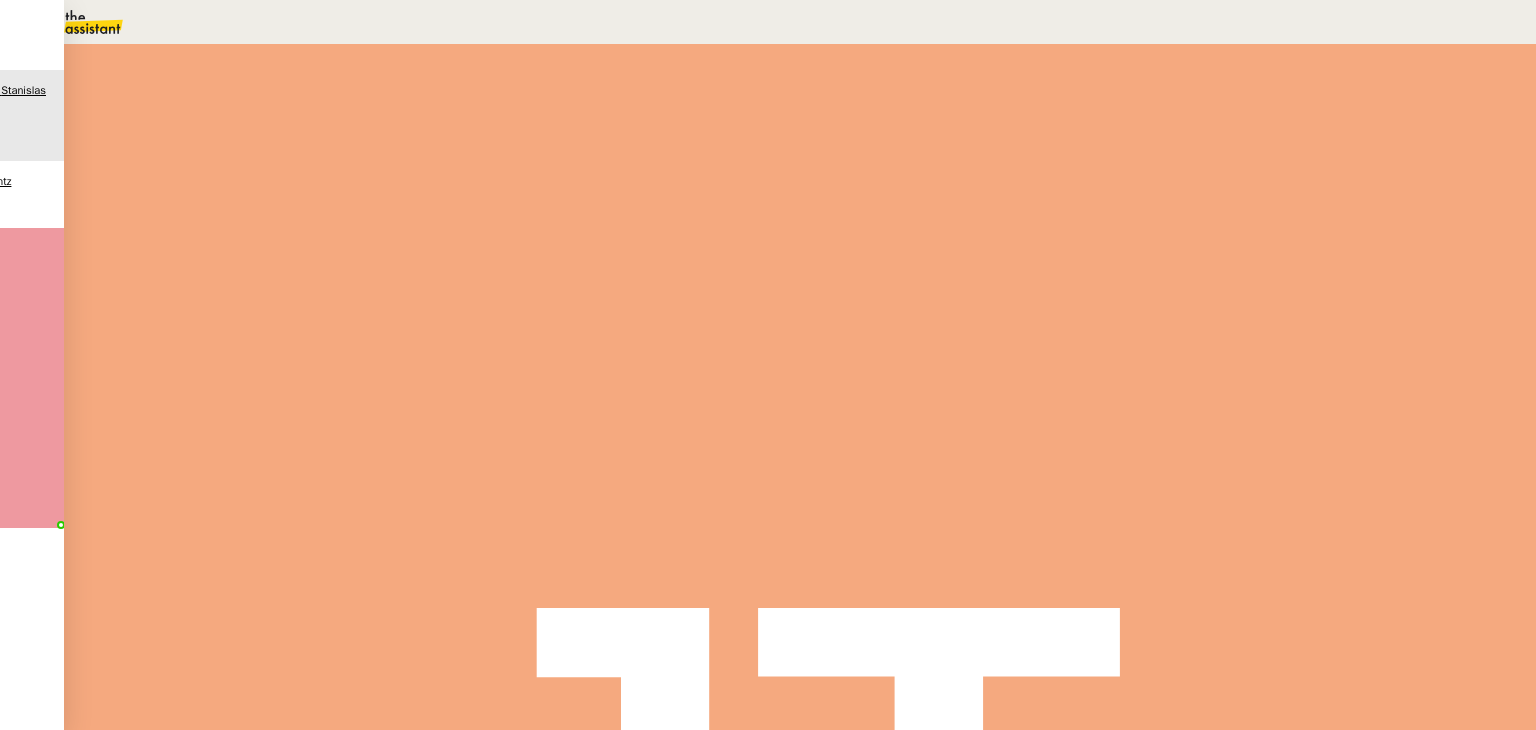 scroll, scrollTop: 0, scrollLeft: 0, axis: both 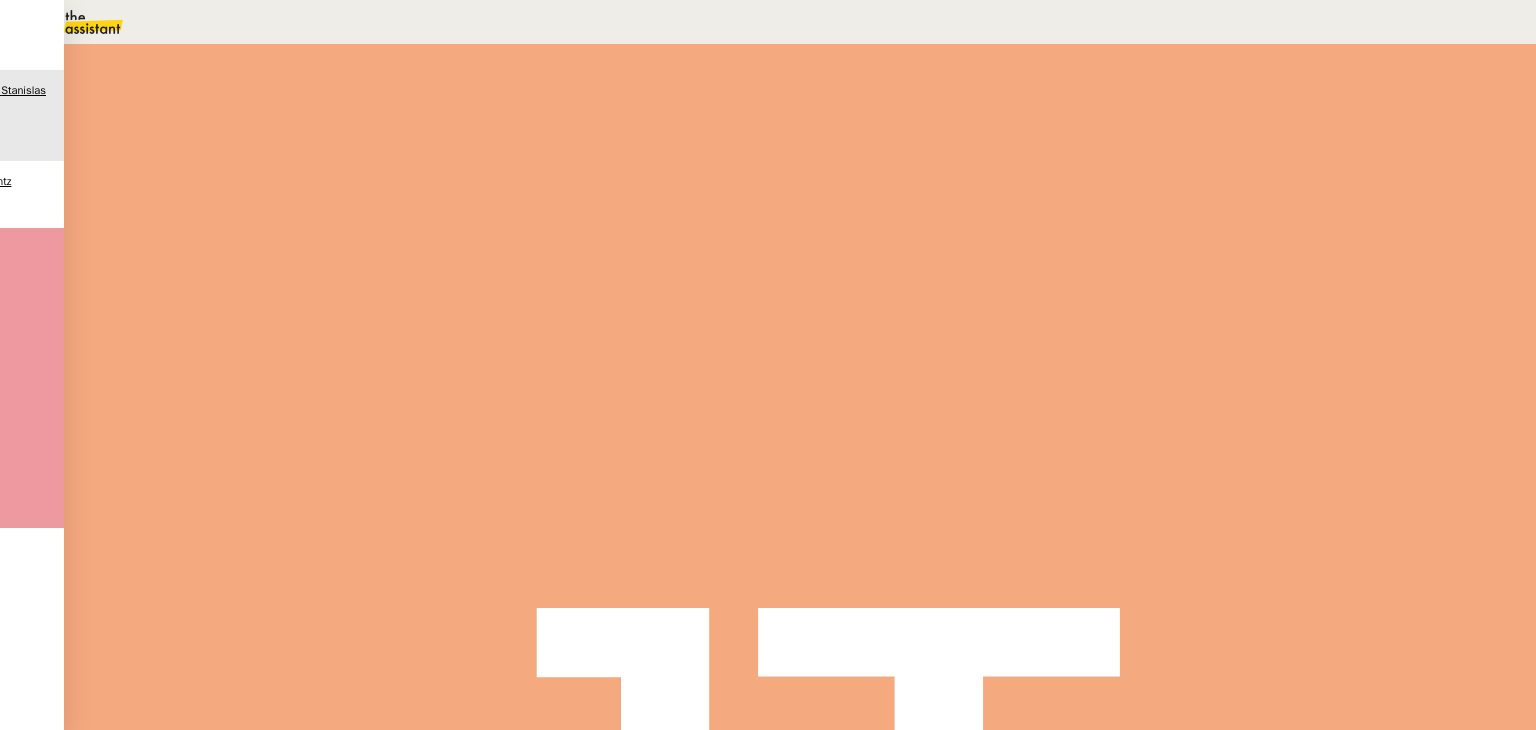 click on "Répondre" at bounding box center [291, 589] 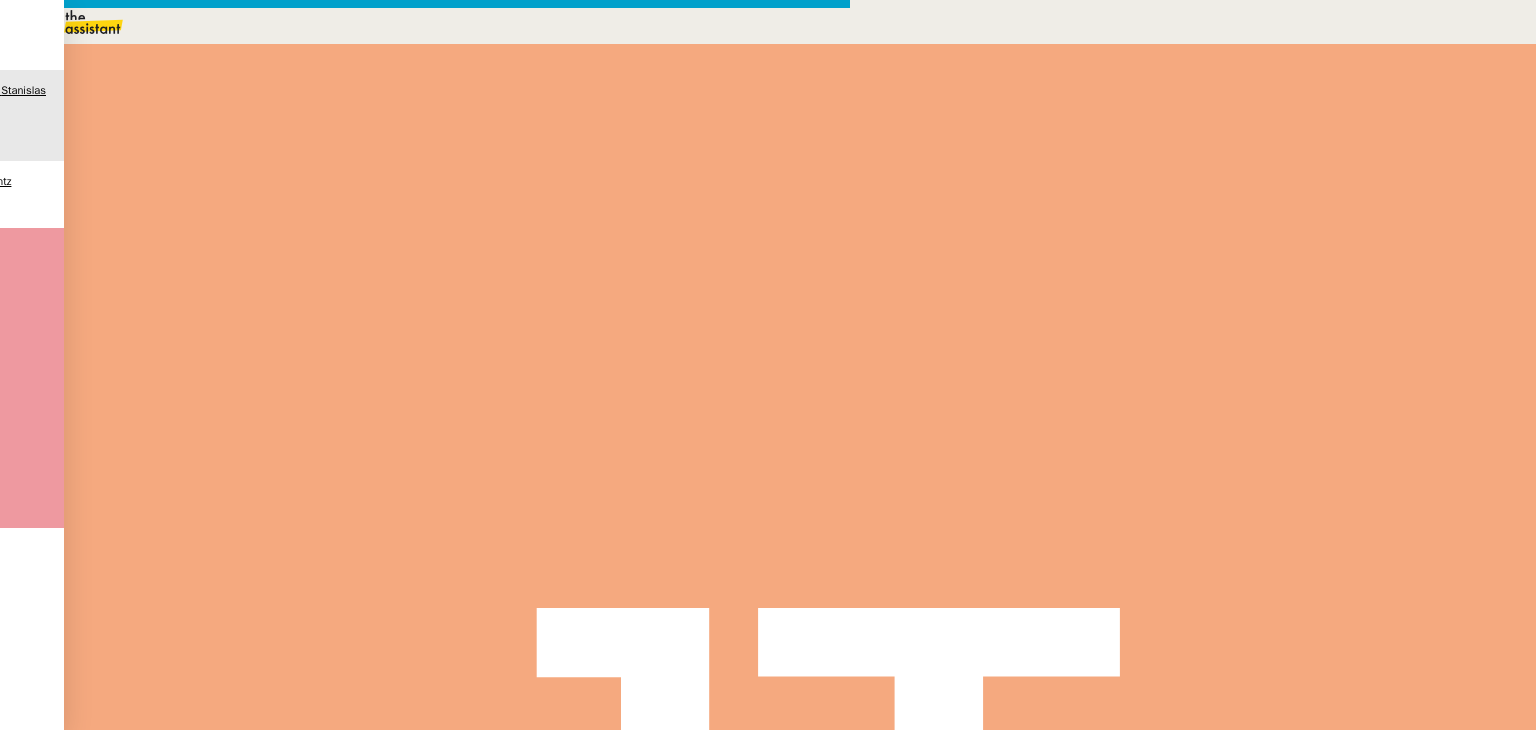 scroll, scrollTop: 753, scrollLeft: 0, axis: vertical 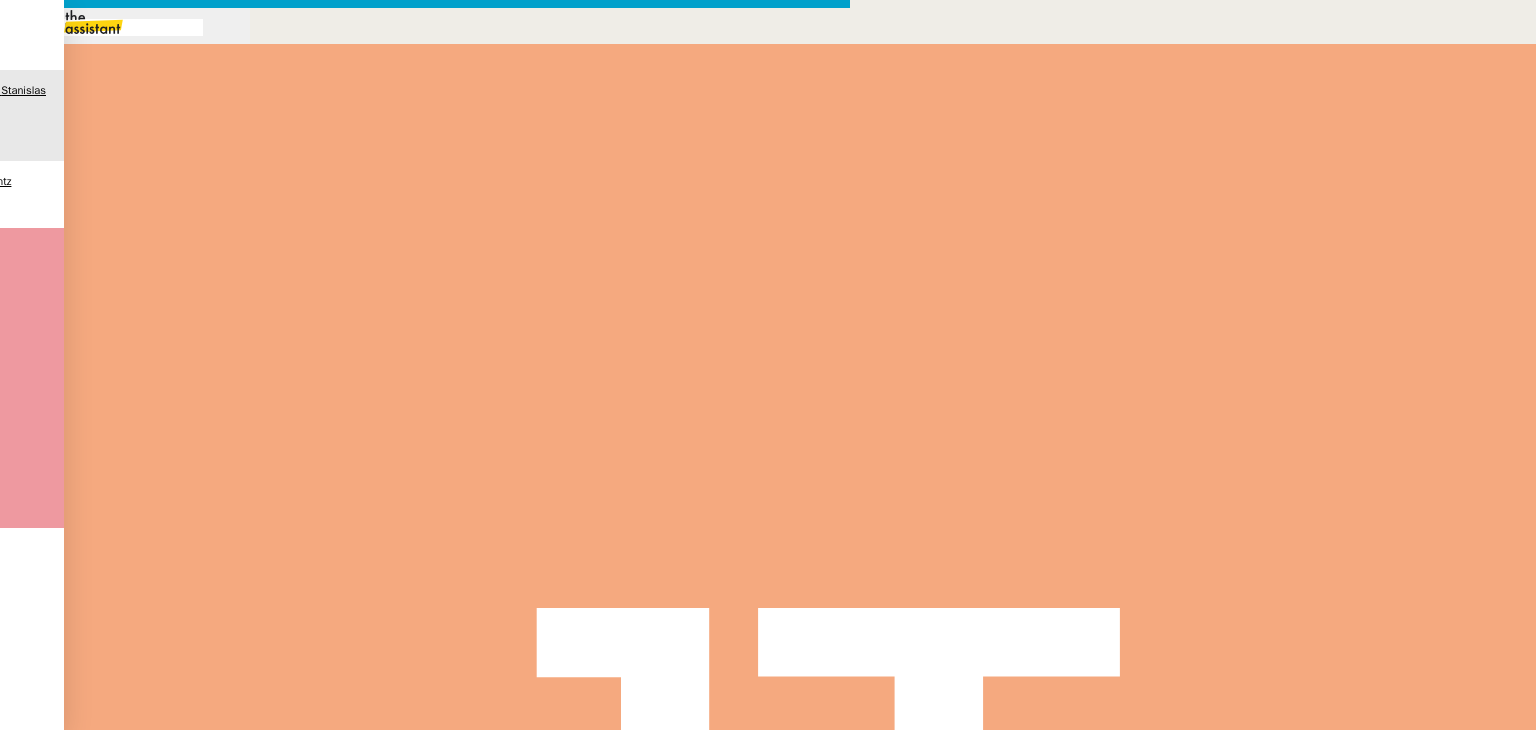 click at bounding box center [425, 837] 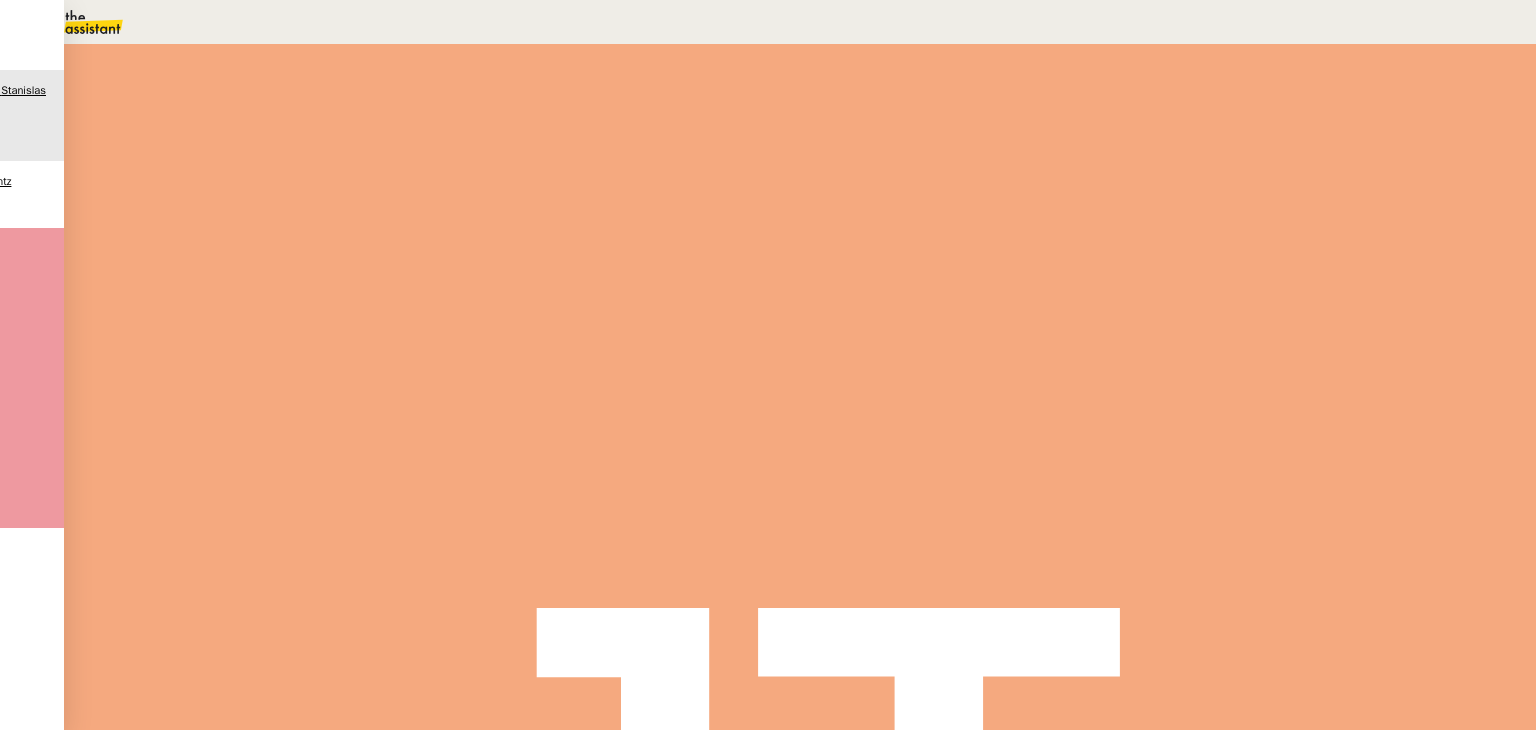scroll, scrollTop: 0, scrollLeft: 0, axis: both 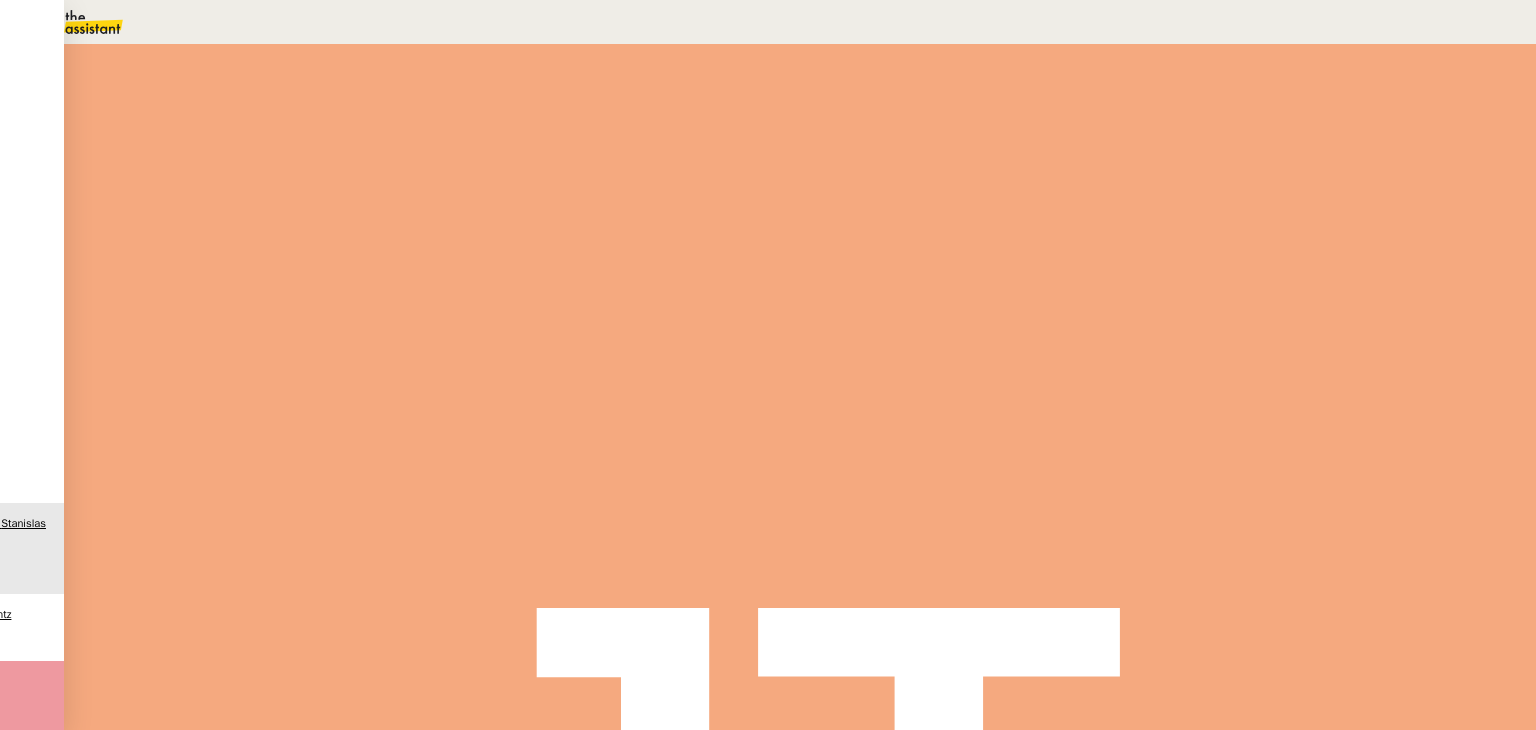 click at bounding box center [307, 338] 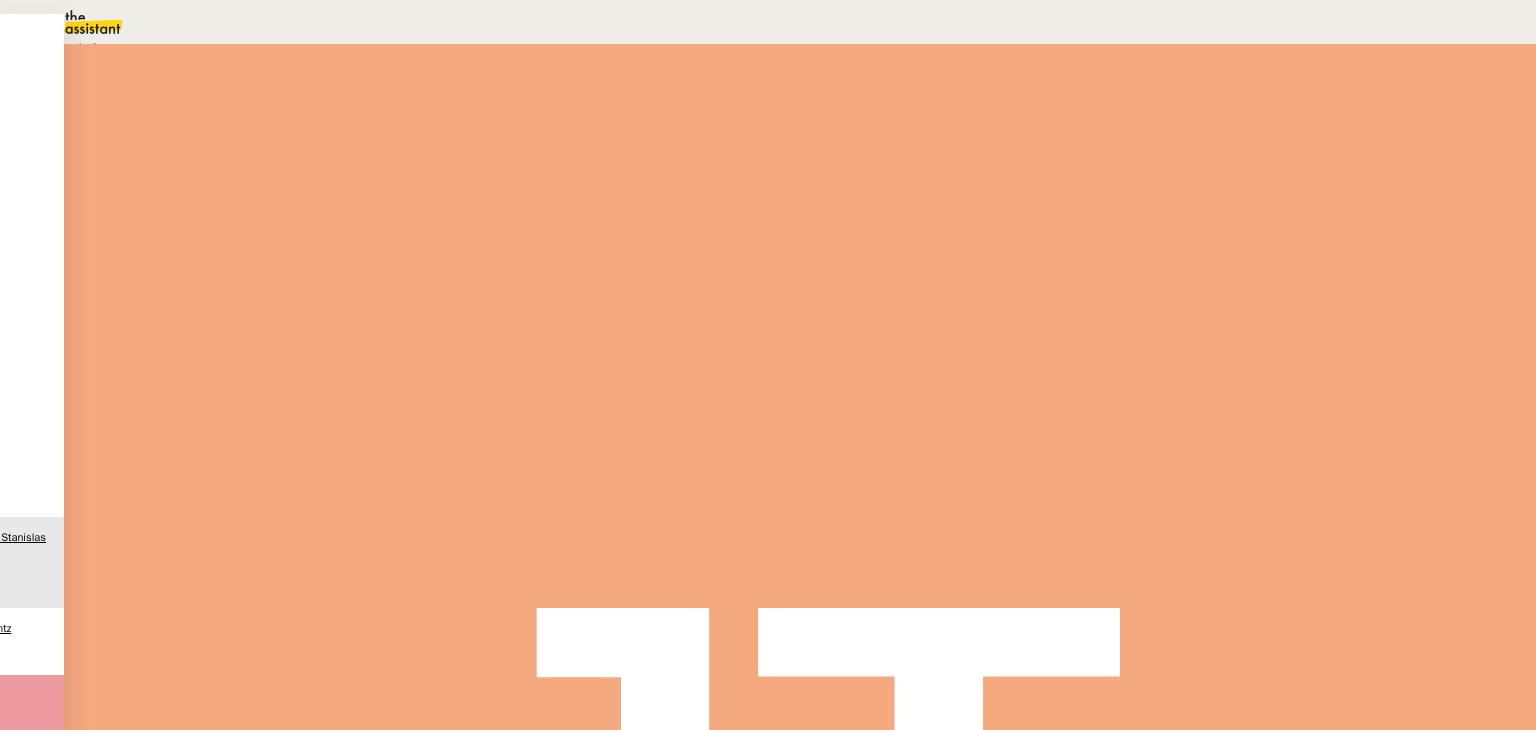 click on "En attente" at bounding box center (72, 48) 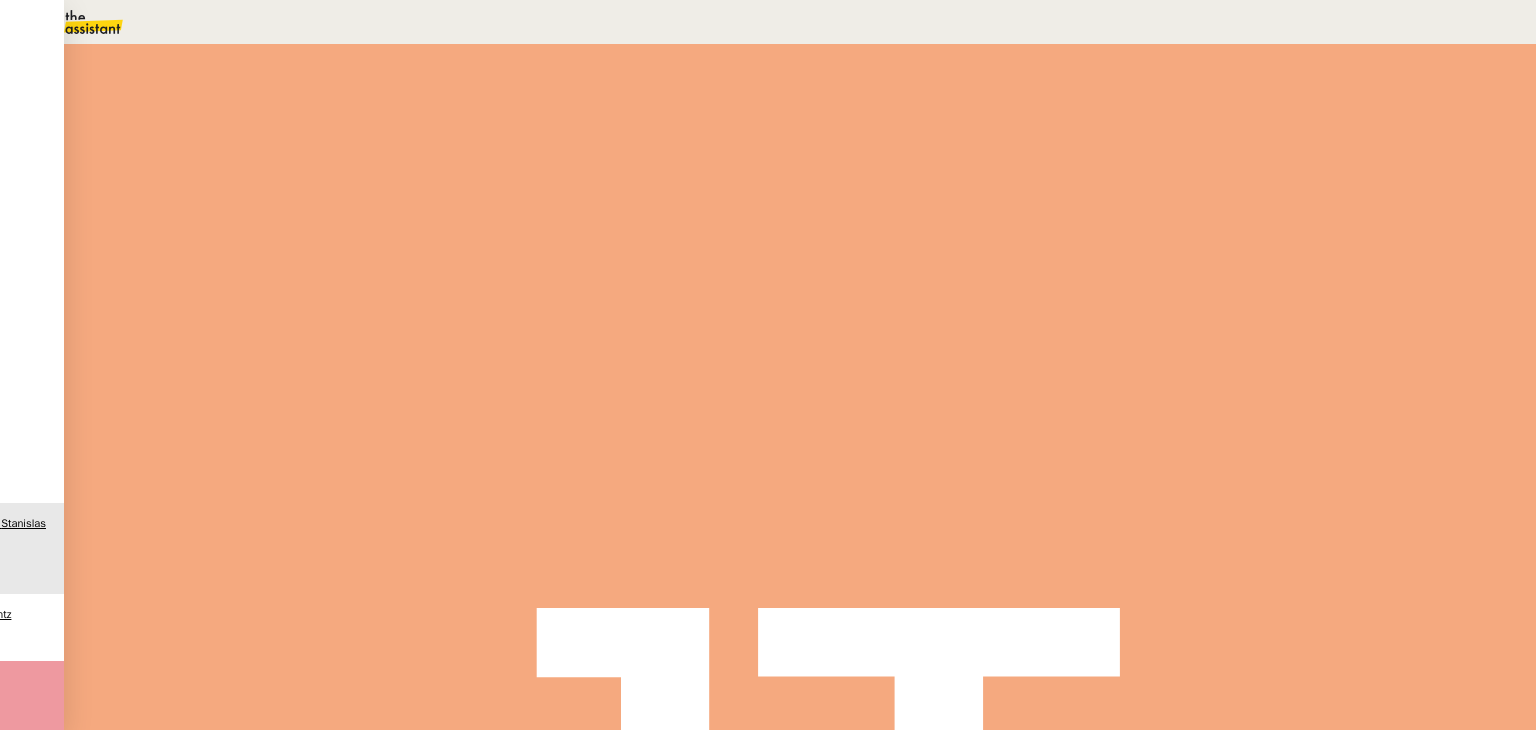 click on "10" at bounding box center (1141, 273) 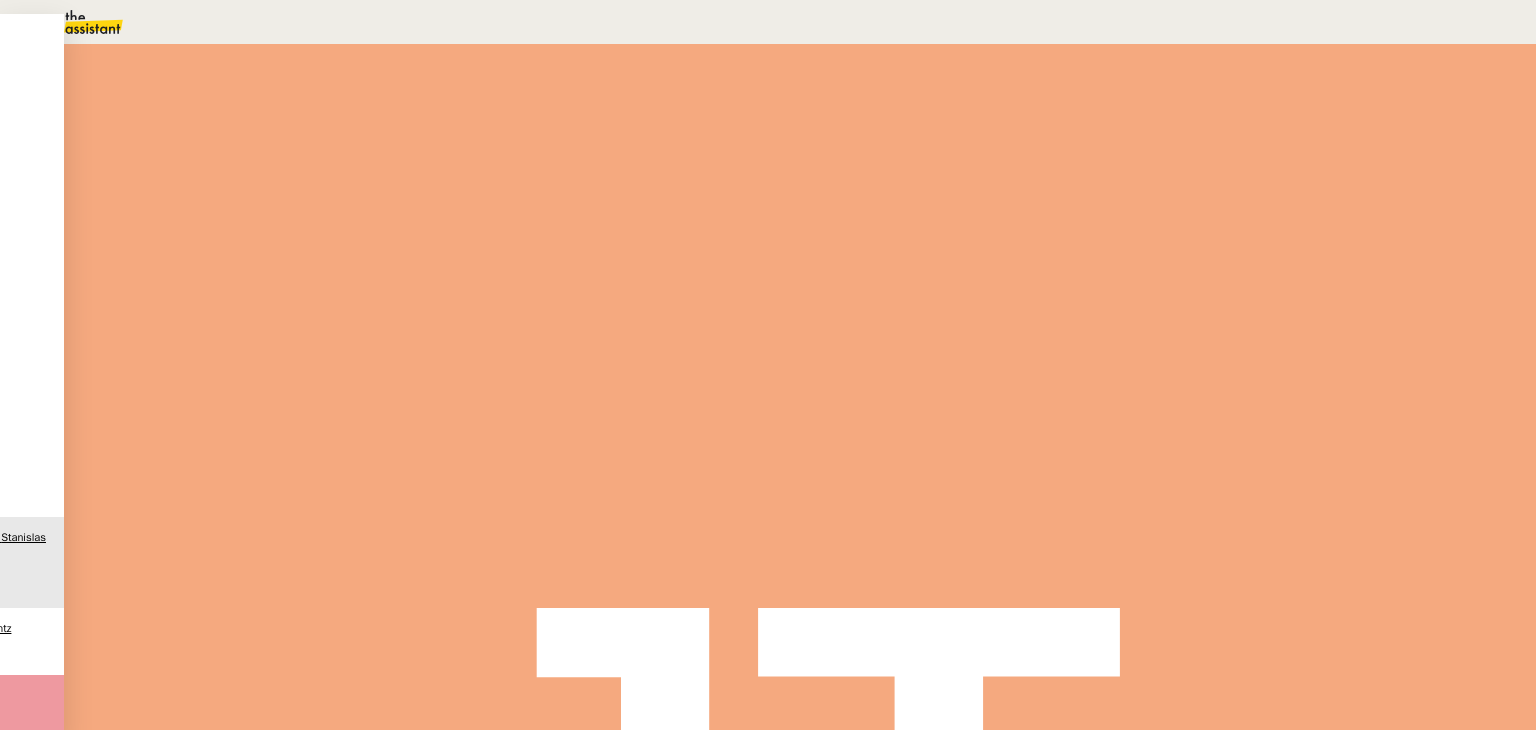 click on "09" at bounding box center [788, 22] 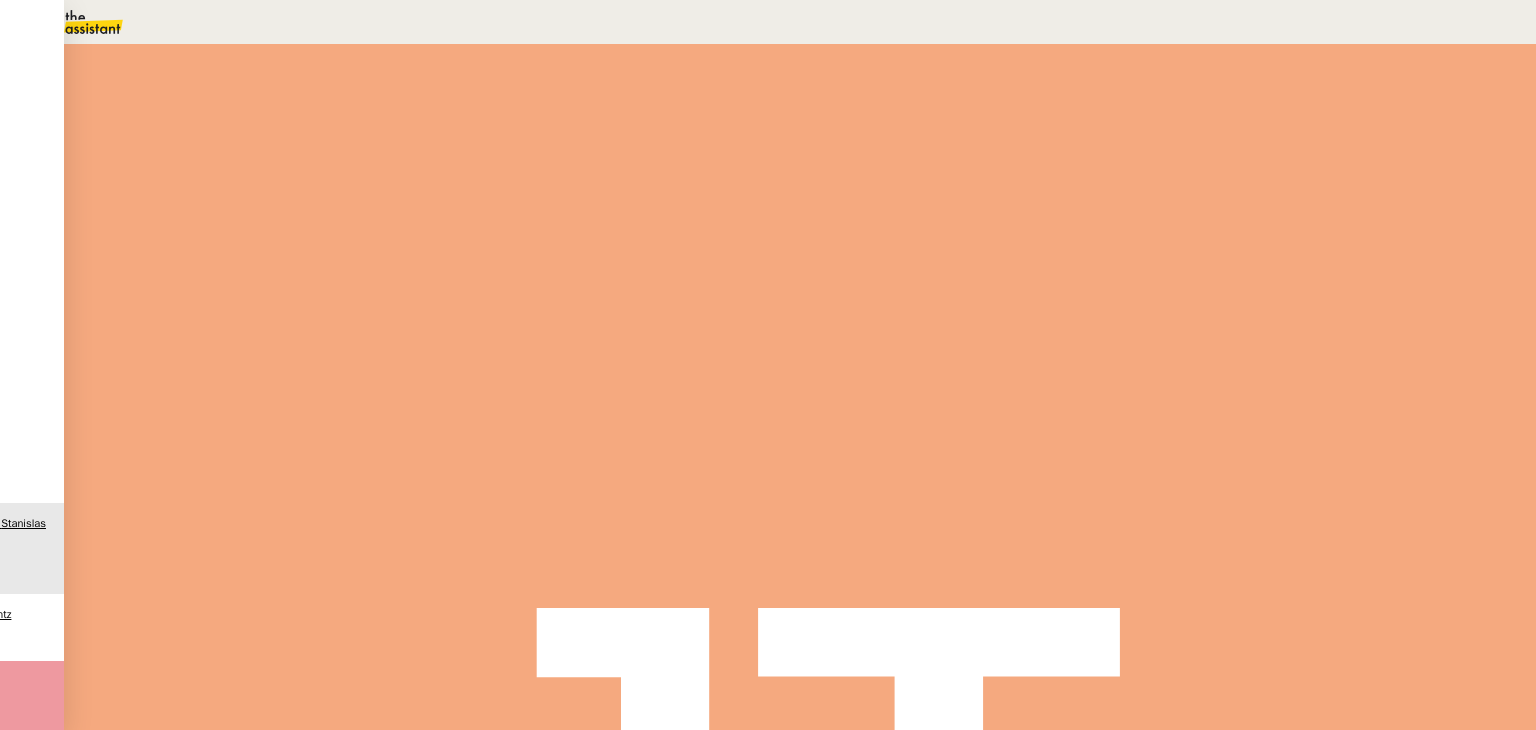 click on "Sauver" at bounding box center (1139, 505) 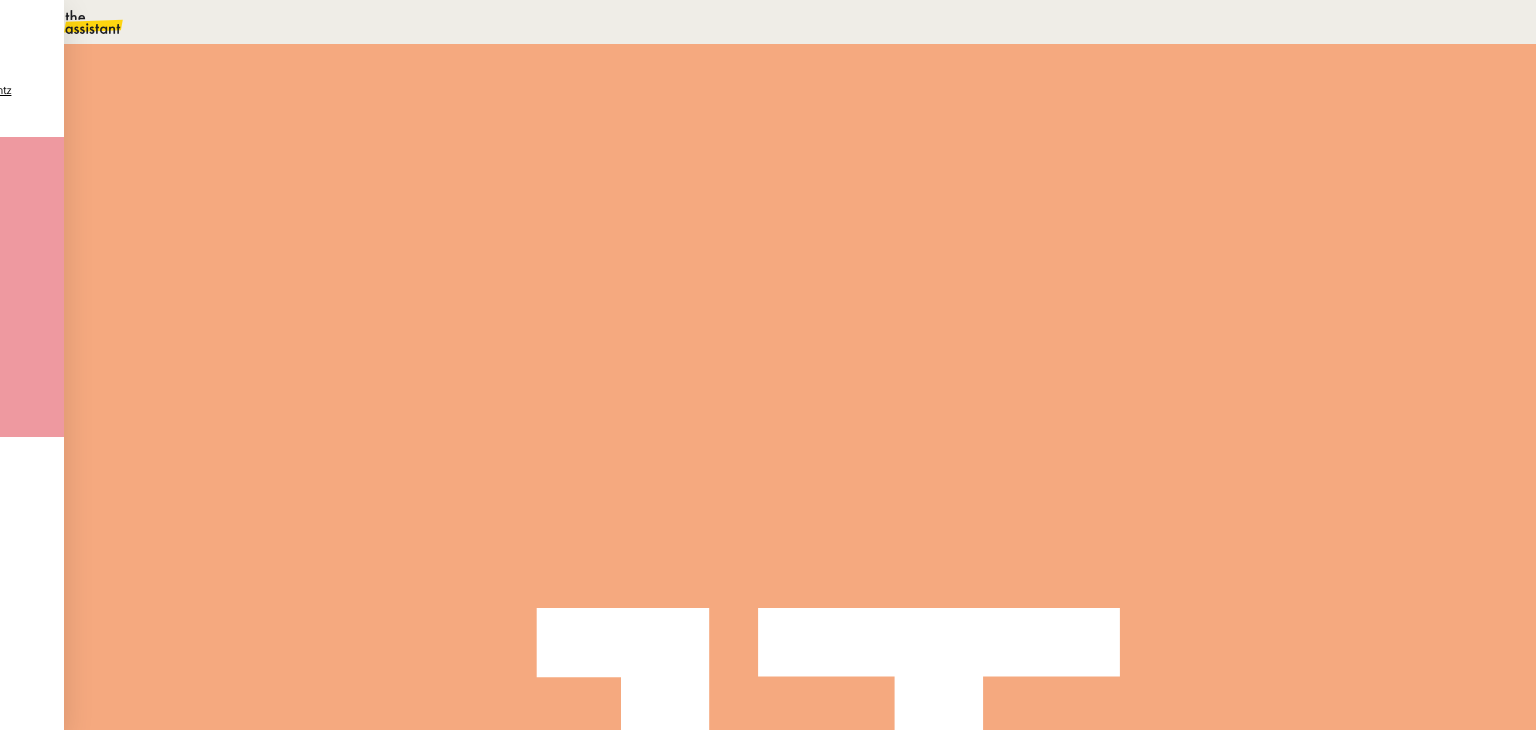 scroll, scrollTop: 100, scrollLeft: 0, axis: vertical 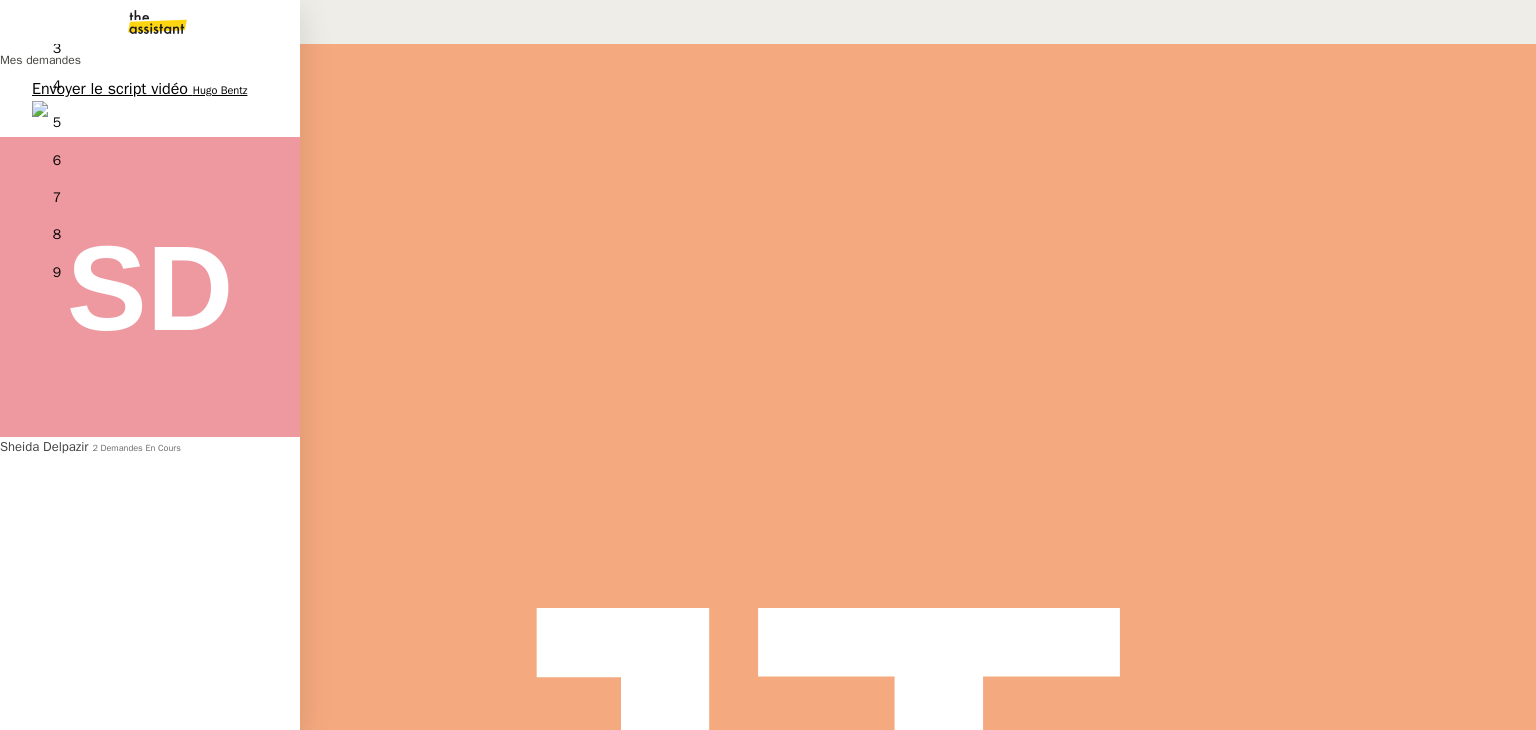 click on "Hugo Bentz" at bounding box center (220, 90) 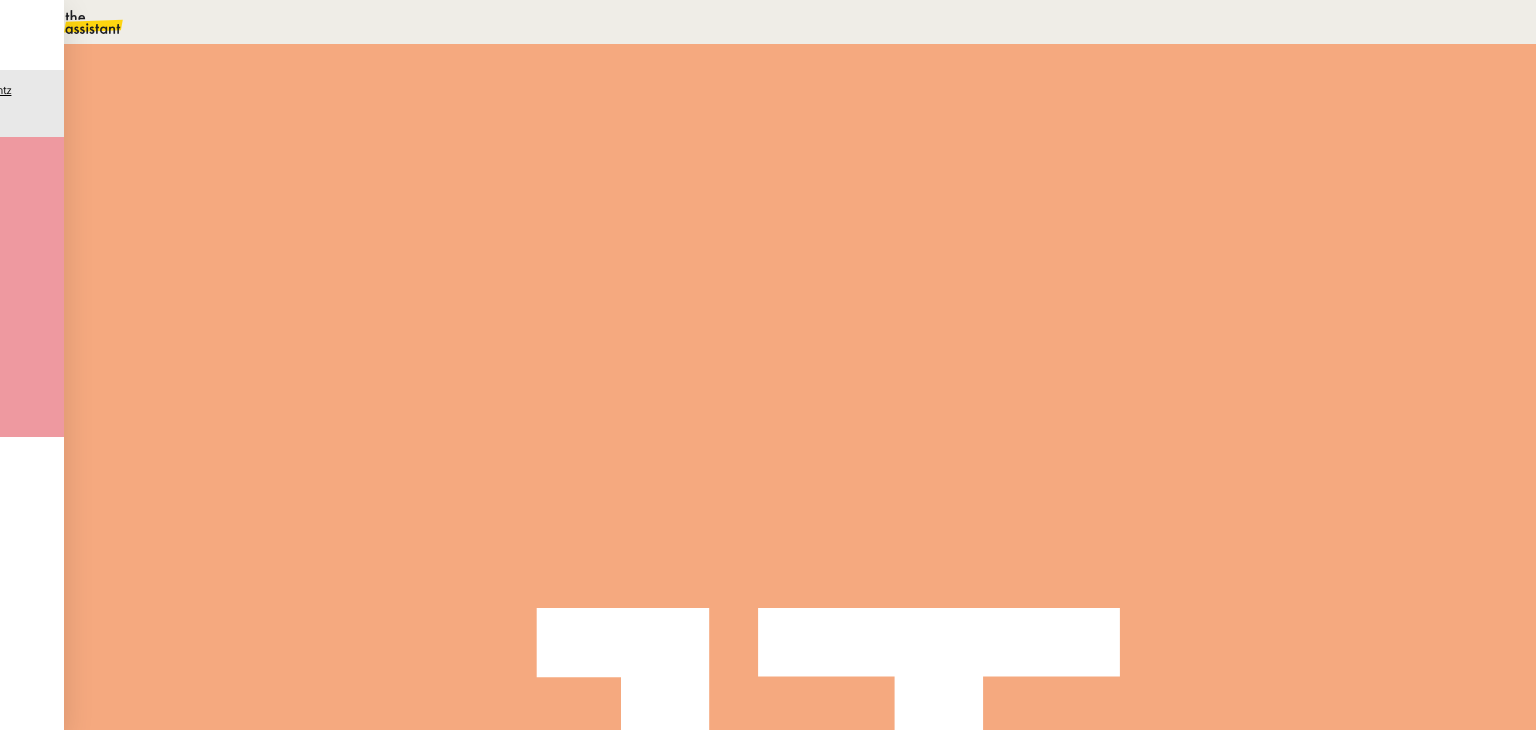 scroll, scrollTop: 0, scrollLeft: 0, axis: both 